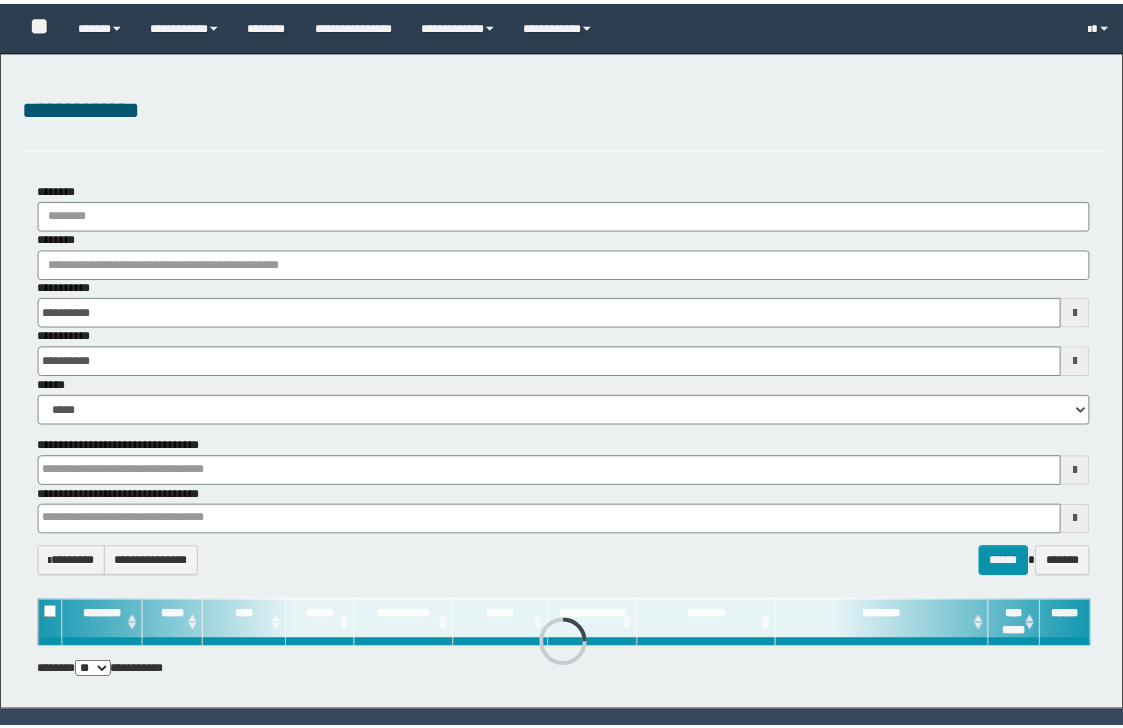scroll, scrollTop: 0, scrollLeft: 0, axis: both 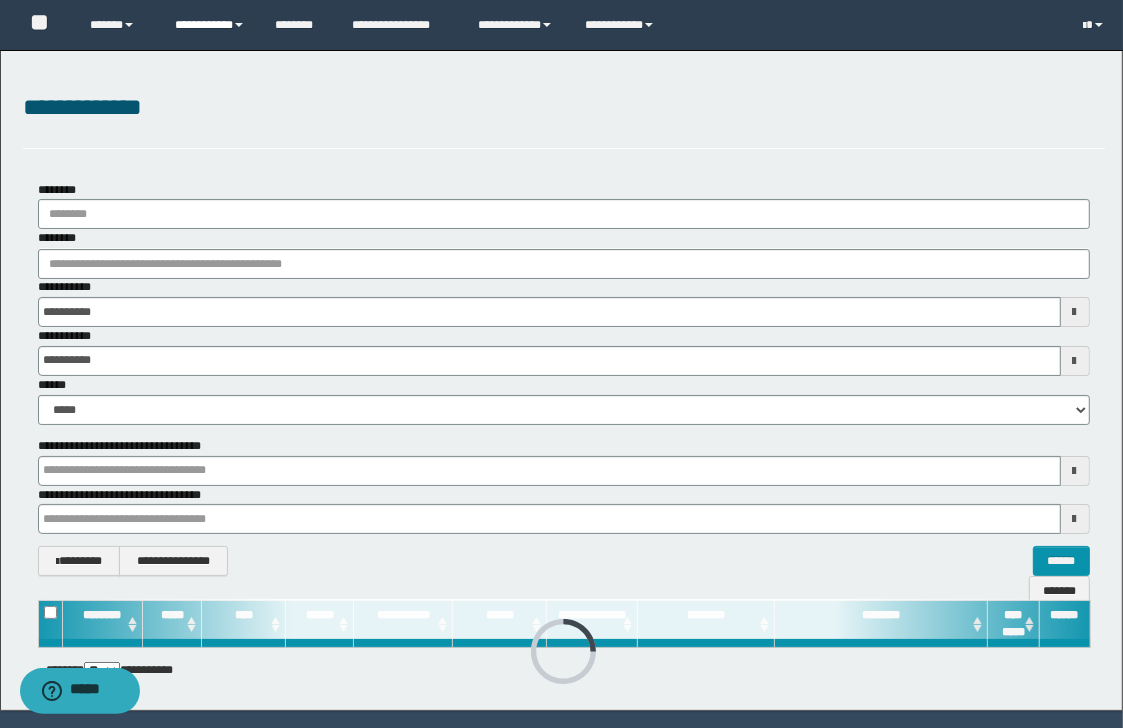 click on "**********" at bounding box center (210, 25) 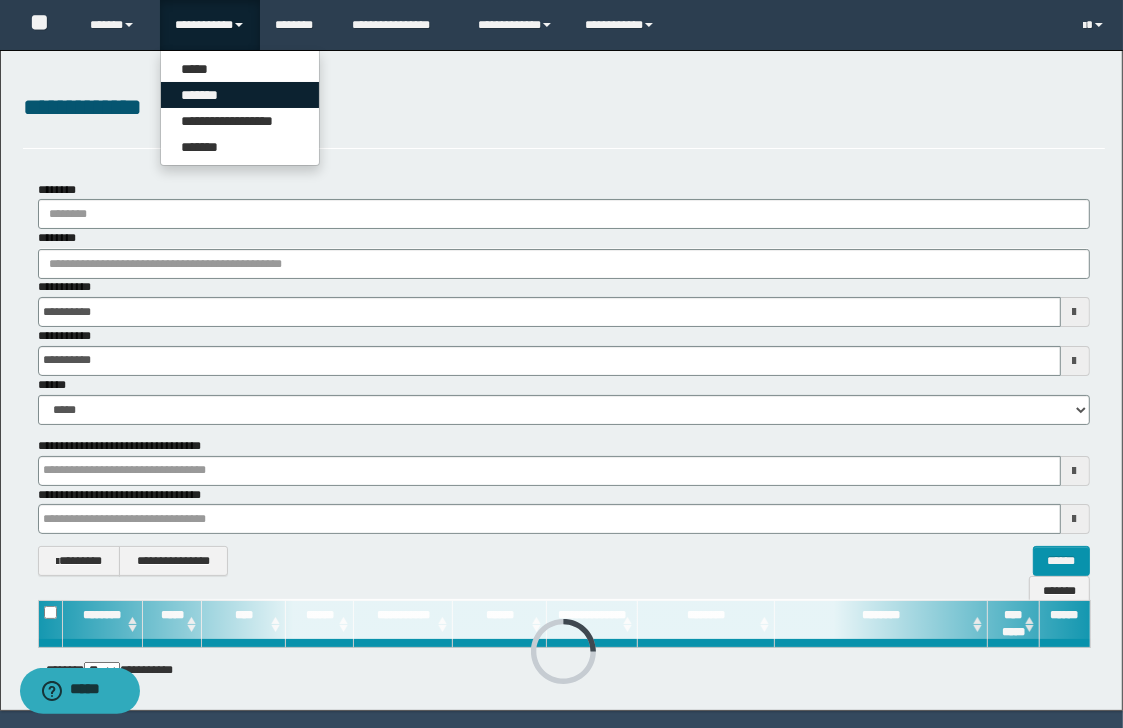 click on "*******" at bounding box center (240, 95) 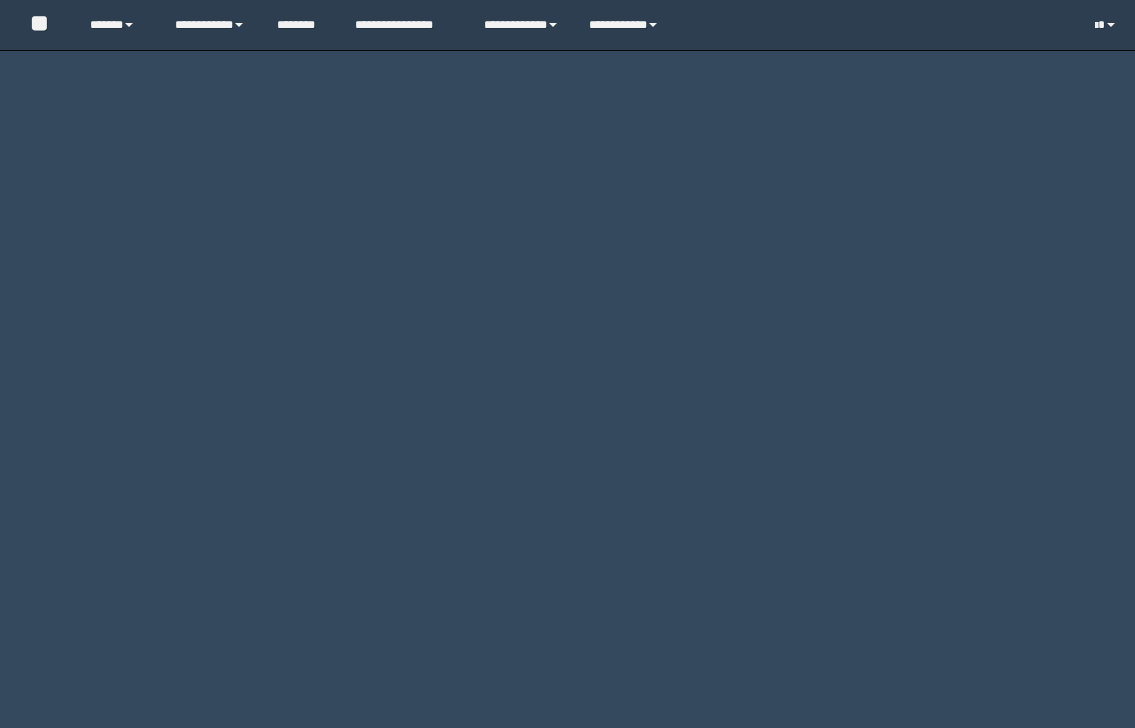 scroll, scrollTop: 0, scrollLeft: 0, axis: both 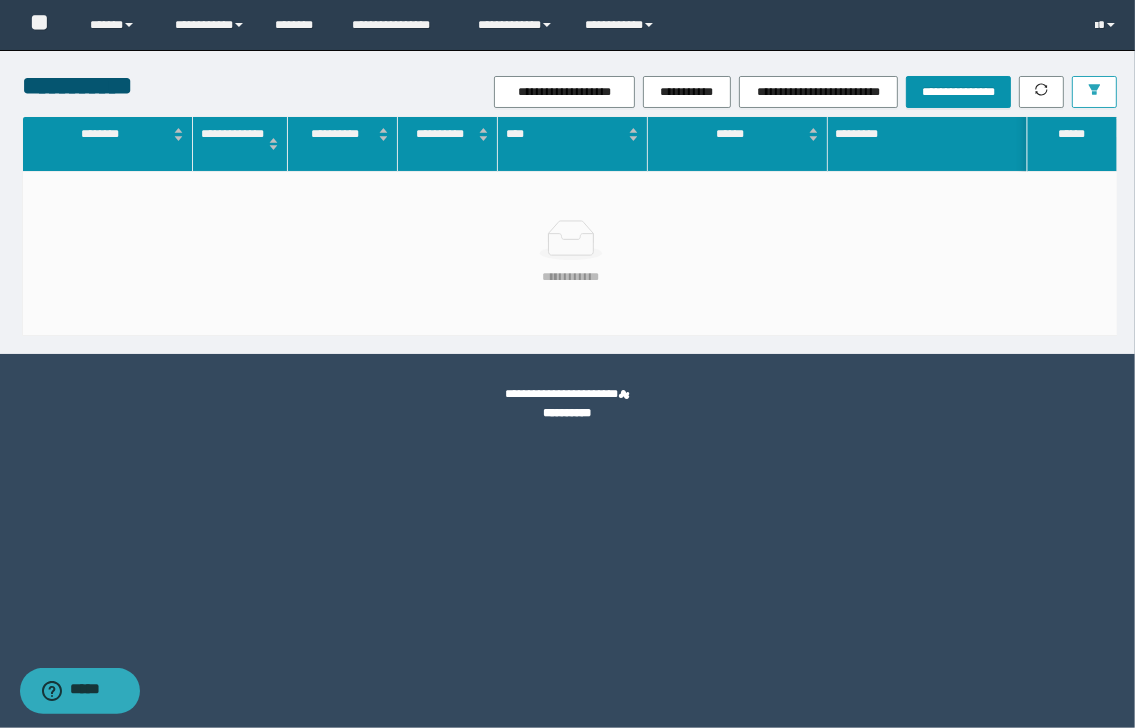 click 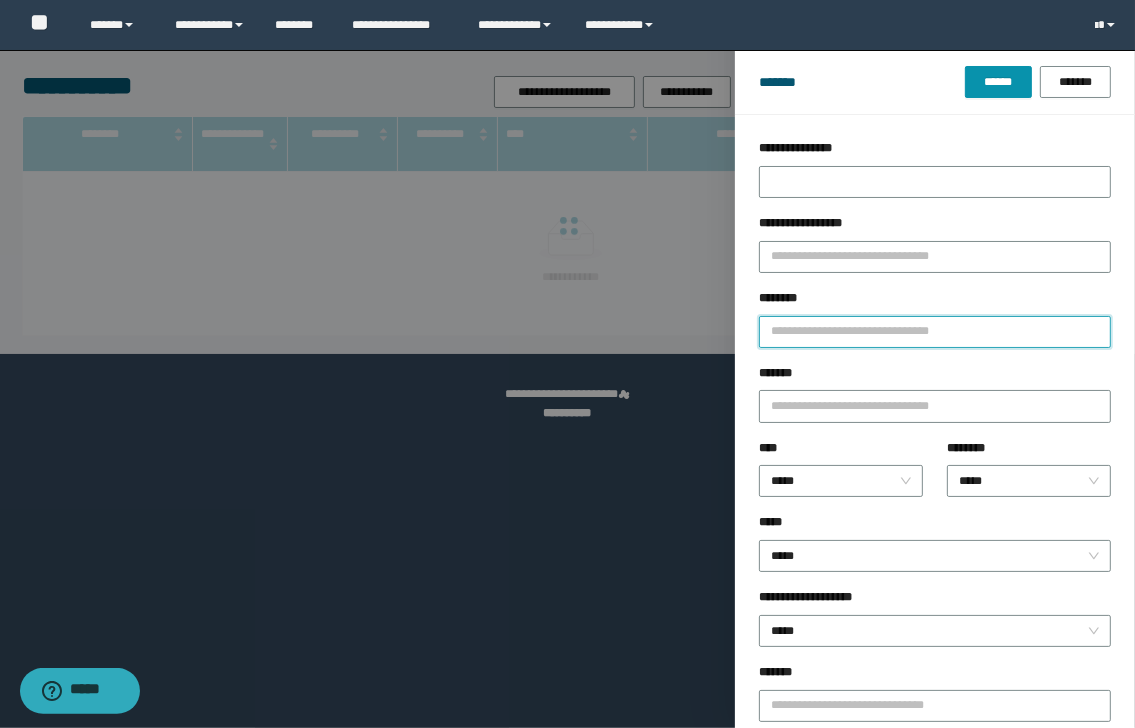 click on "********" at bounding box center [935, 332] 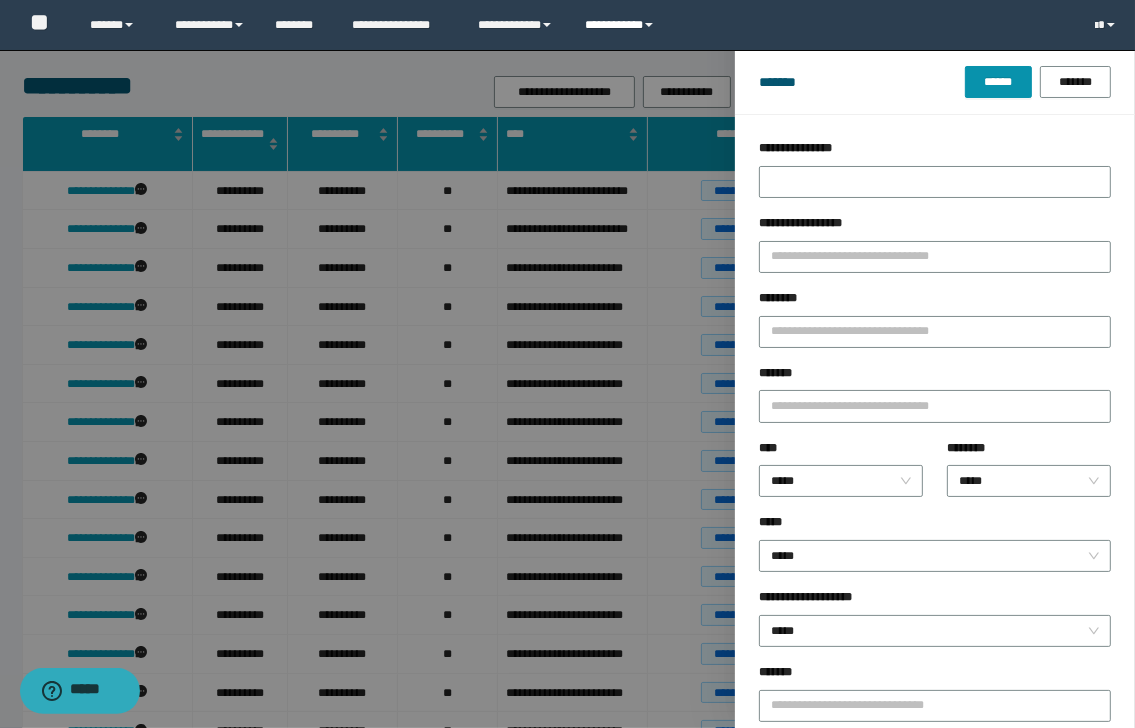 click on "**********" at bounding box center (622, 25) 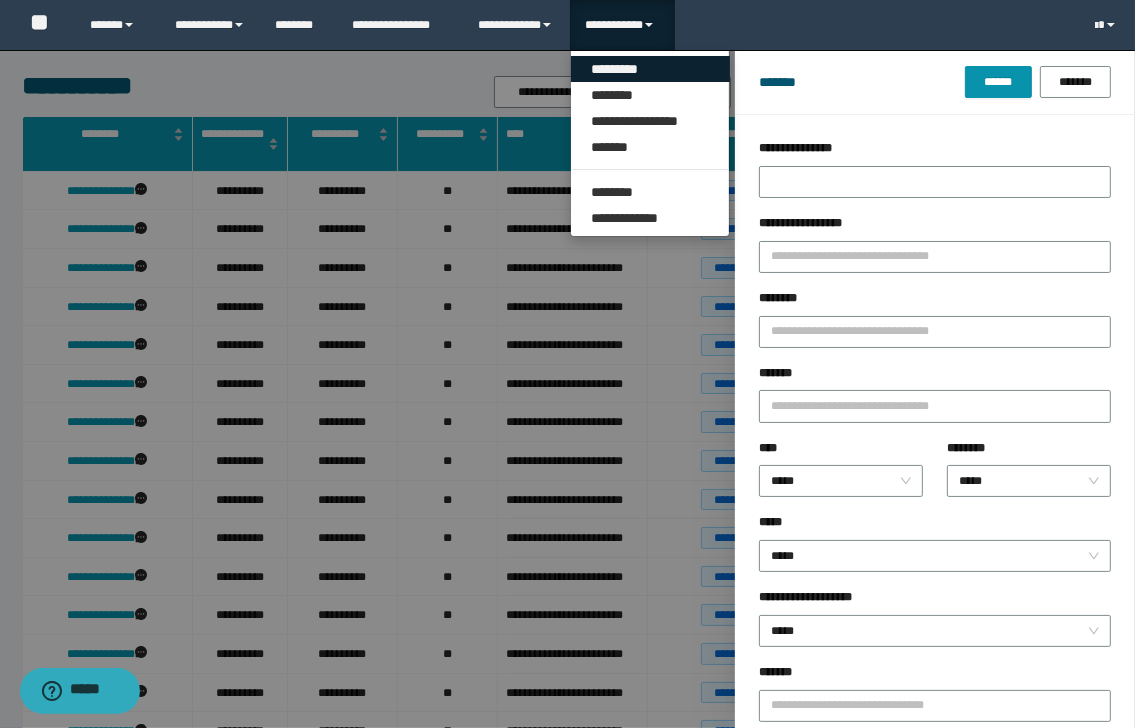 click on "*********" at bounding box center (650, 69) 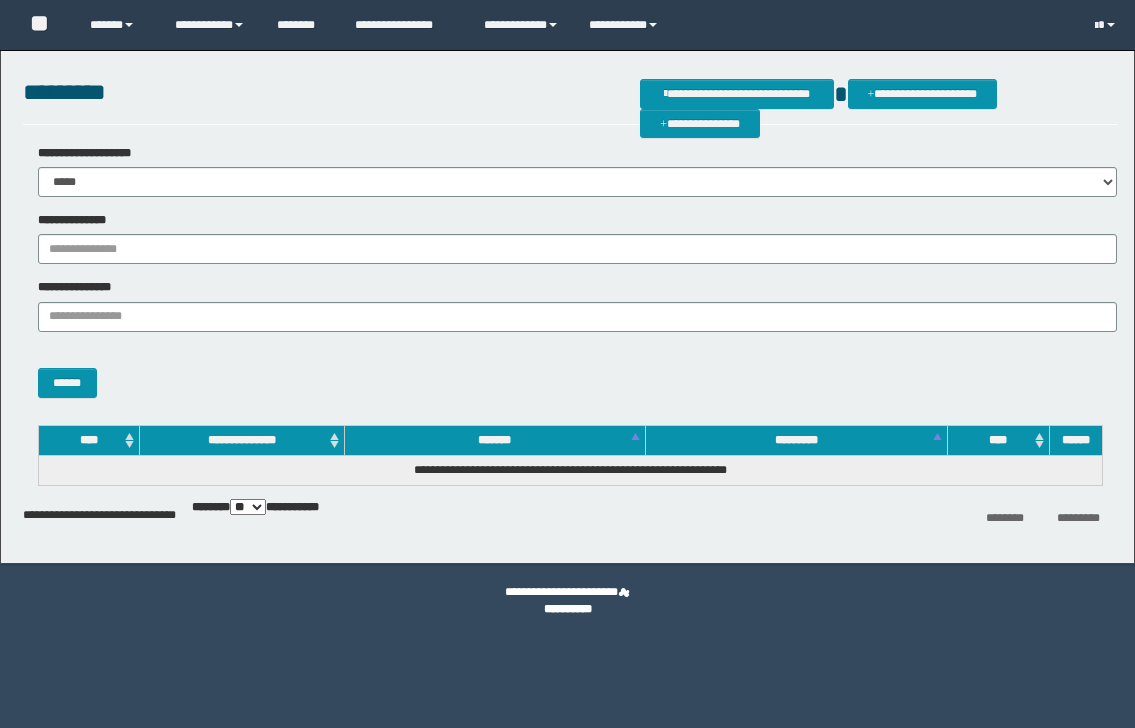 scroll, scrollTop: 0, scrollLeft: 0, axis: both 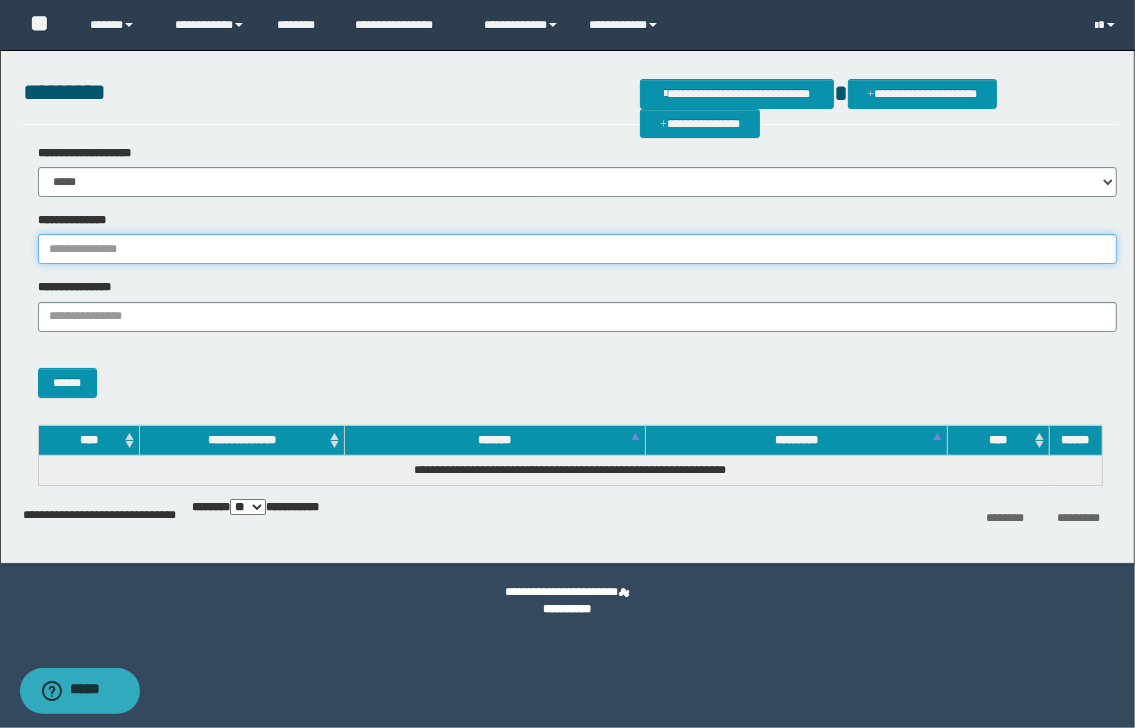 click on "**********" at bounding box center [577, 249] 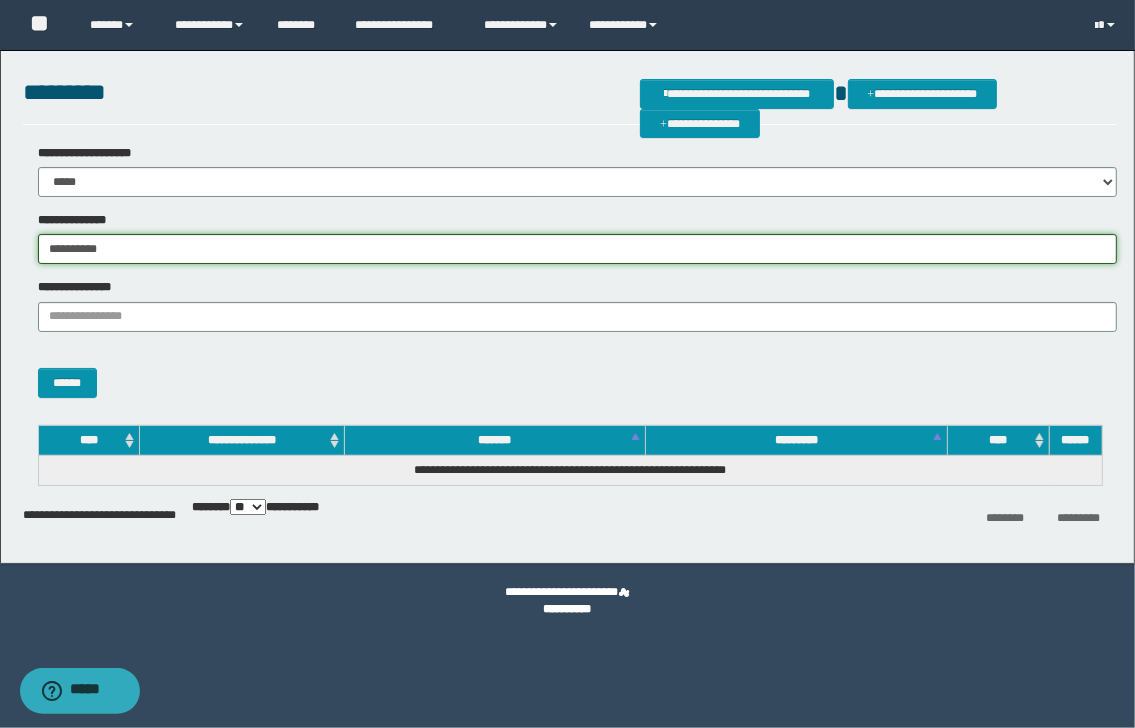 type on "**********" 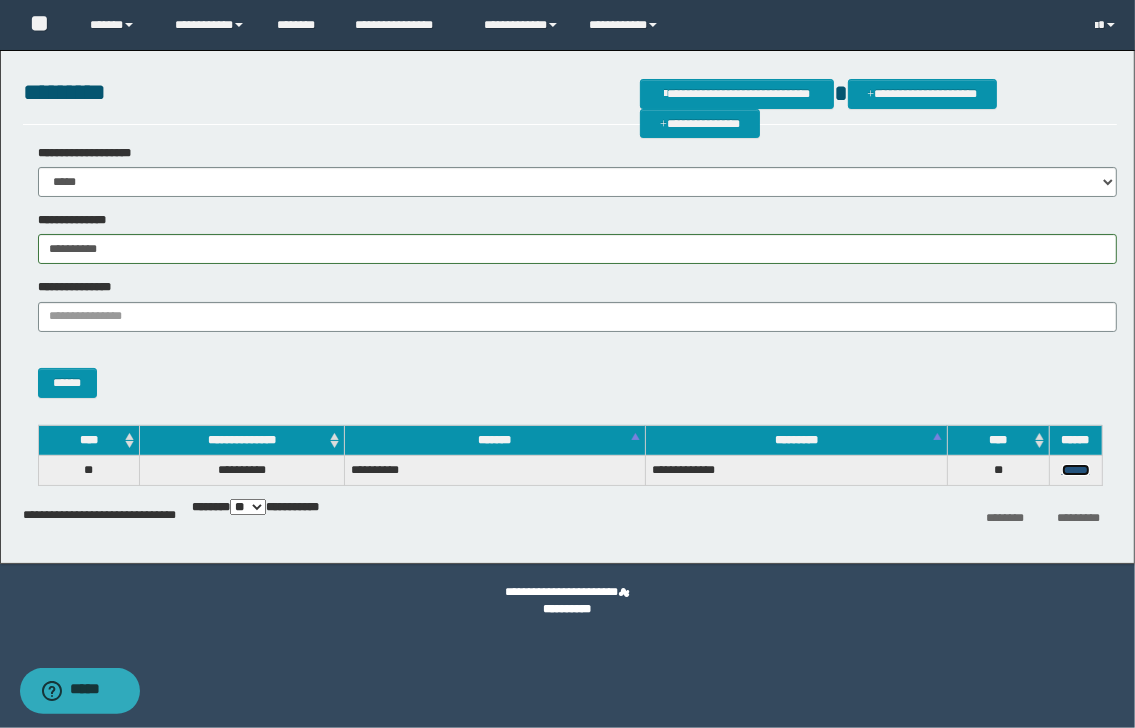 click on "******" at bounding box center [1076, 470] 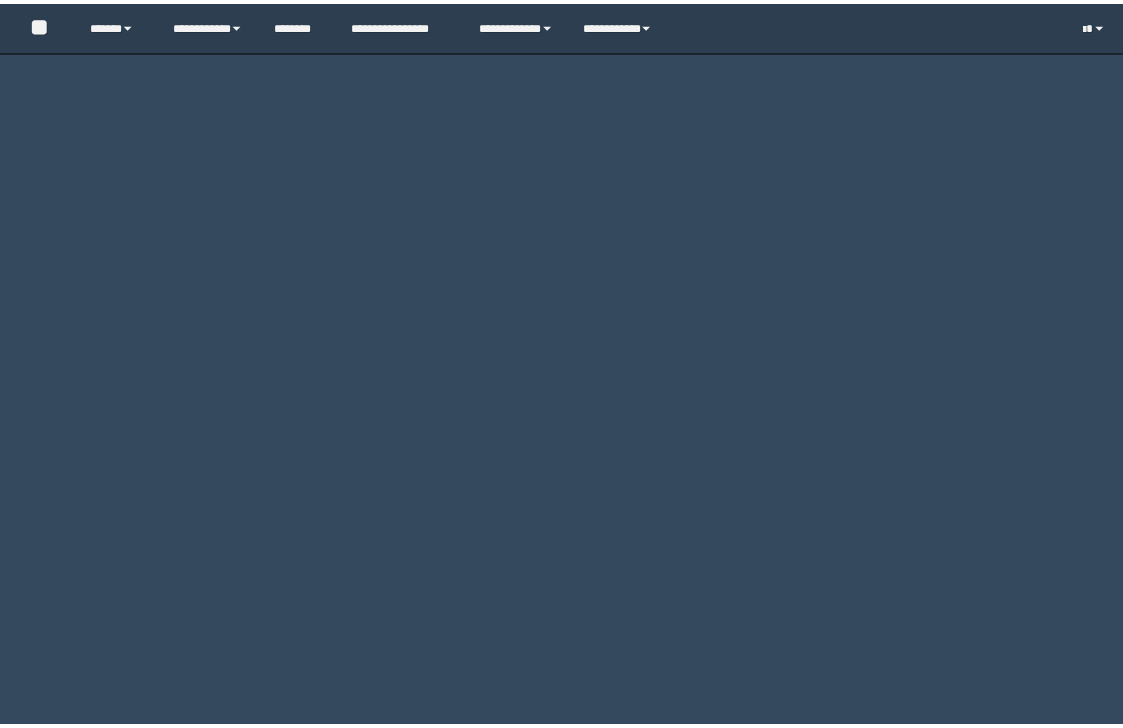 scroll, scrollTop: 0, scrollLeft: 0, axis: both 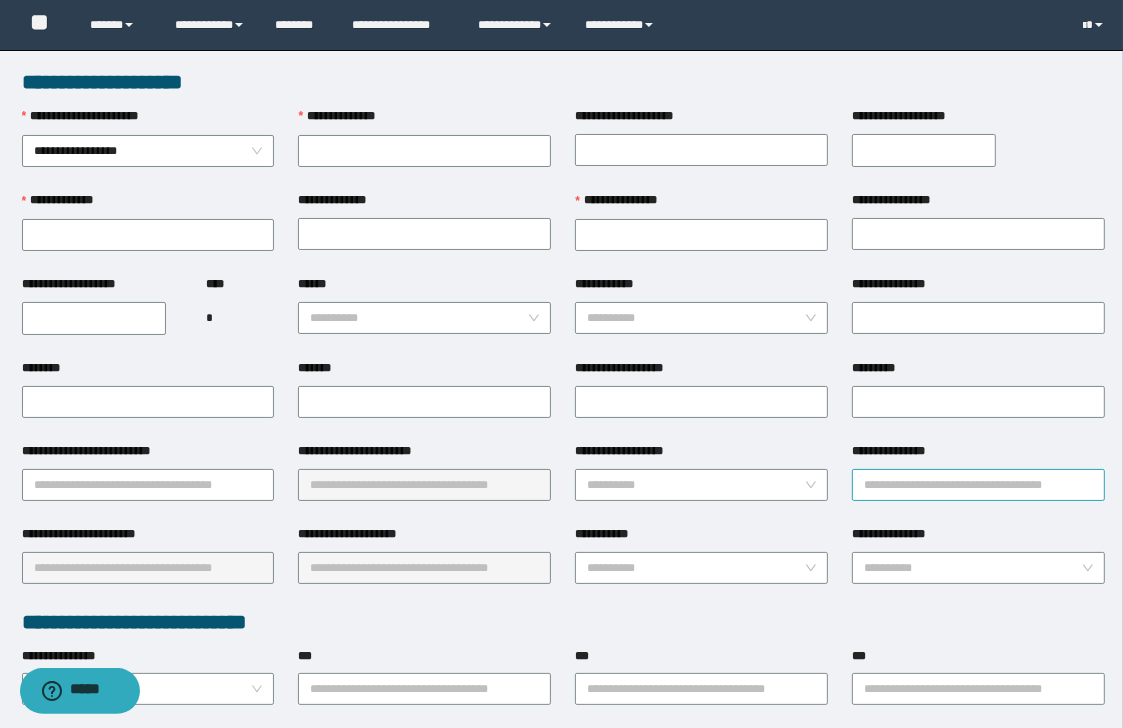 type on "**********" 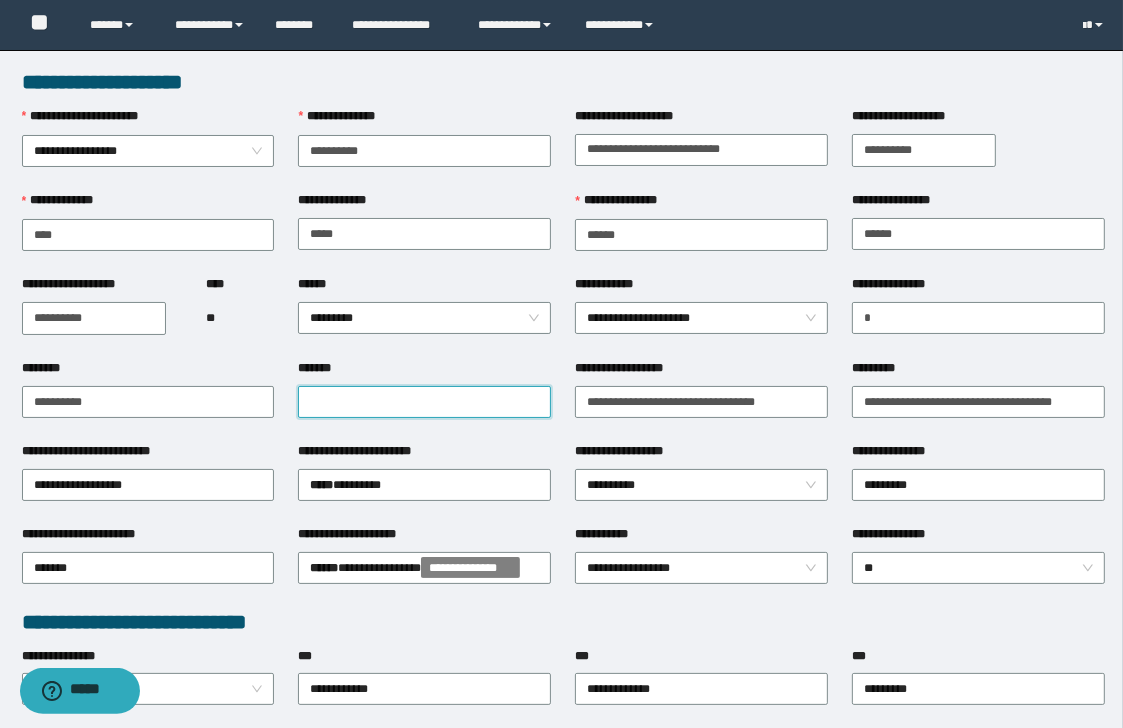 click on "*******" at bounding box center (424, 402) 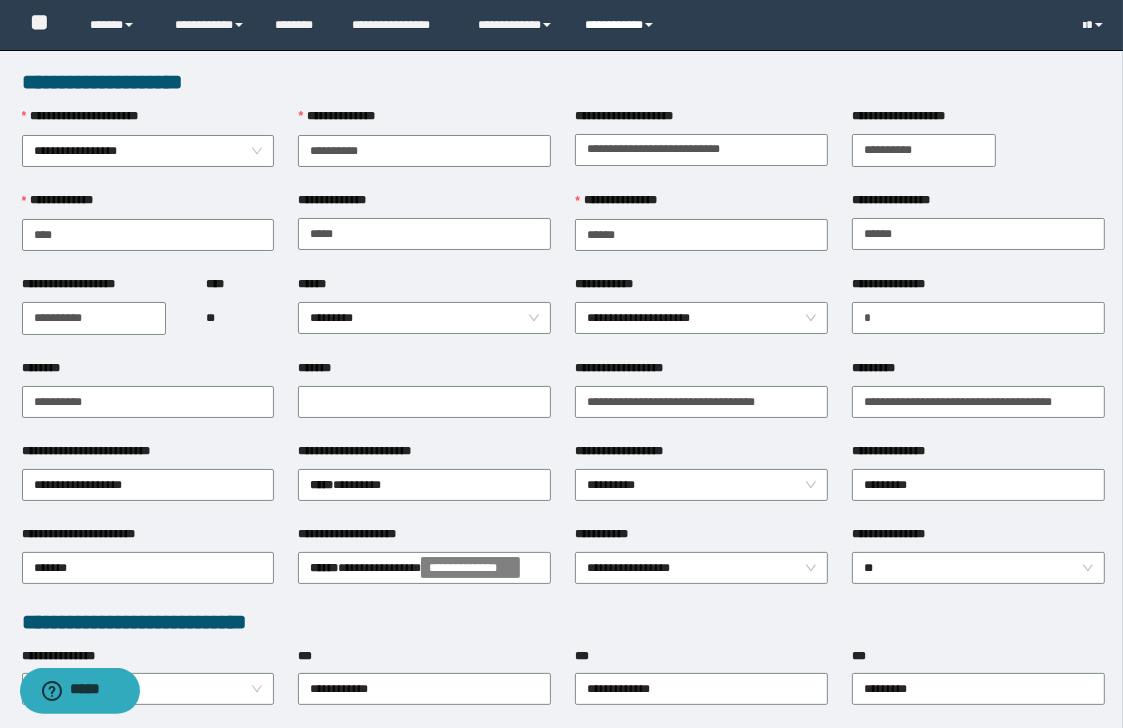 click on "**********" at bounding box center (622, 25) 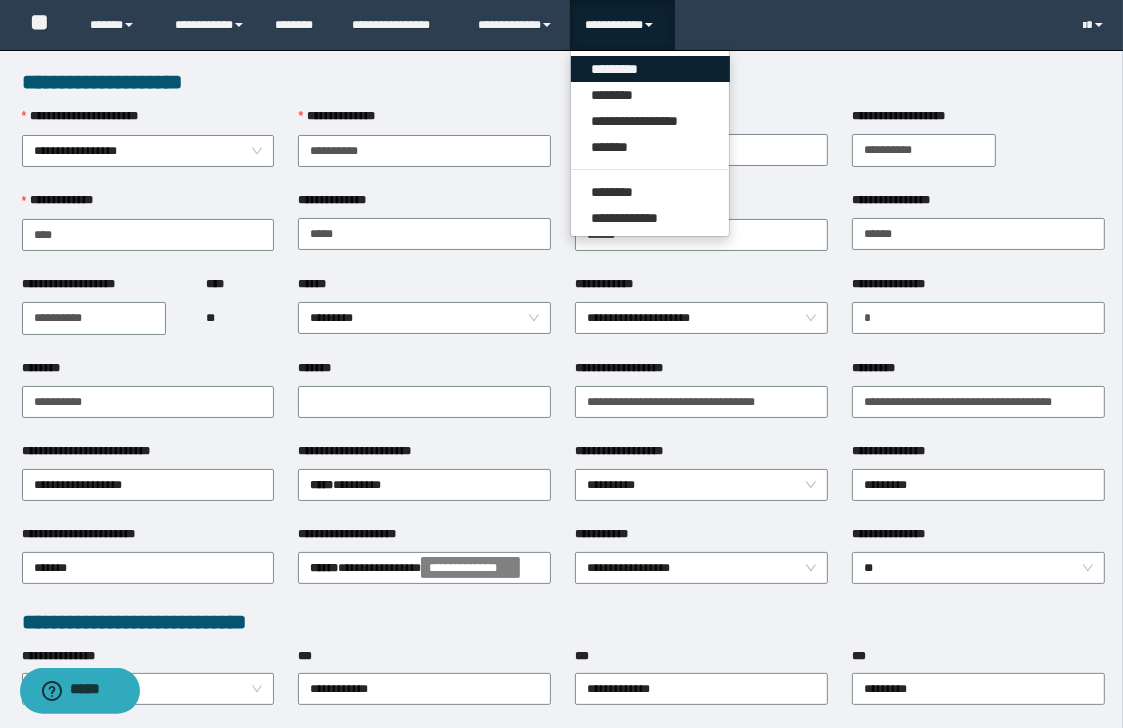 click on "*********" at bounding box center [650, 69] 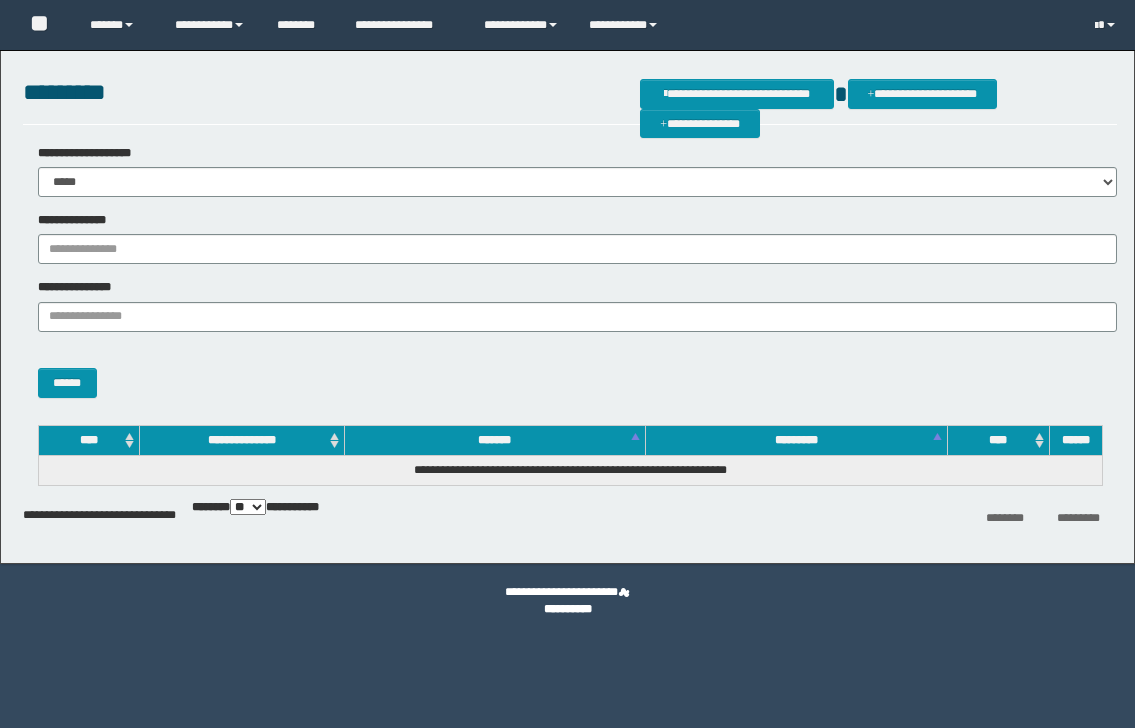 scroll, scrollTop: 0, scrollLeft: 0, axis: both 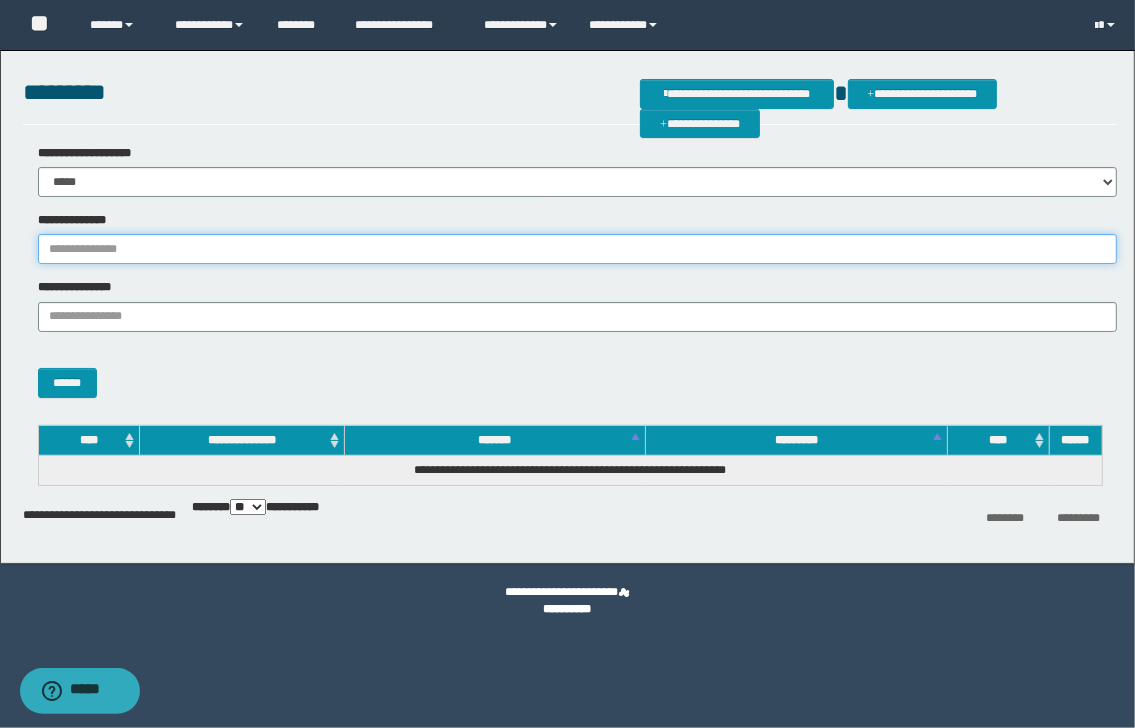 click on "**********" at bounding box center (577, 249) 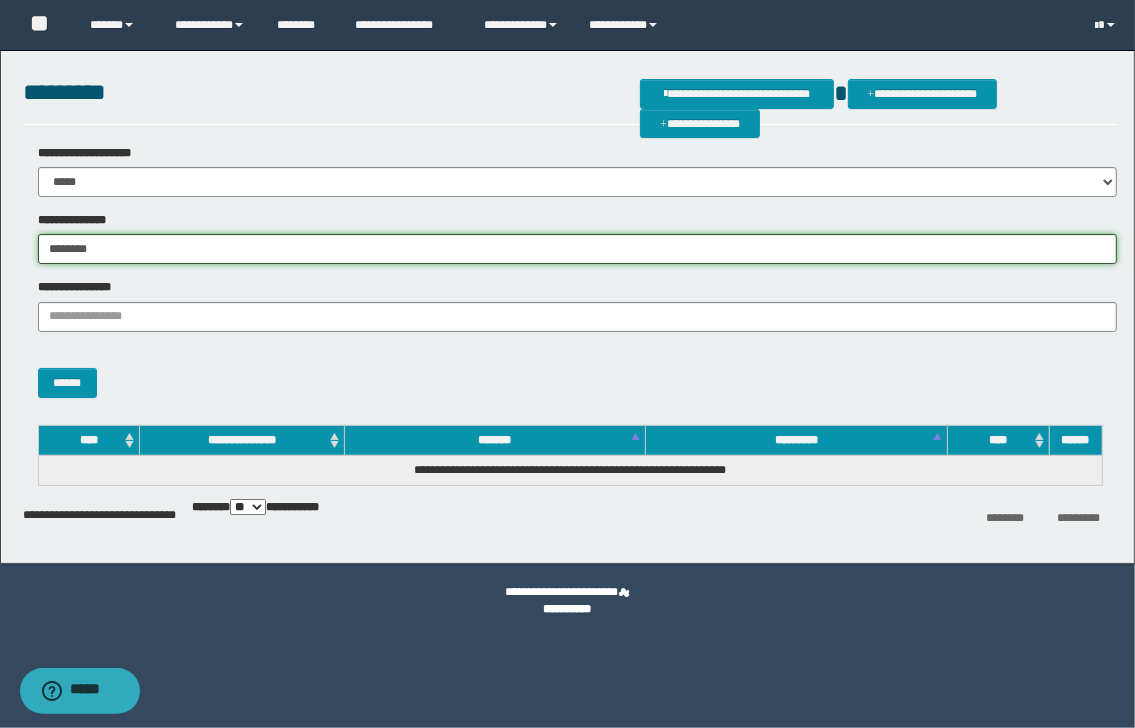 type on "********" 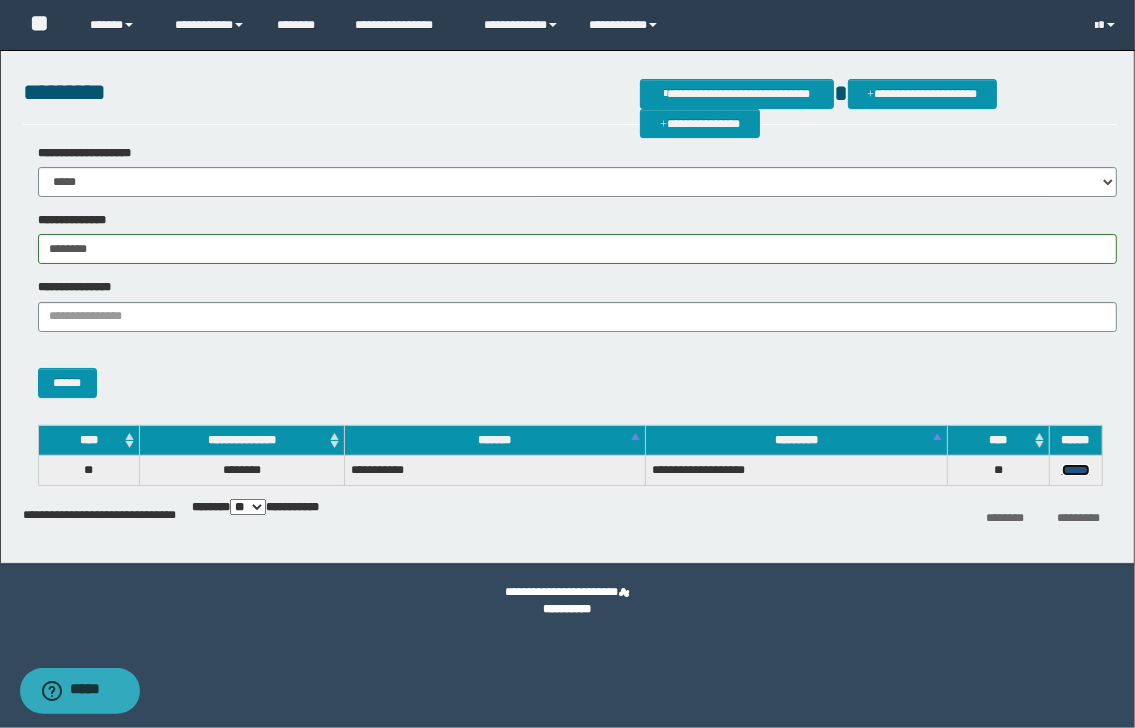 click on "******" at bounding box center (1076, 470) 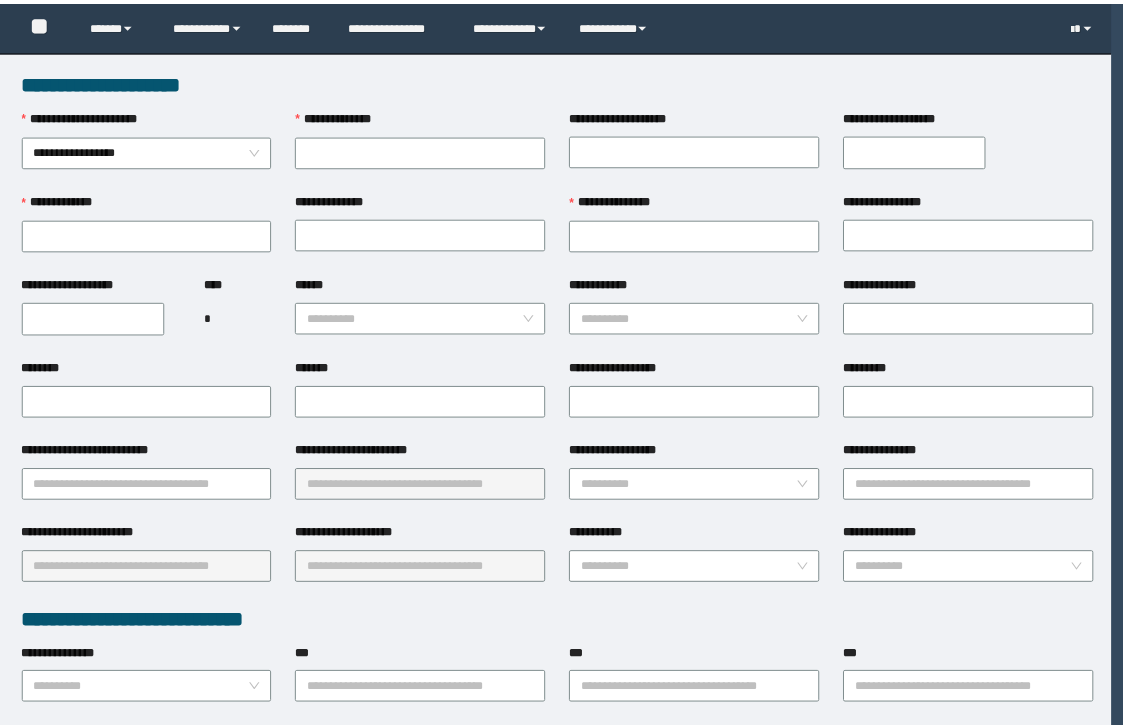 scroll, scrollTop: 0, scrollLeft: 0, axis: both 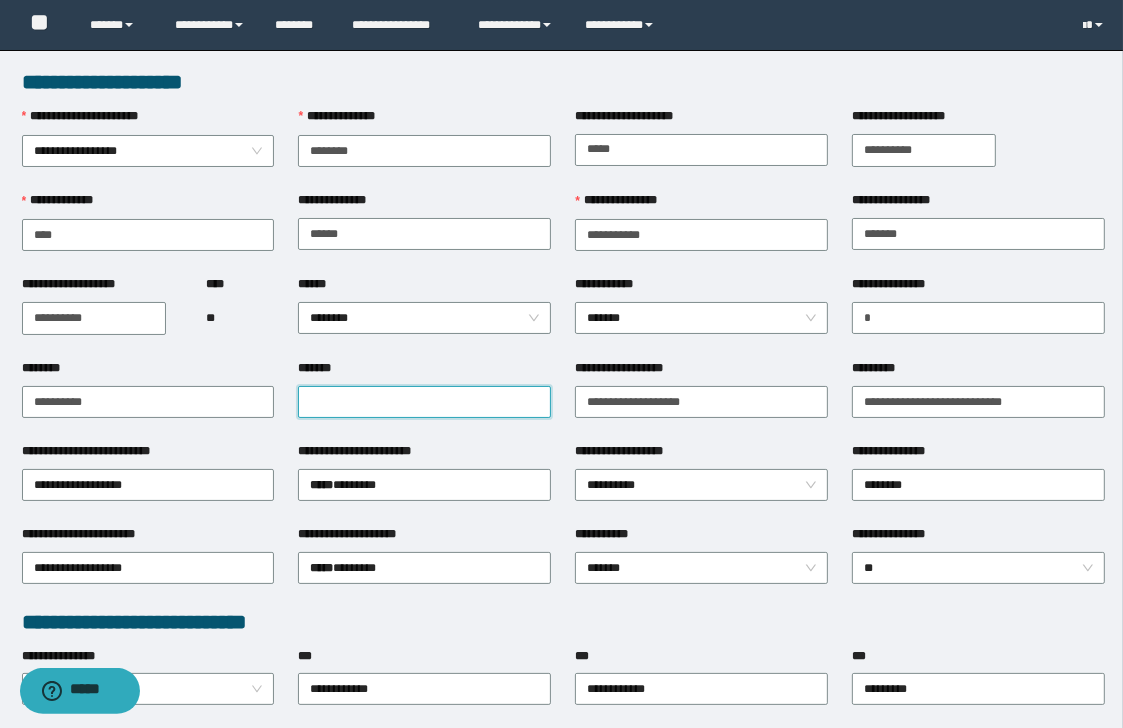 click on "*******" at bounding box center (424, 402) 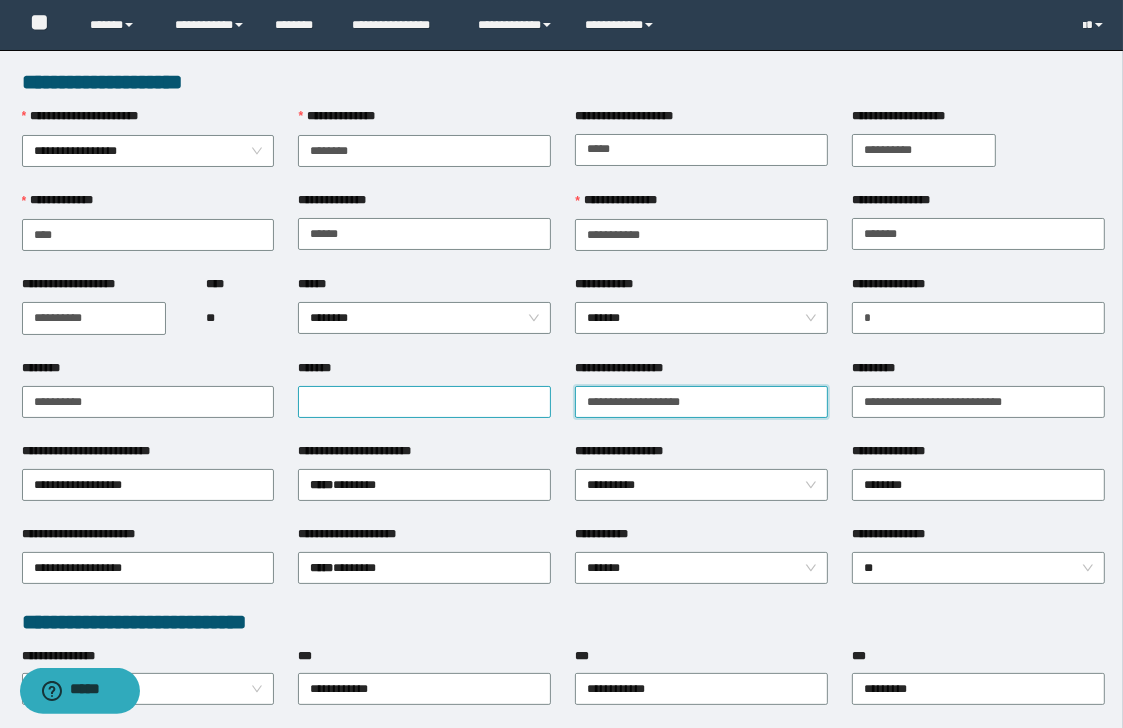 type on "**********" 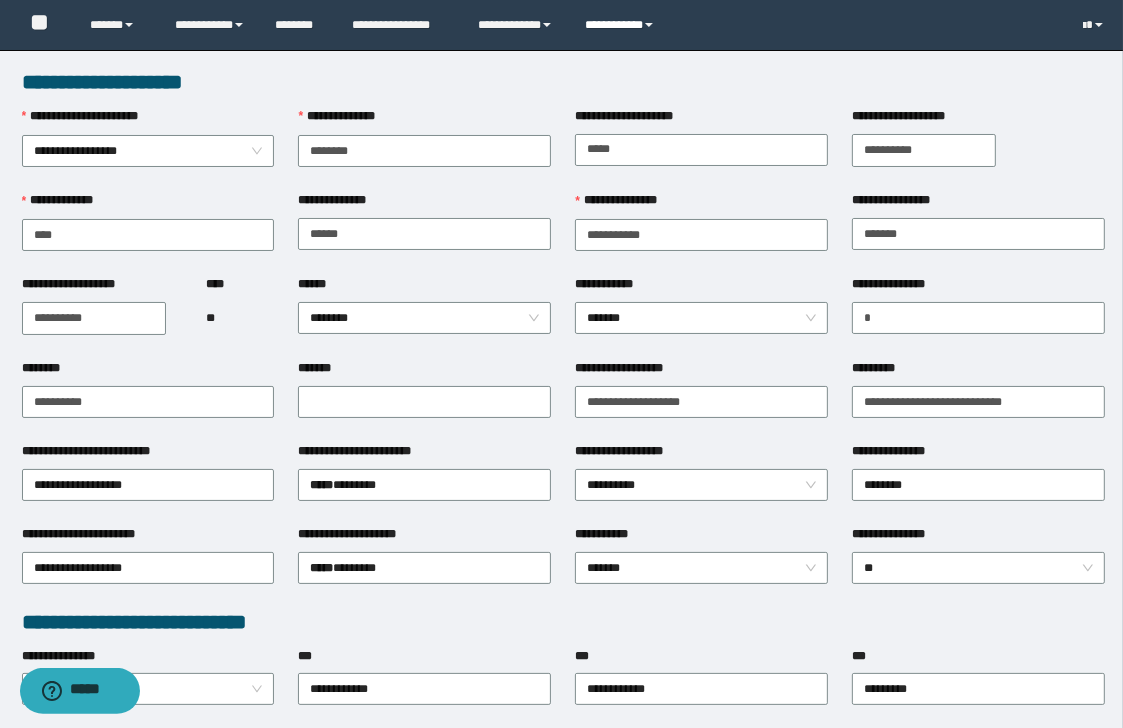 click at bounding box center (649, 25) 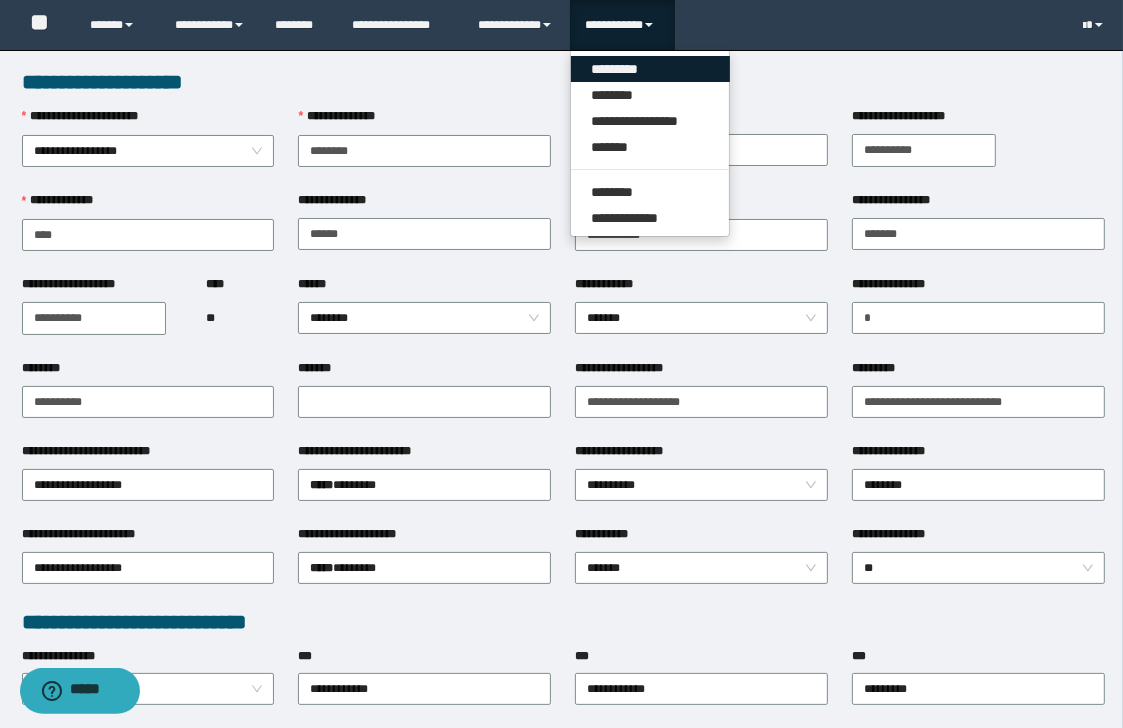 click on "*********" at bounding box center (650, 69) 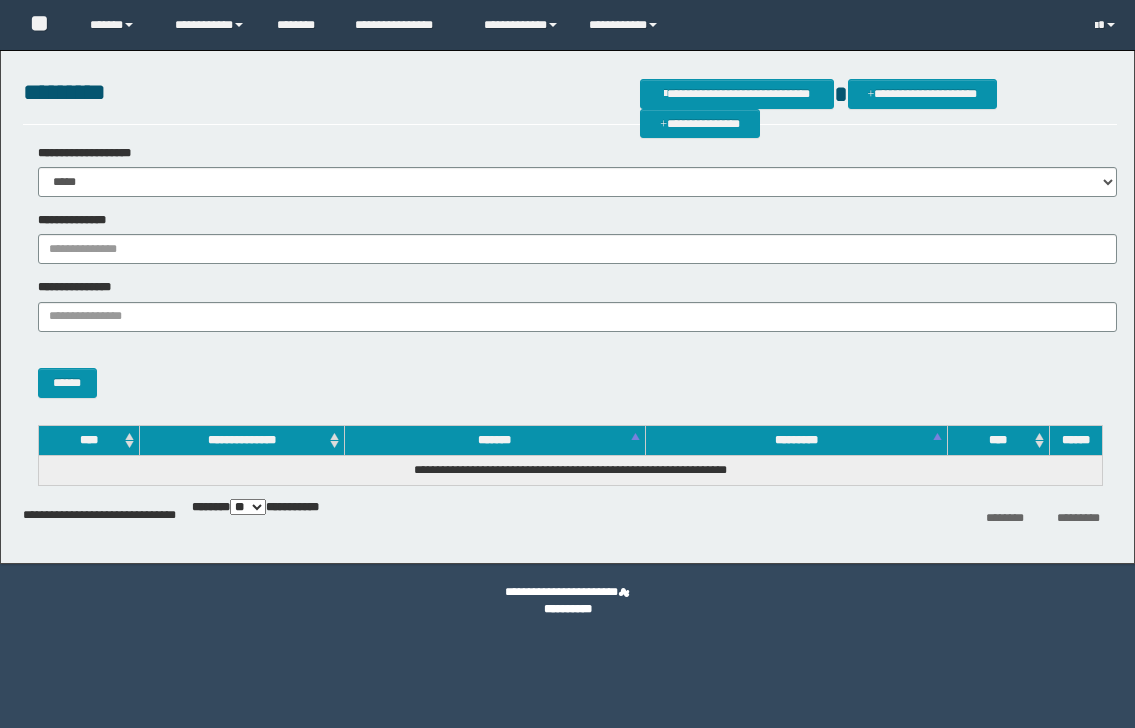 scroll, scrollTop: 0, scrollLeft: 0, axis: both 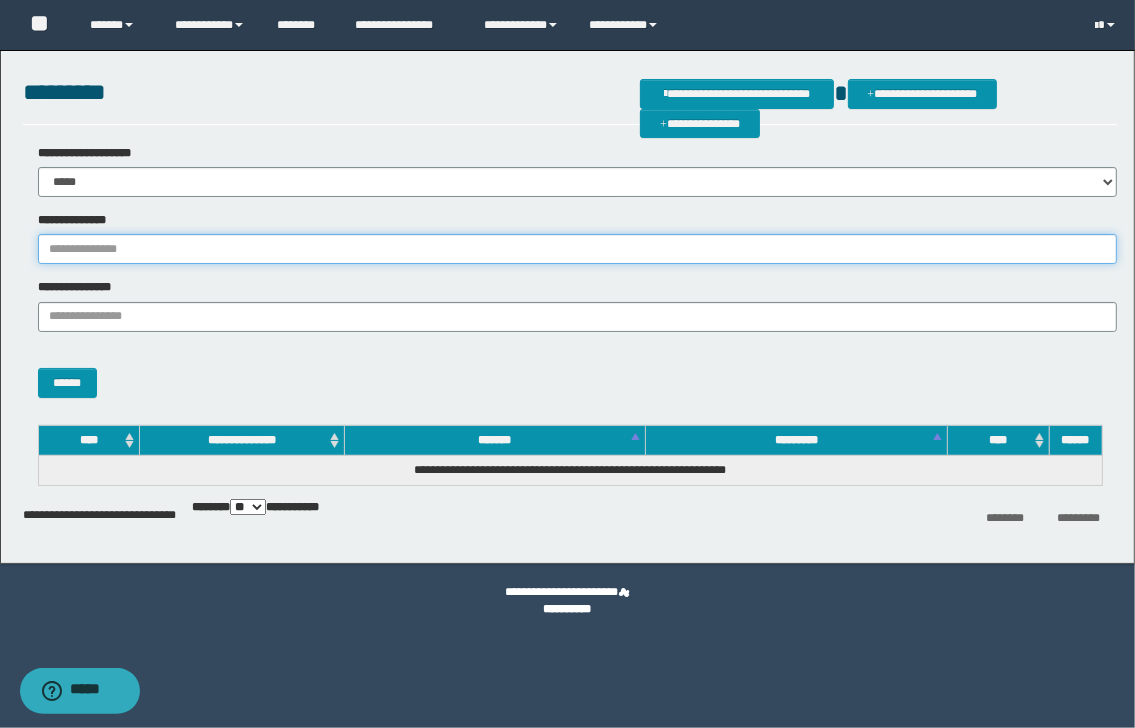 click on "**********" at bounding box center (577, 249) 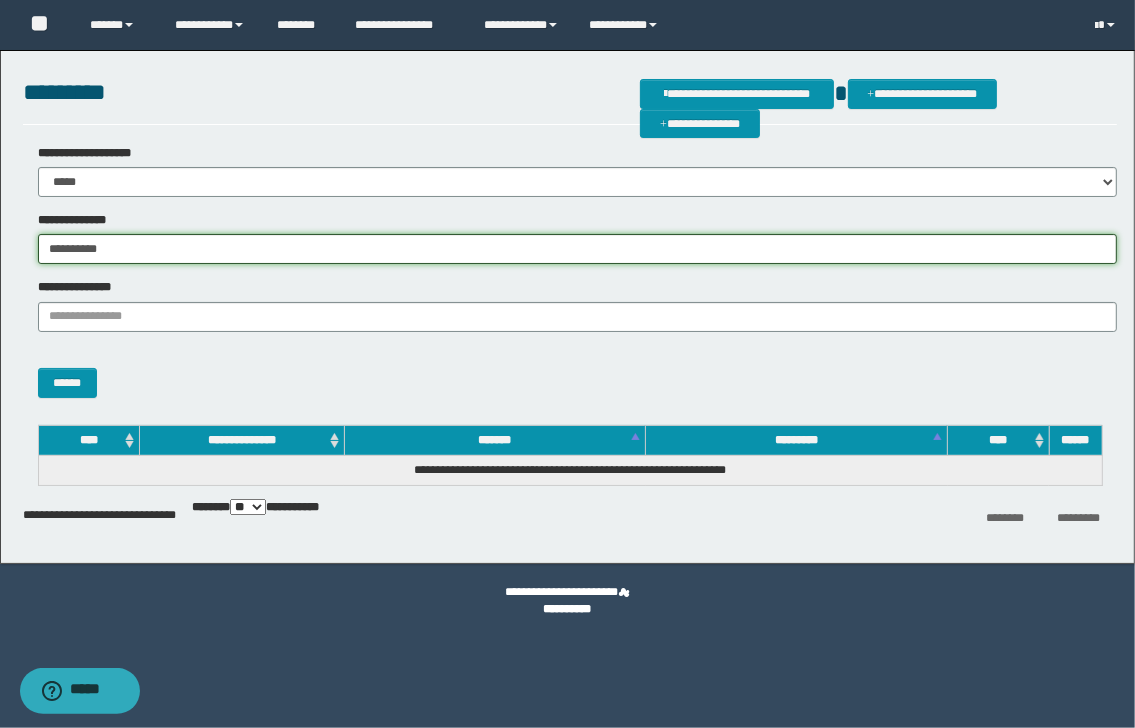 click on "**********" at bounding box center [577, 249] 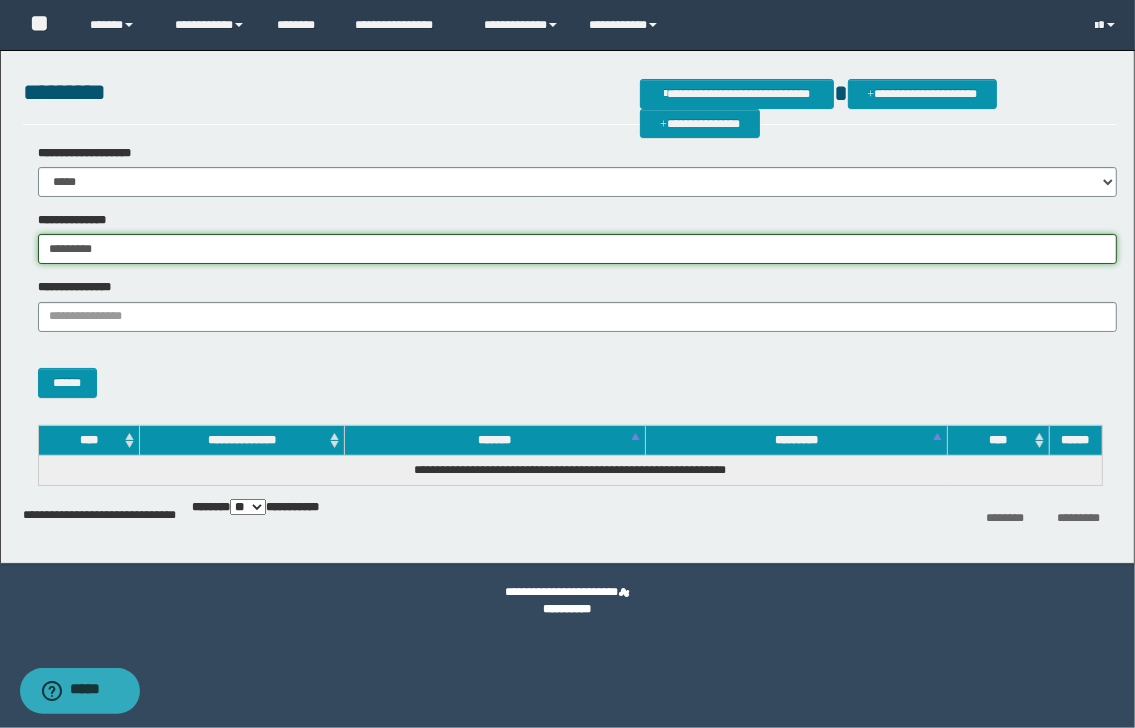 click on "*********" at bounding box center (577, 249) 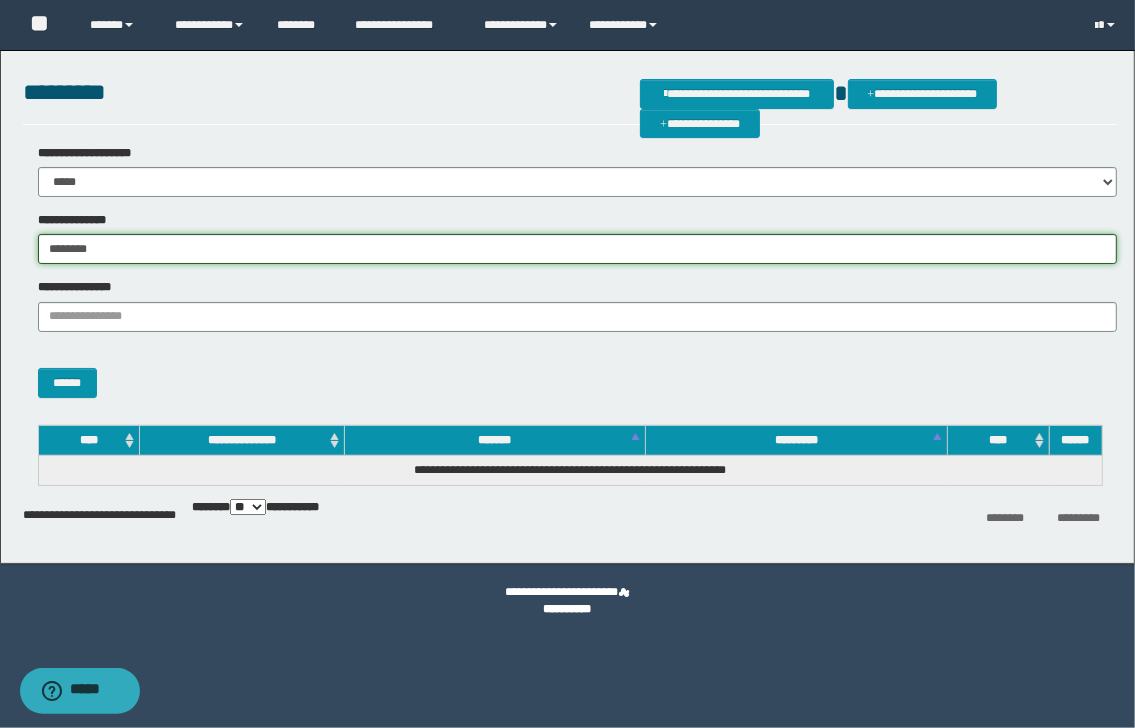 click on "********" at bounding box center [577, 249] 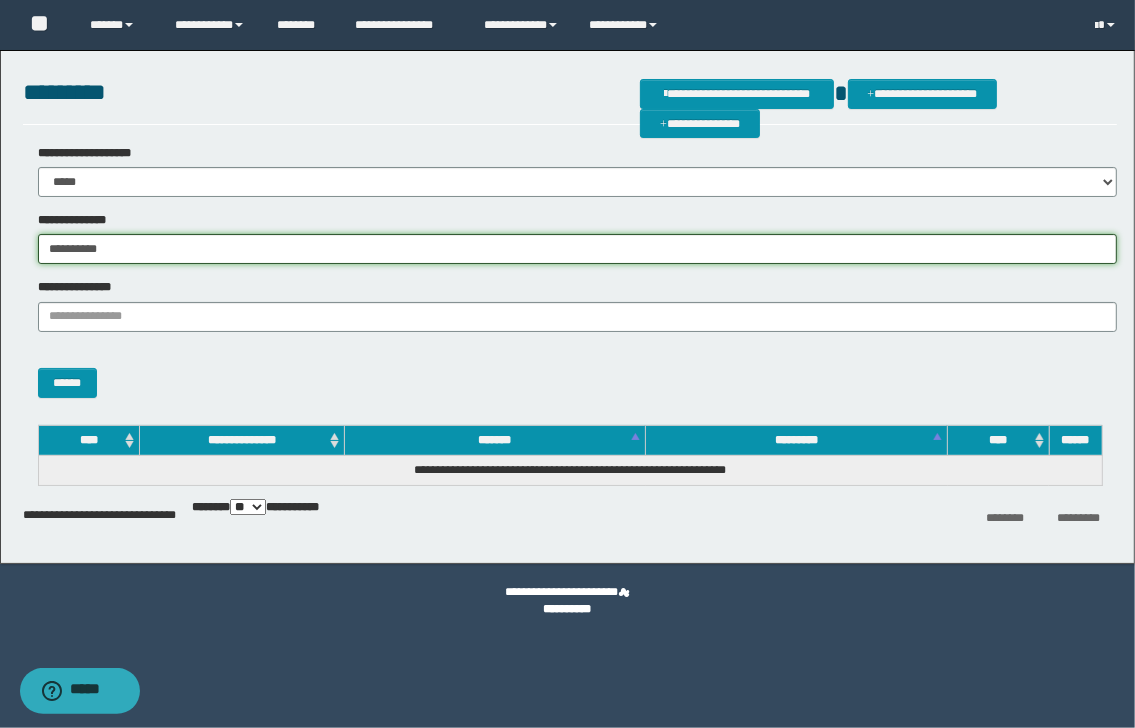 type on "**********" 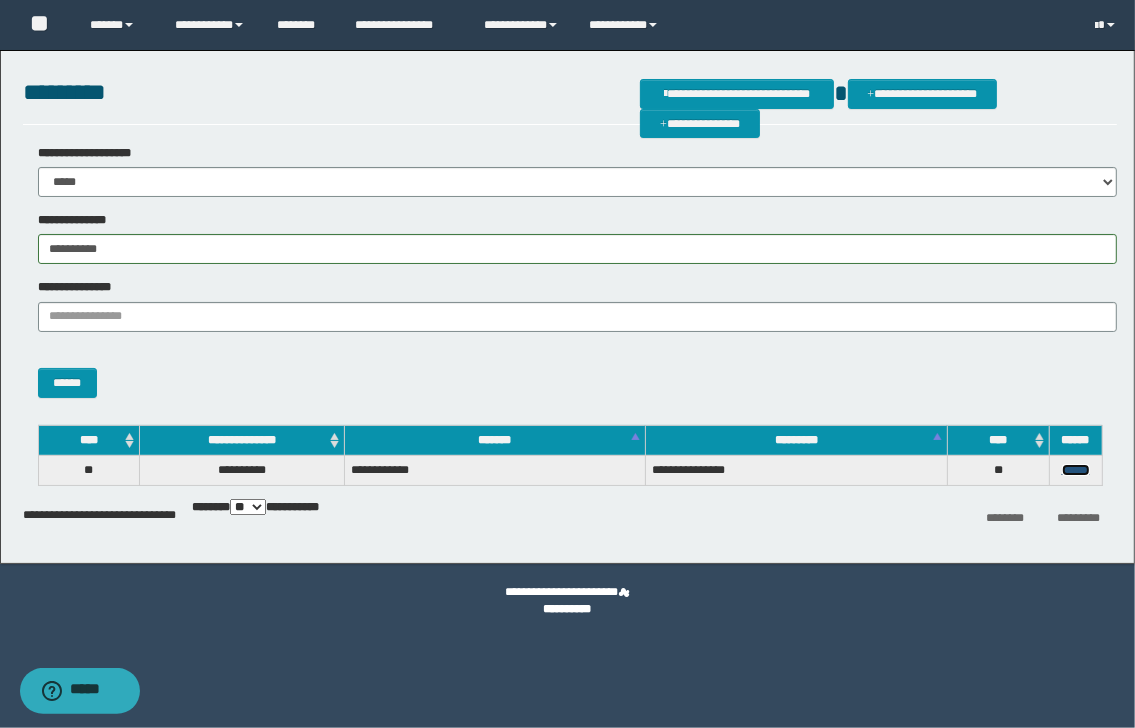 click on "******" at bounding box center (1076, 470) 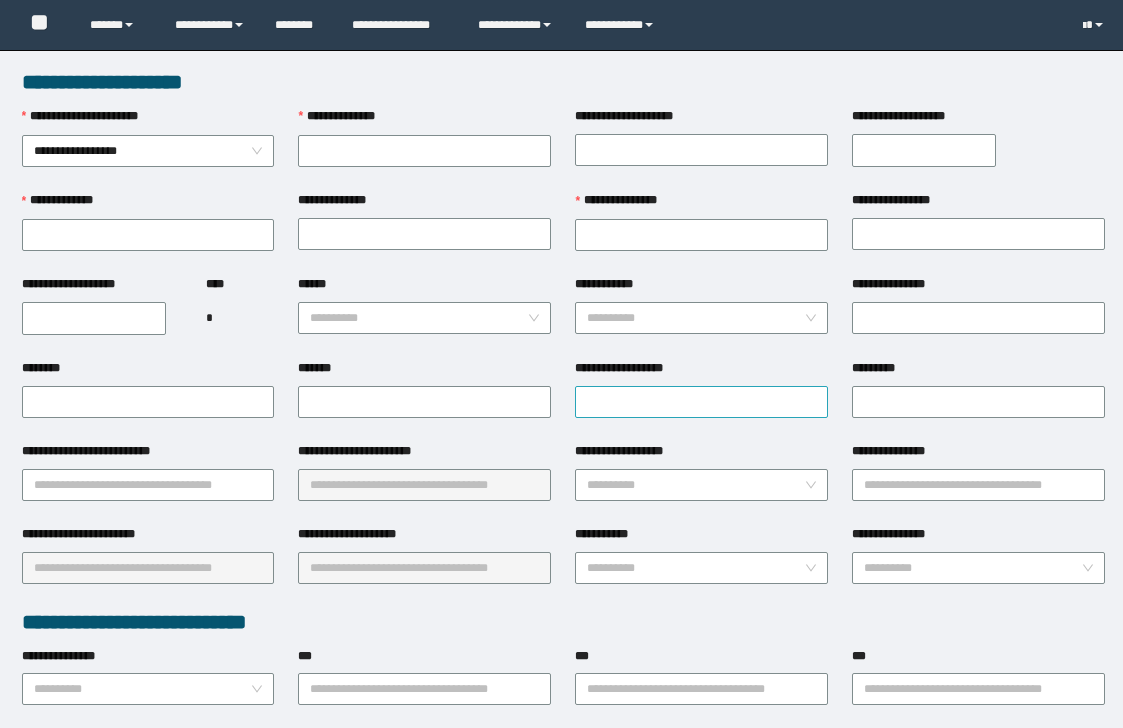scroll, scrollTop: 0, scrollLeft: 0, axis: both 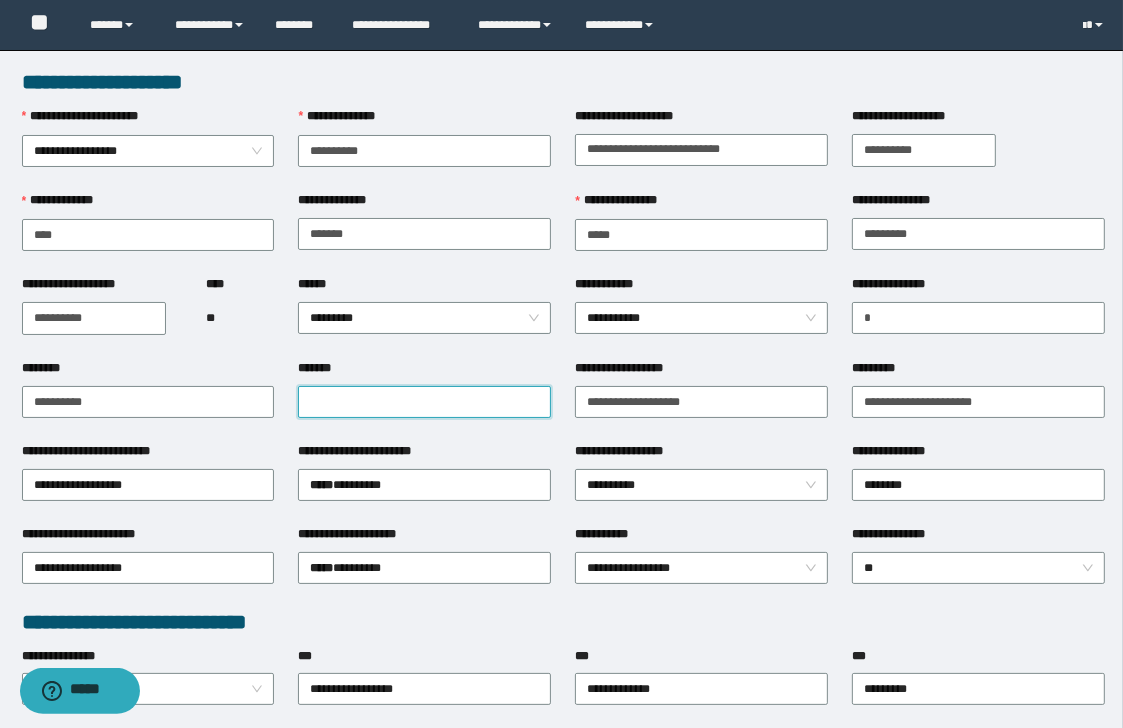 click on "*******" at bounding box center [424, 402] 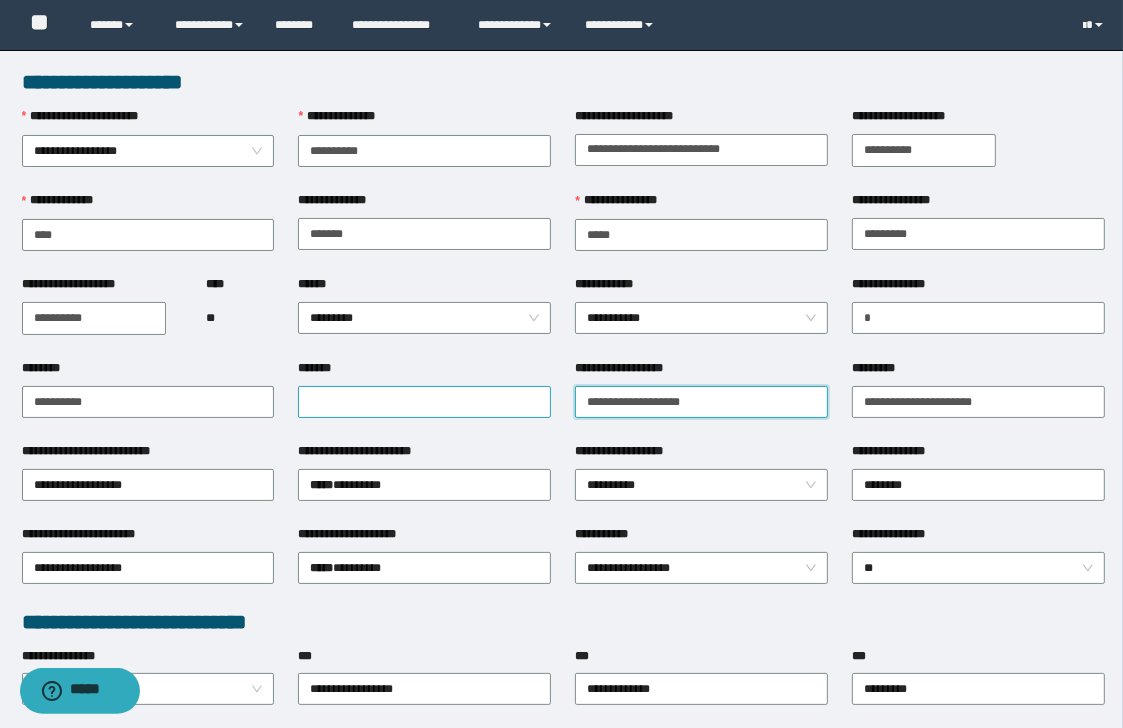 type on "**********" 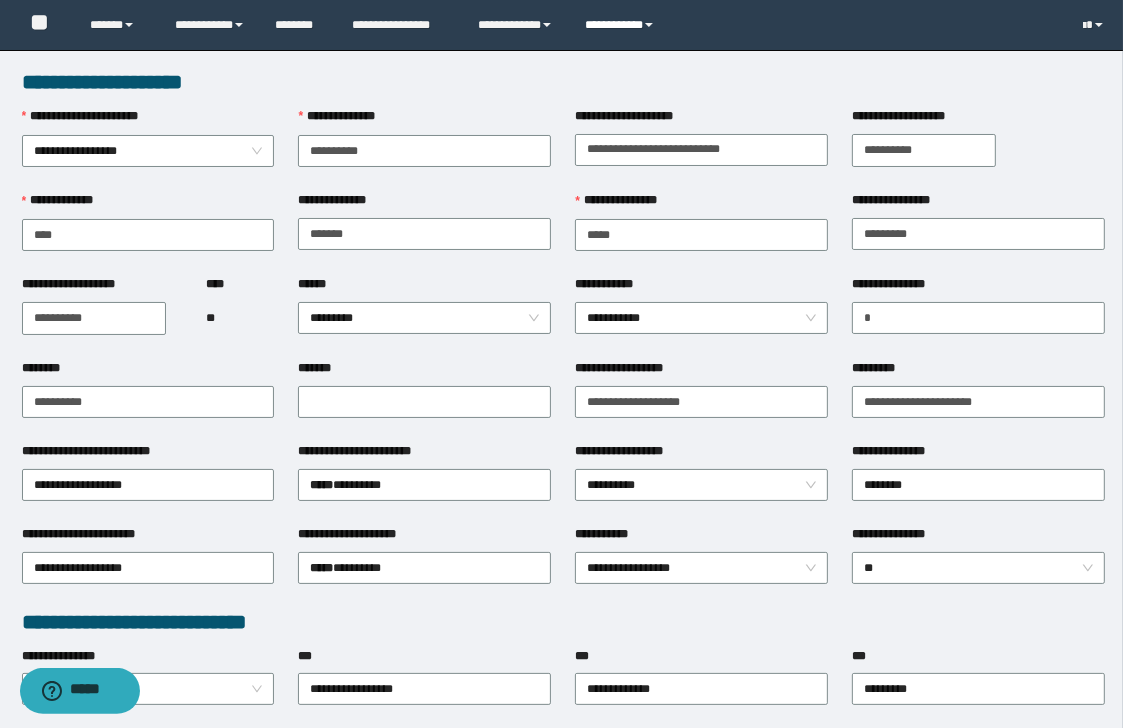 click on "**********" at bounding box center (622, 25) 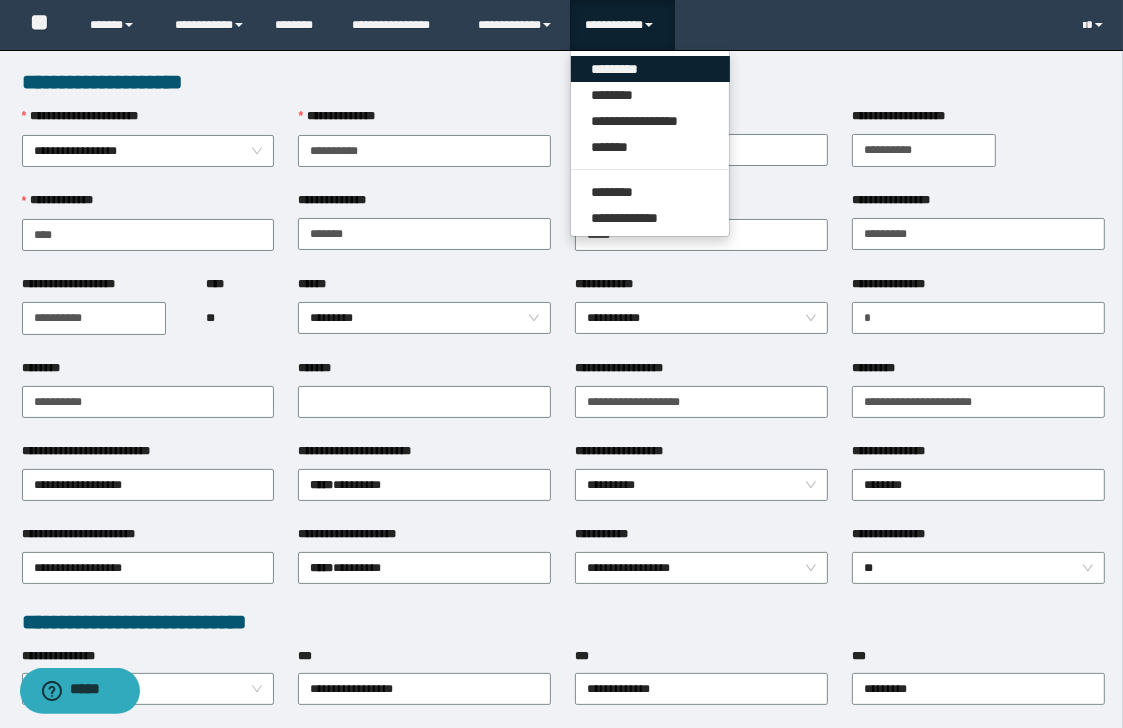 click on "*********" at bounding box center [650, 69] 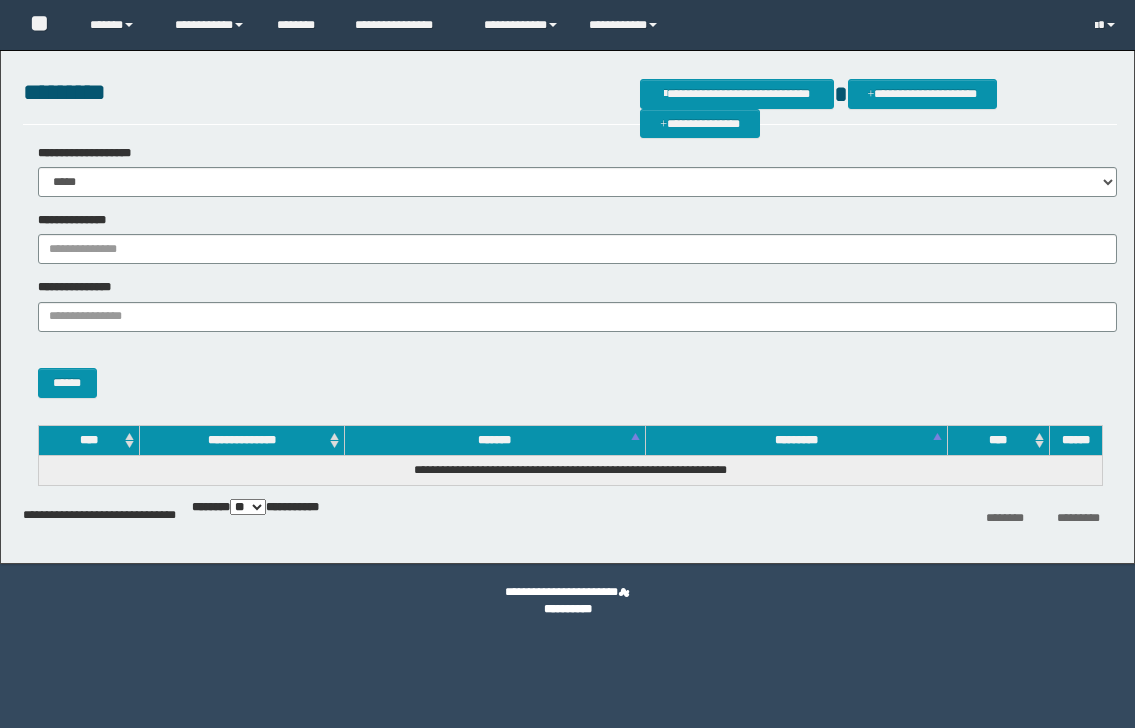scroll, scrollTop: 0, scrollLeft: 0, axis: both 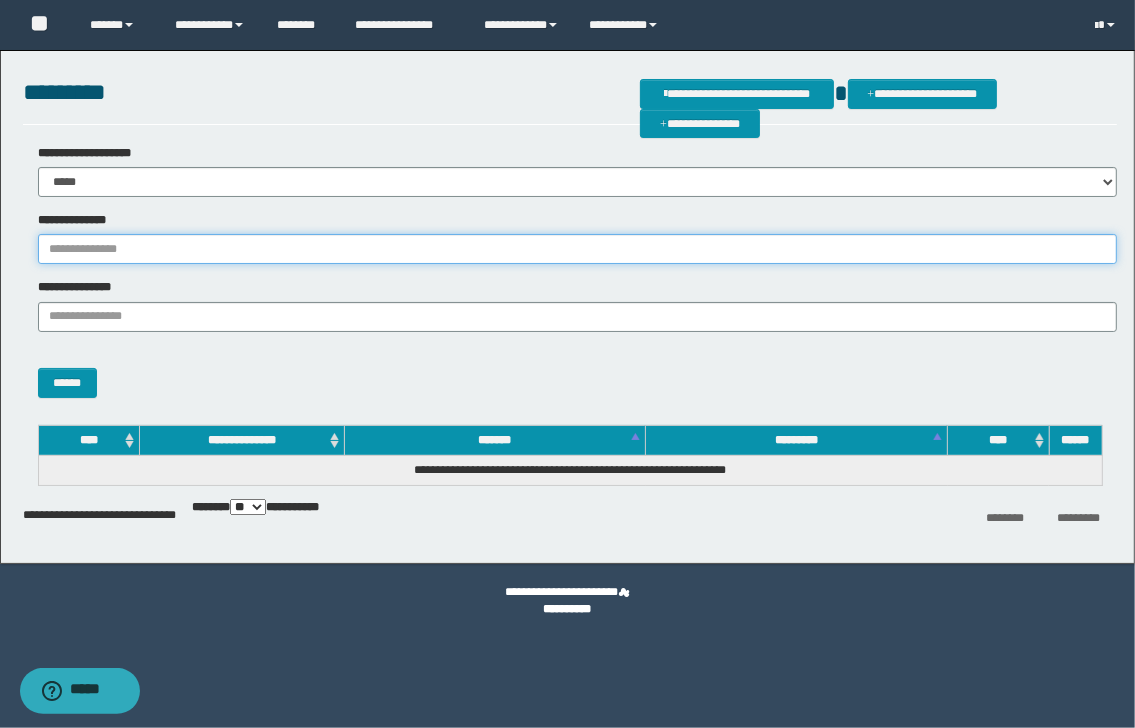 click on "**********" at bounding box center [577, 249] 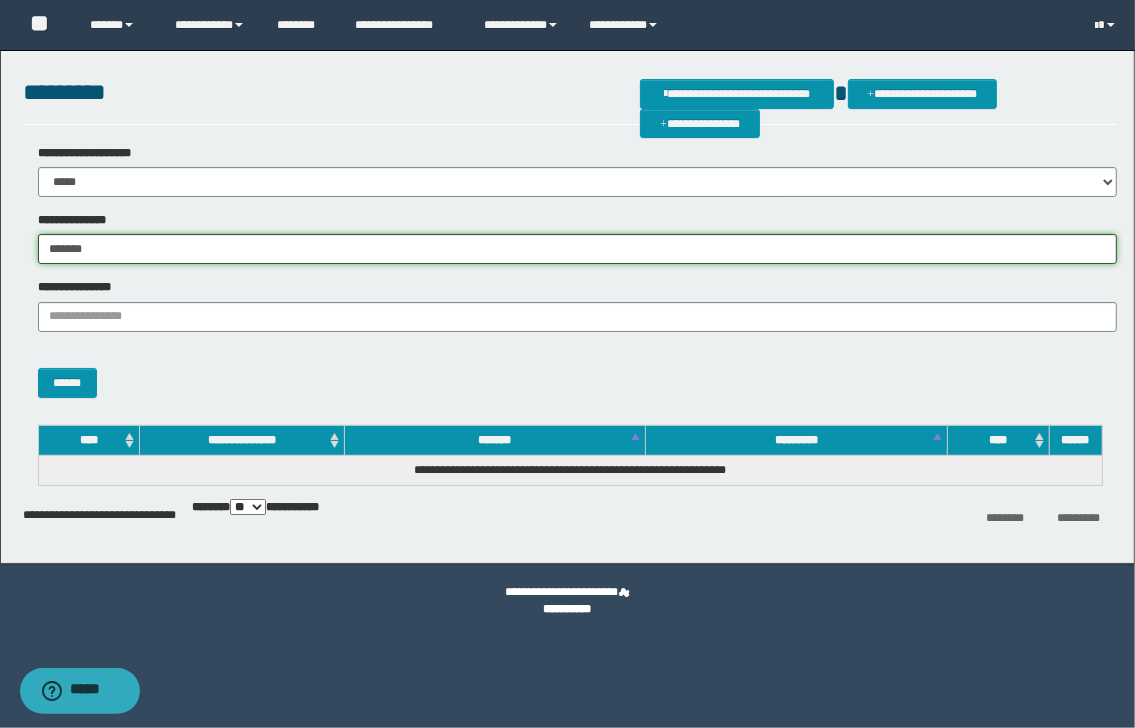 type on "*******" 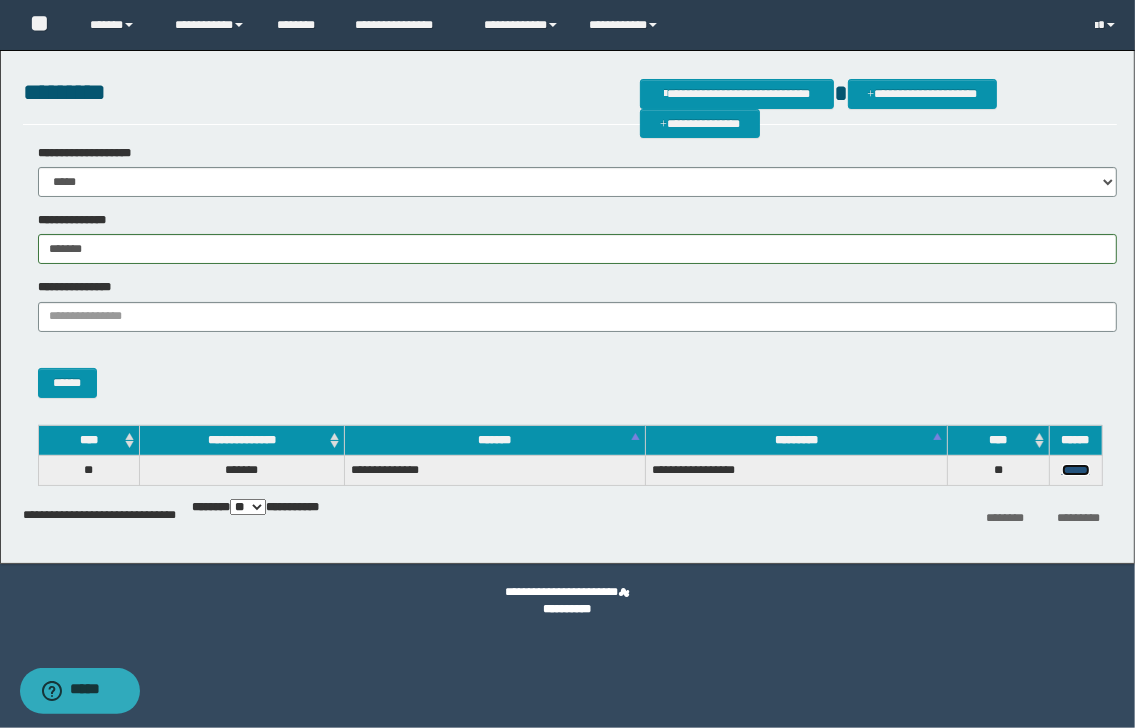 click on "******" at bounding box center (1076, 470) 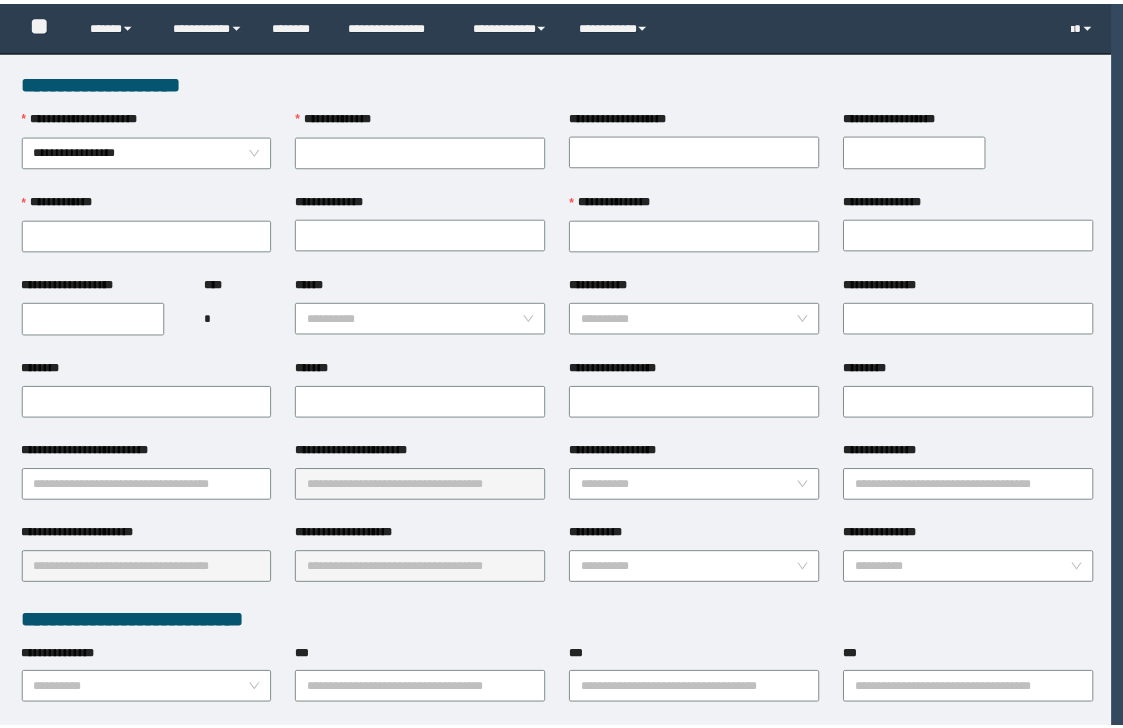 scroll, scrollTop: 0, scrollLeft: 0, axis: both 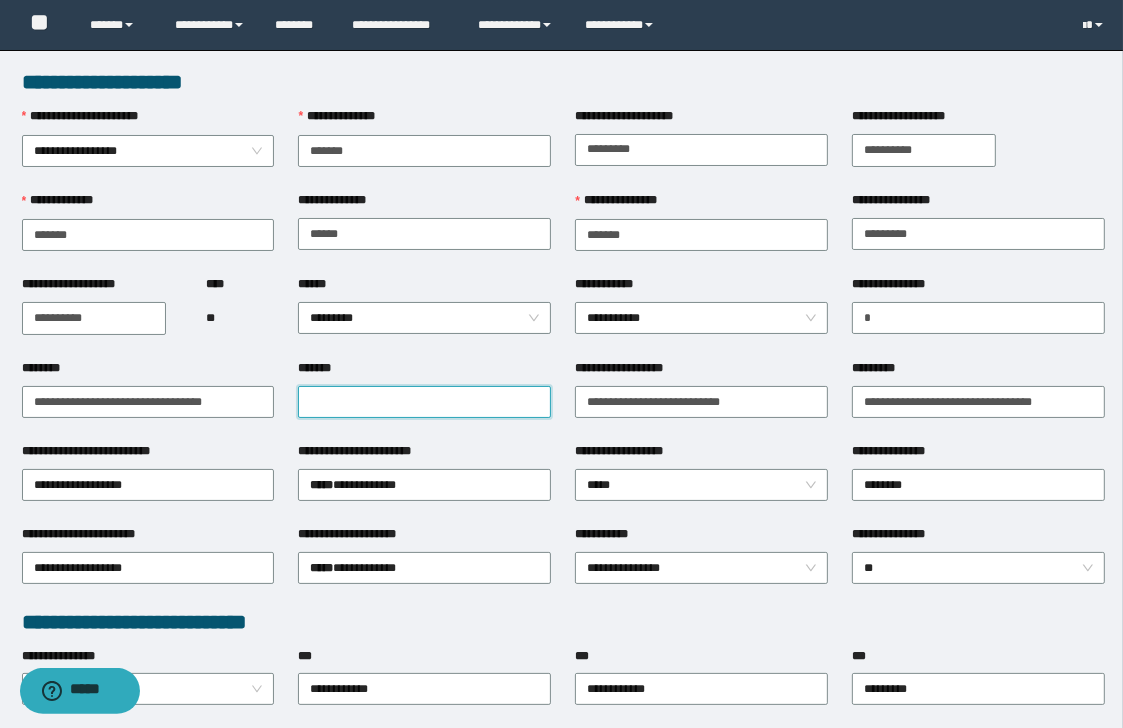click on "*******" at bounding box center (424, 402) 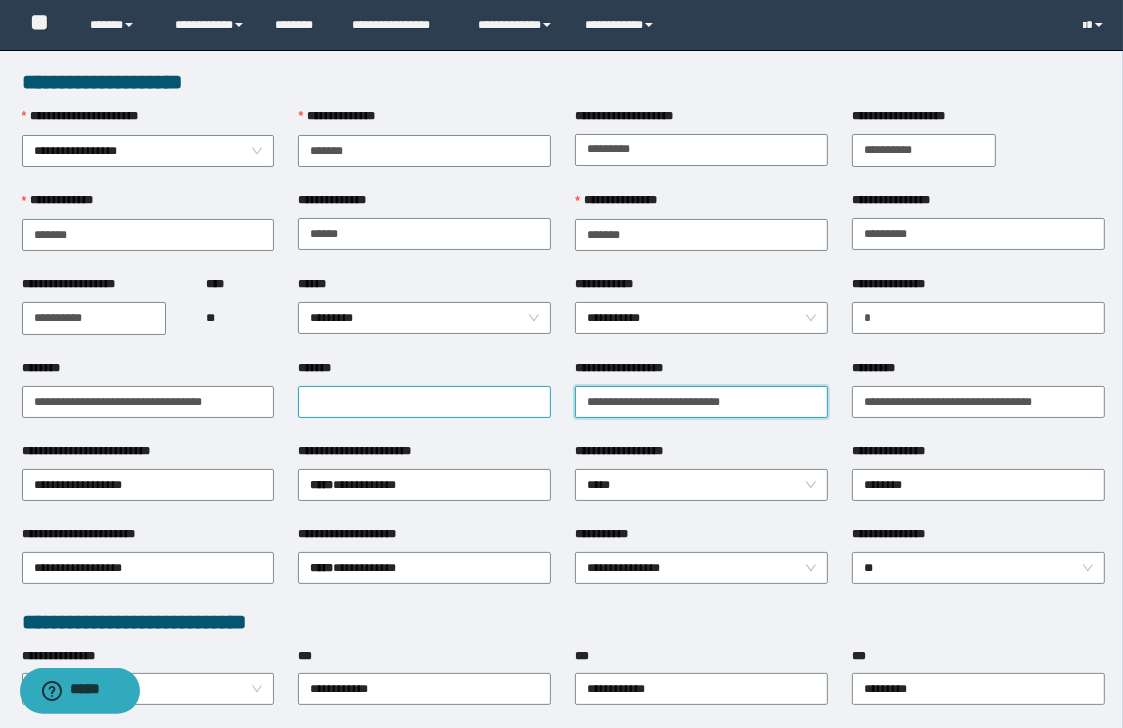 type on "**********" 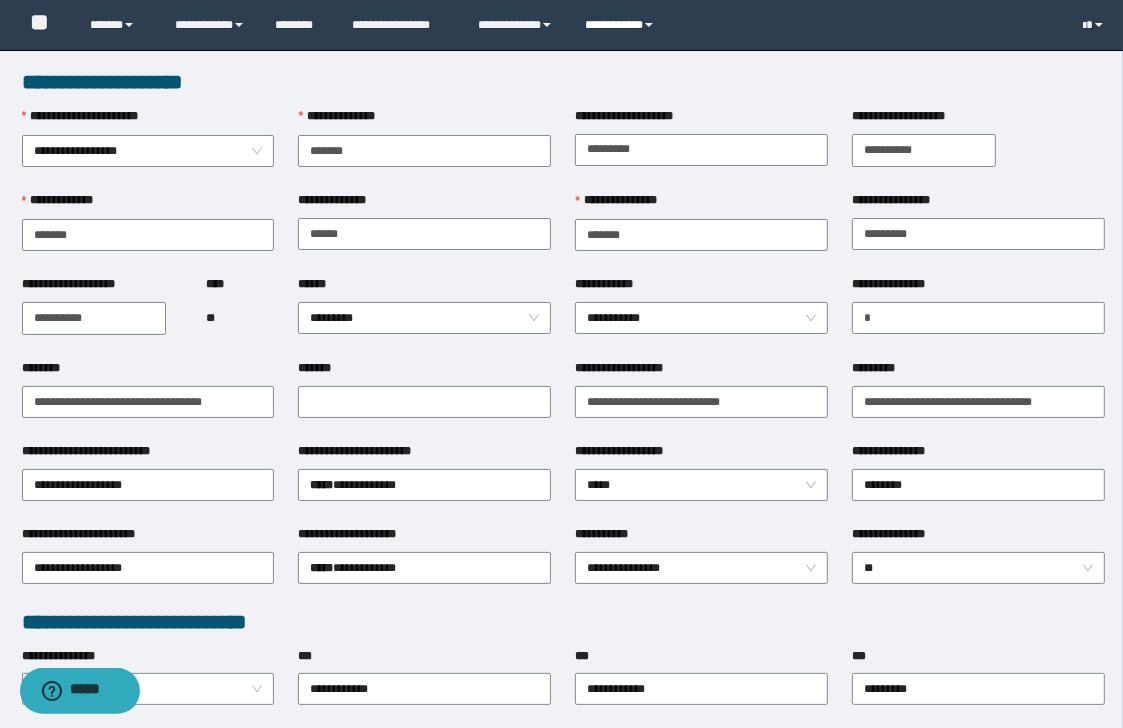 click on "**********" at bounding box center [622, 25] 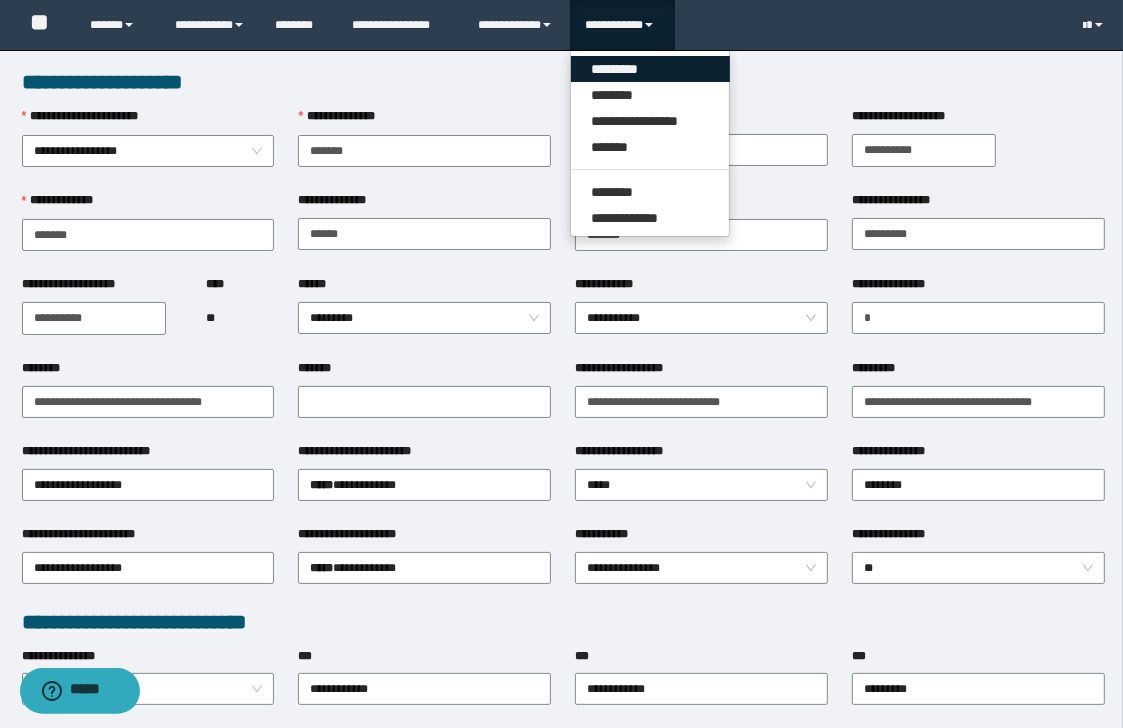 click on "*********" at bounding box center [650, 69] 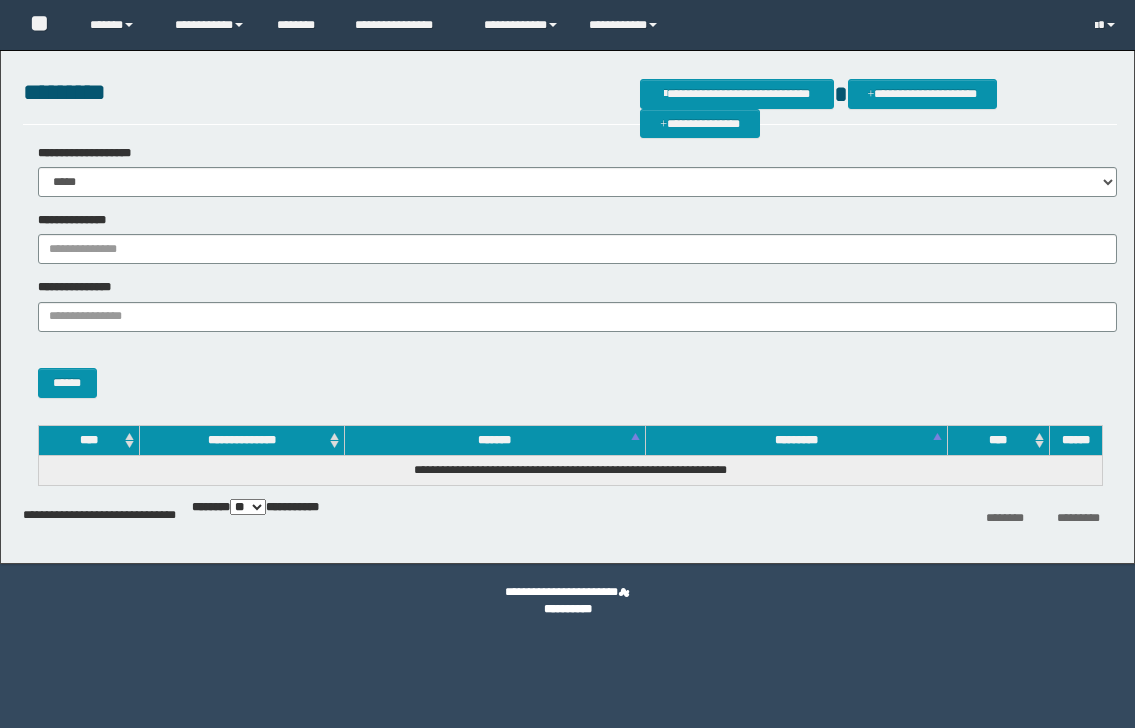 scroll, scrollTop: 0, scrollLeft: 0, axis: both 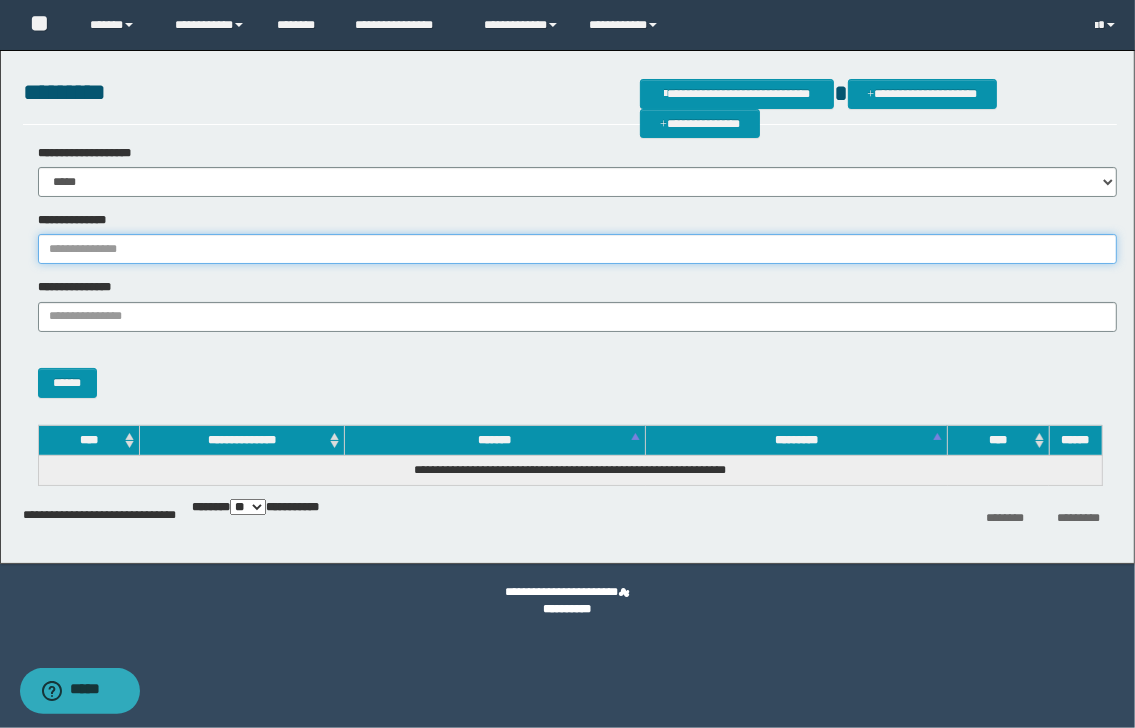 click on "**********" at bounding box center [577, 249] 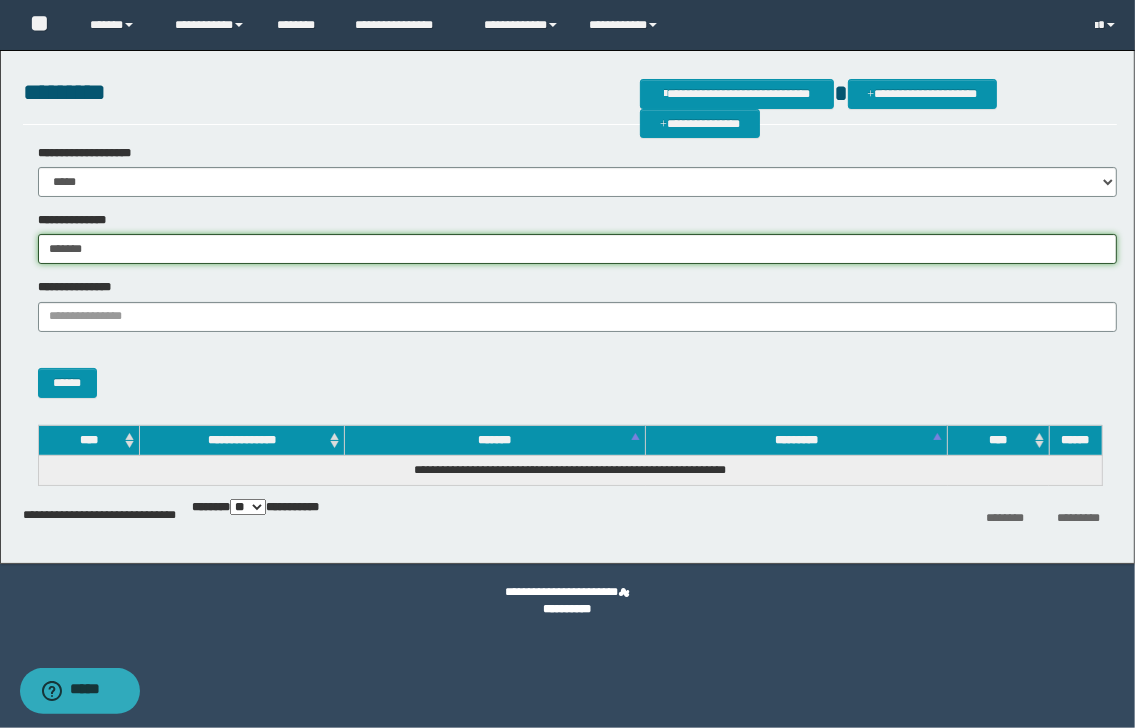 type on "*******" 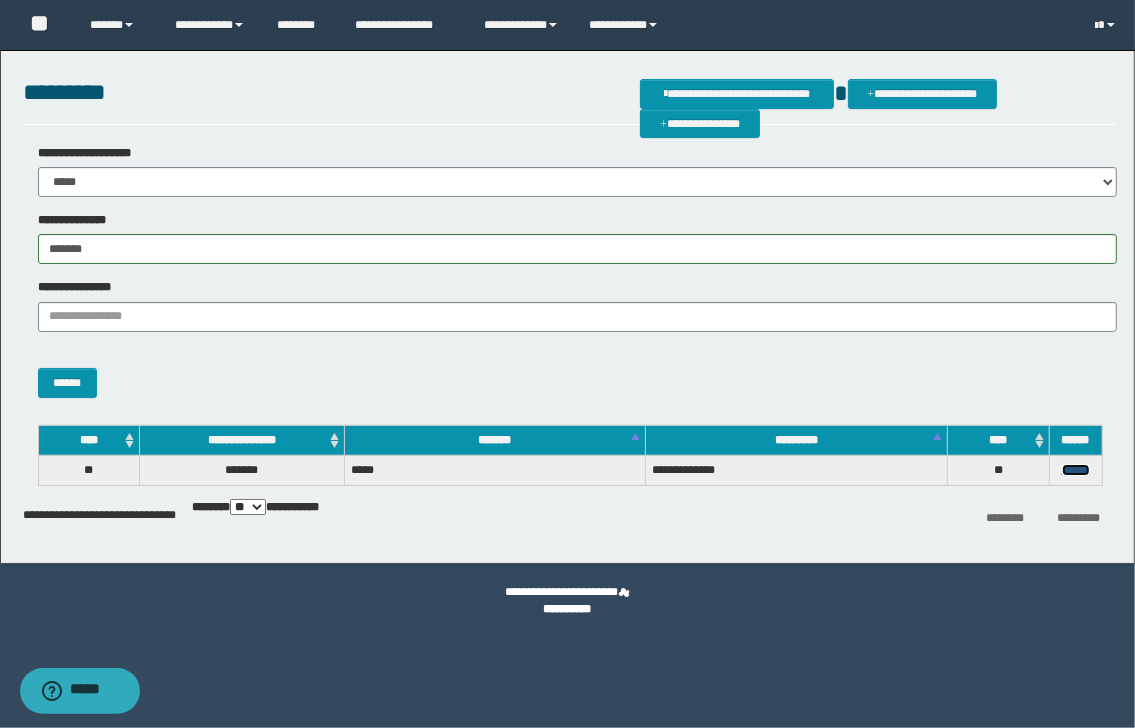 click on "******" at bounding box center (1076, 470) 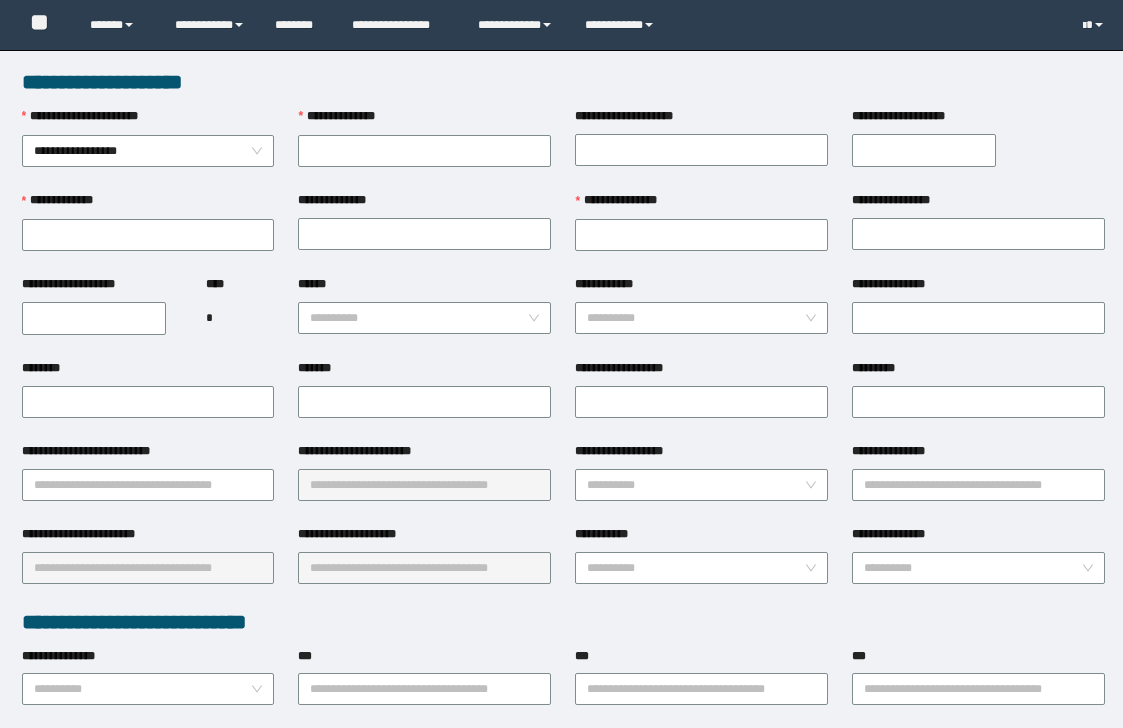 scroll, scrollTop: 0, scrollLeft: 0, axis: both 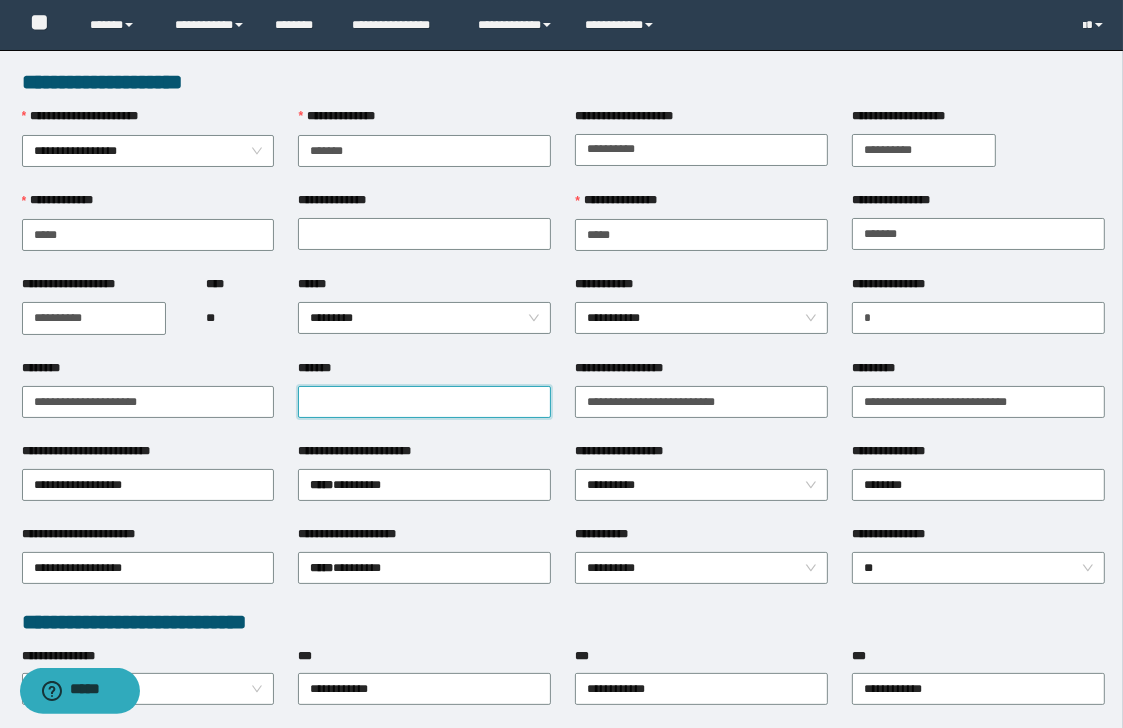 click on "*******" at bounding box center [424, 402] 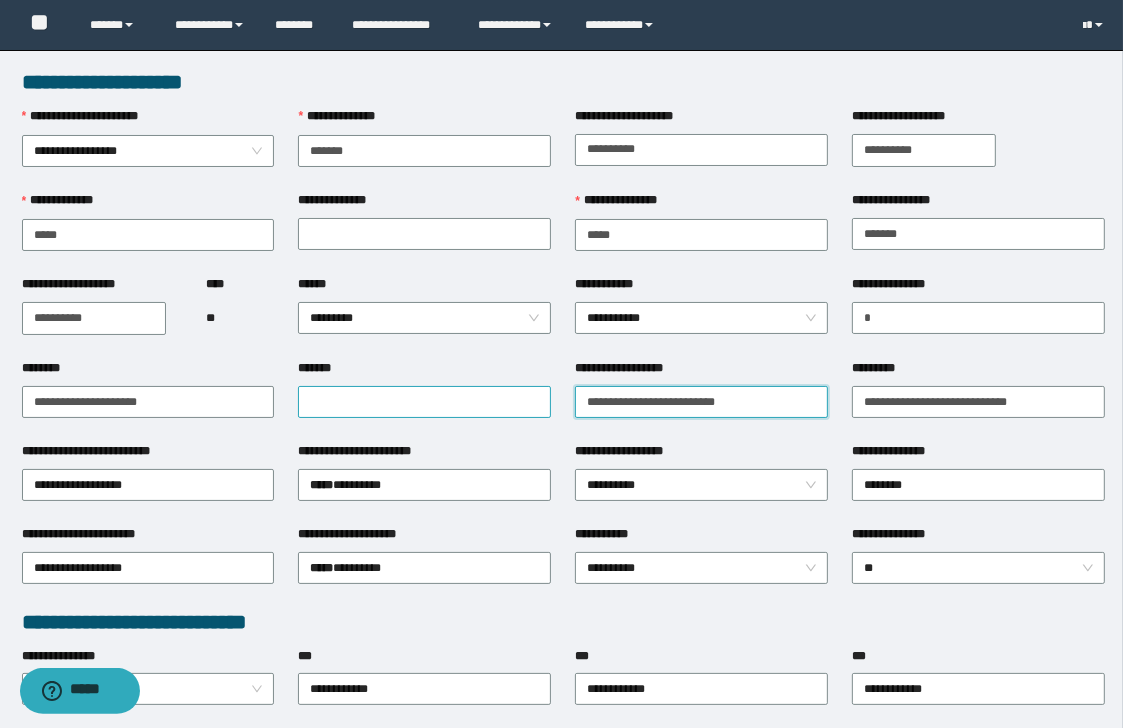 type on "**********" 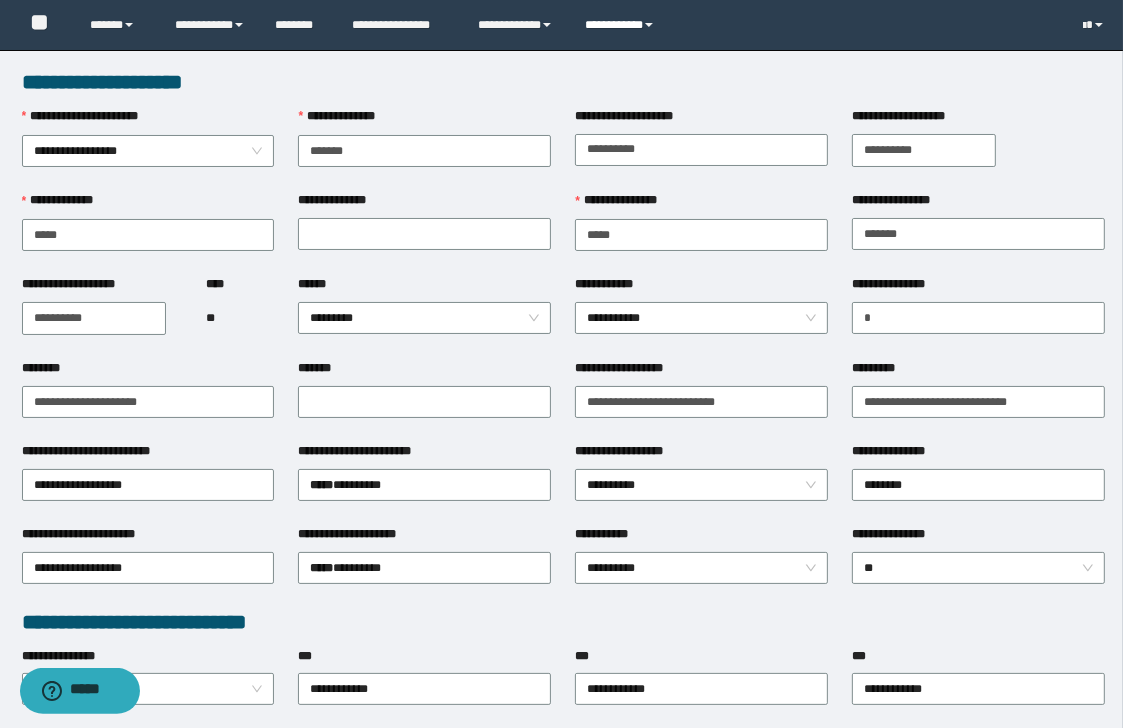 click on "**********" at bounding box center (622, 25) 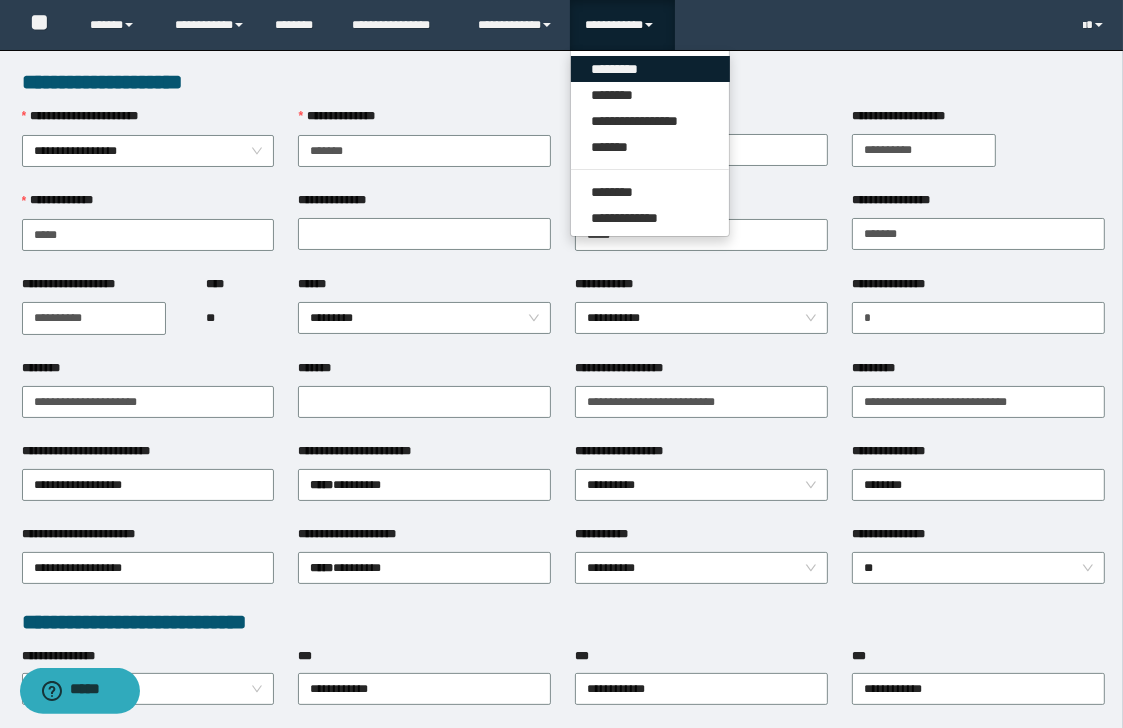 click on "*********" at bounding box center [650, 69] 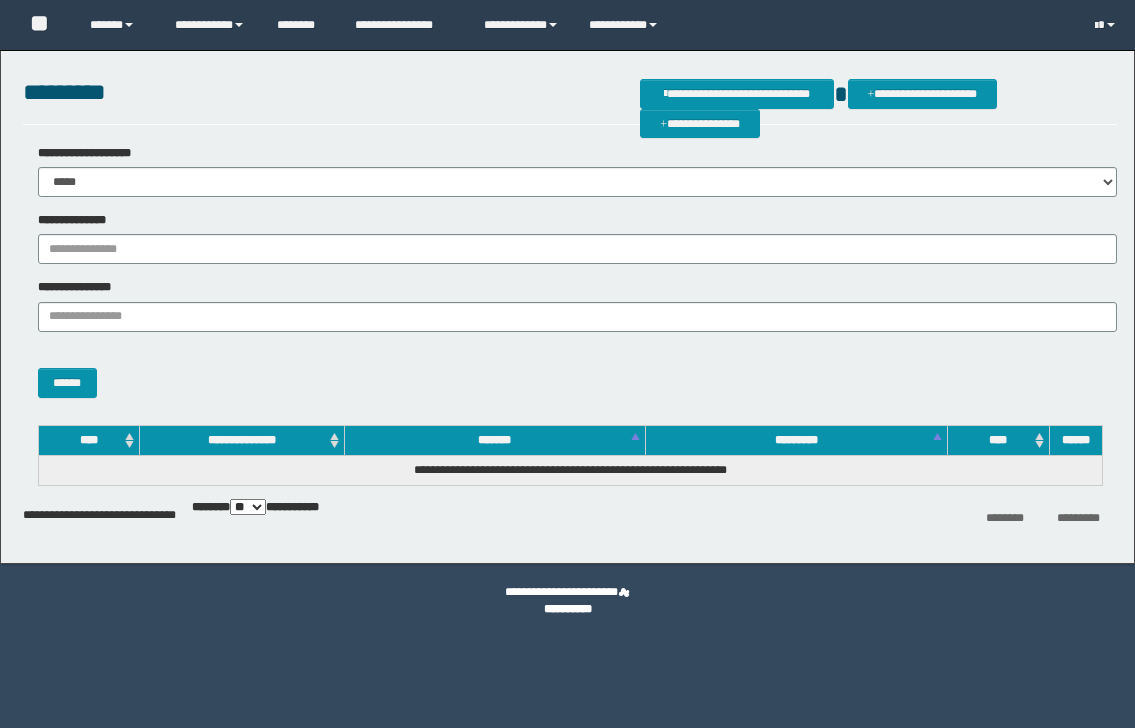 scroll, scrollTop: 0, scrollLeft: 0, axis: both 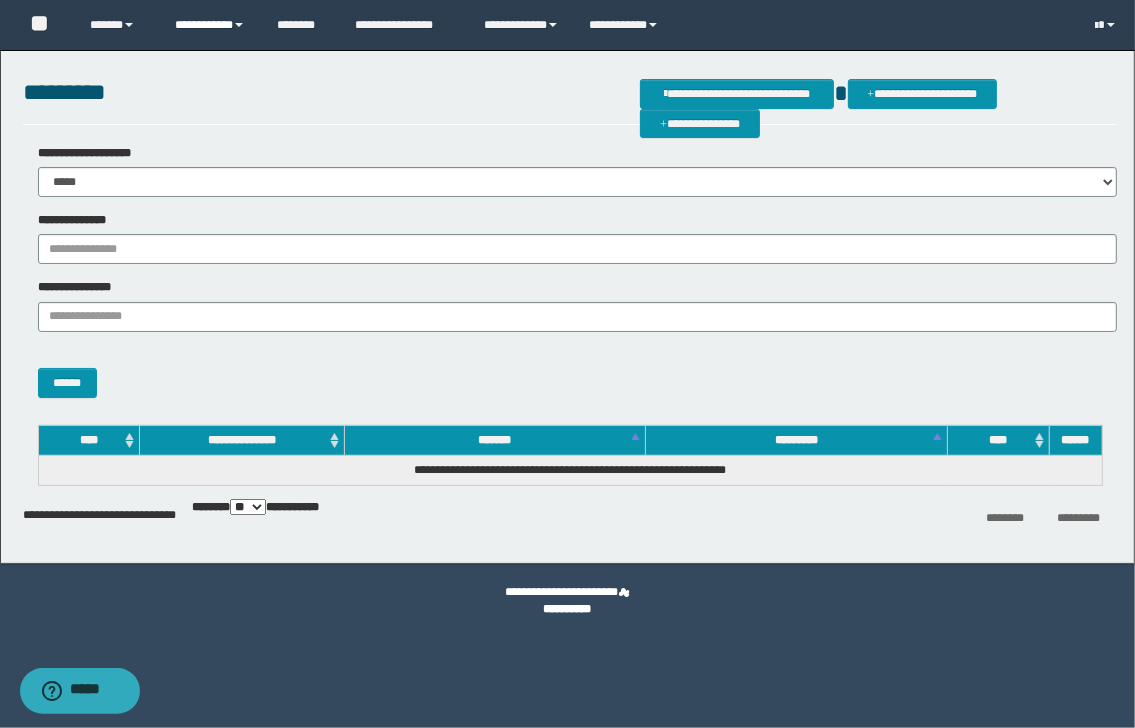 click on "**********" at bounding box center (210, 25) 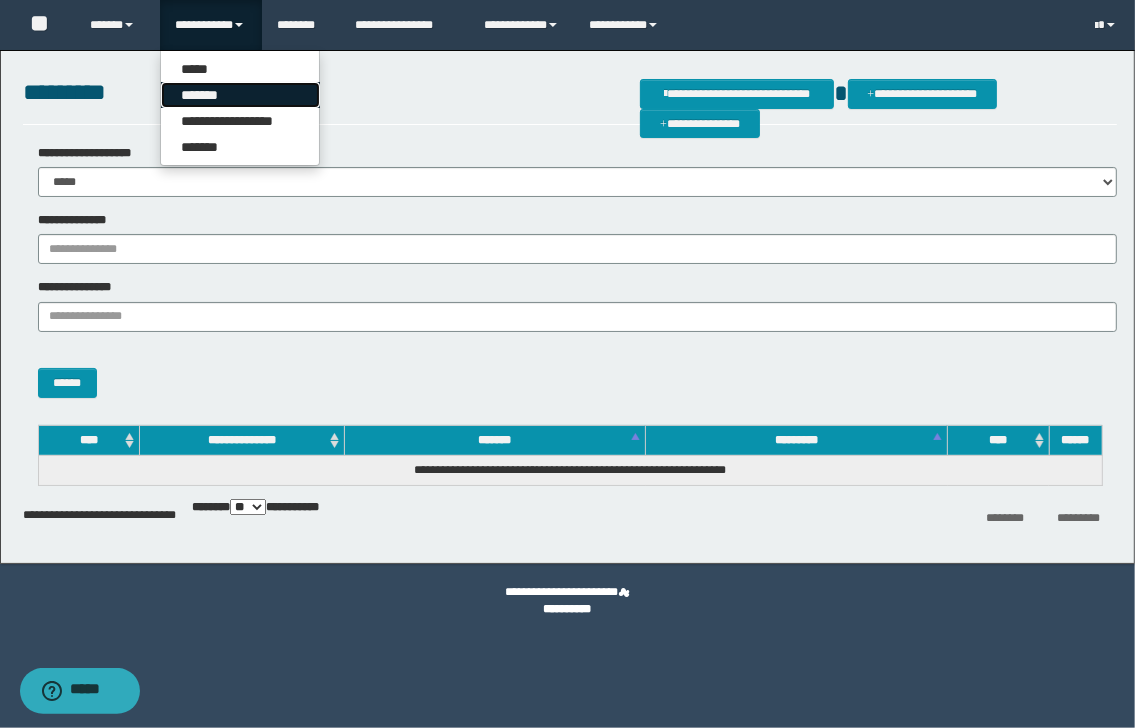 click on "*******" at bounding box center (240, 95) 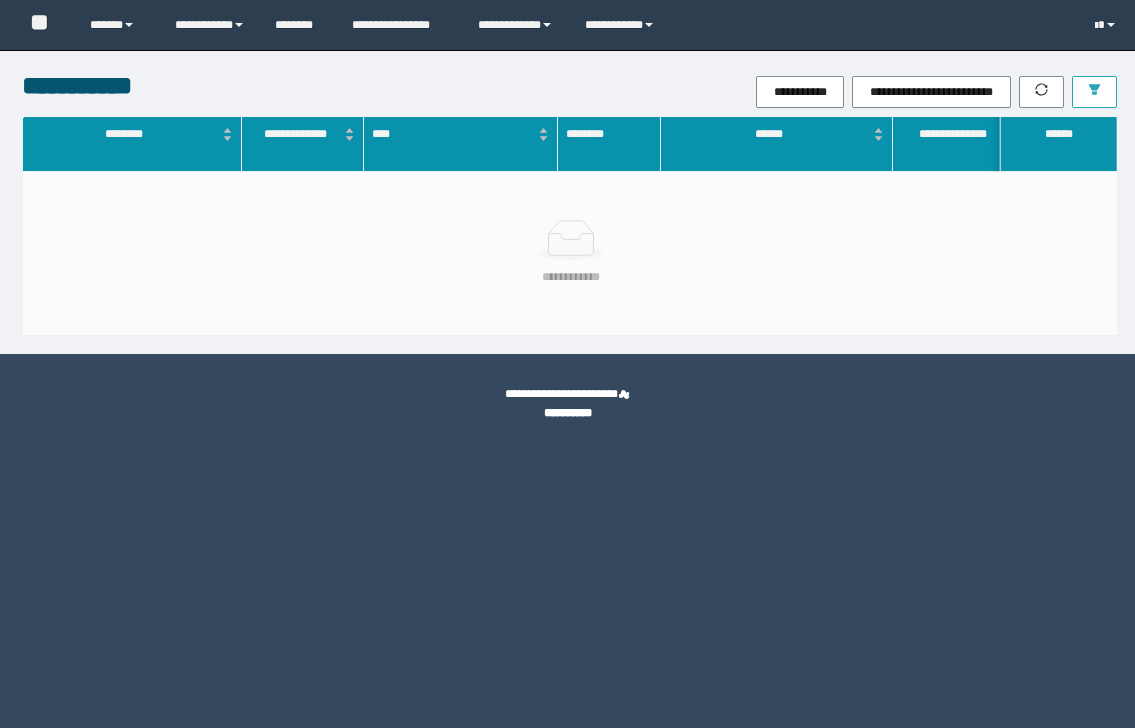 scroll, scrollTop: 0, scrollLeft: 0, axis: both 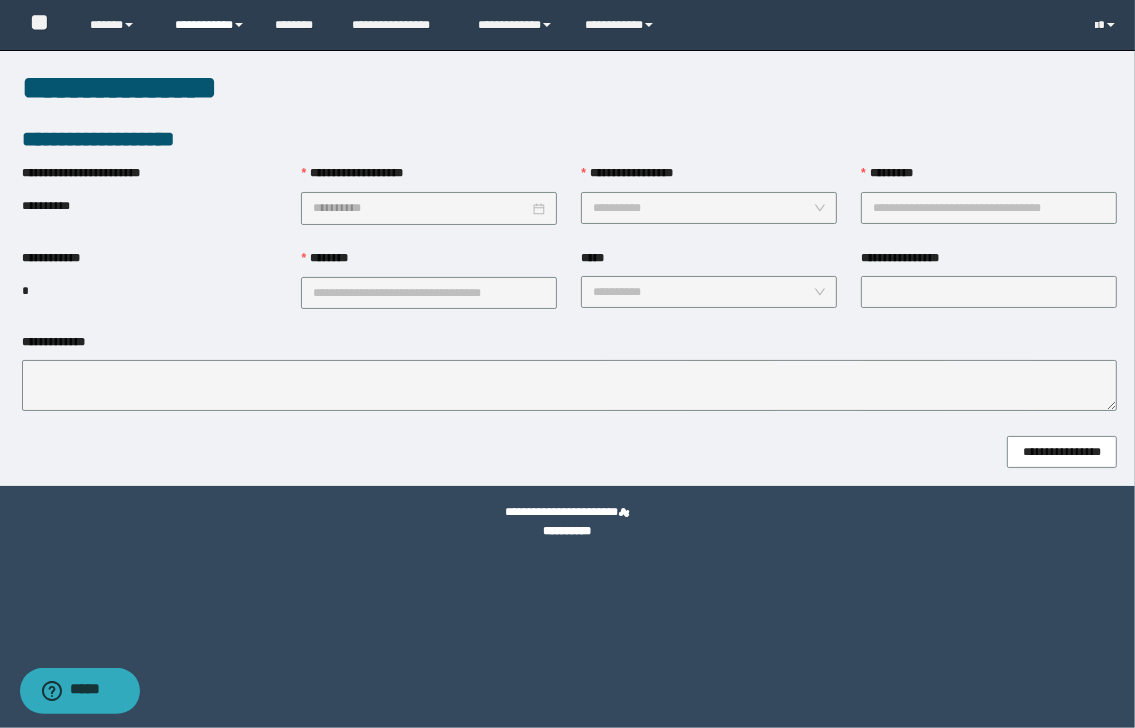click on "**********" at bounding box center [210, 25] 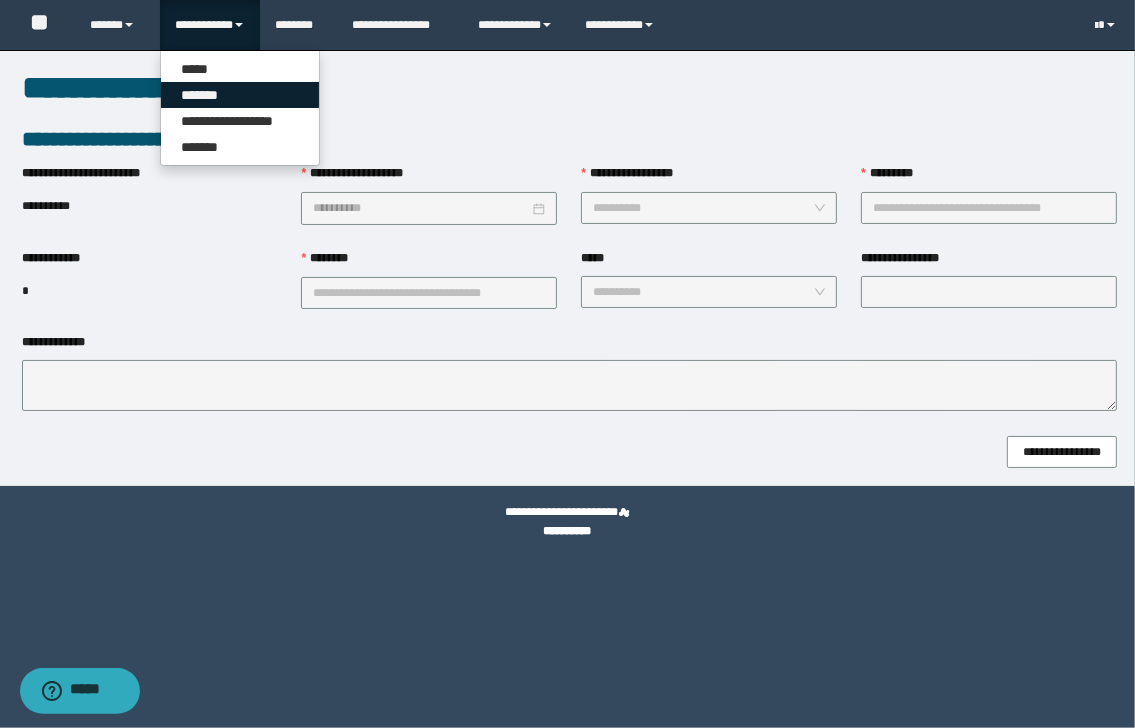 click on "*******" at bounding box center [240, 95] 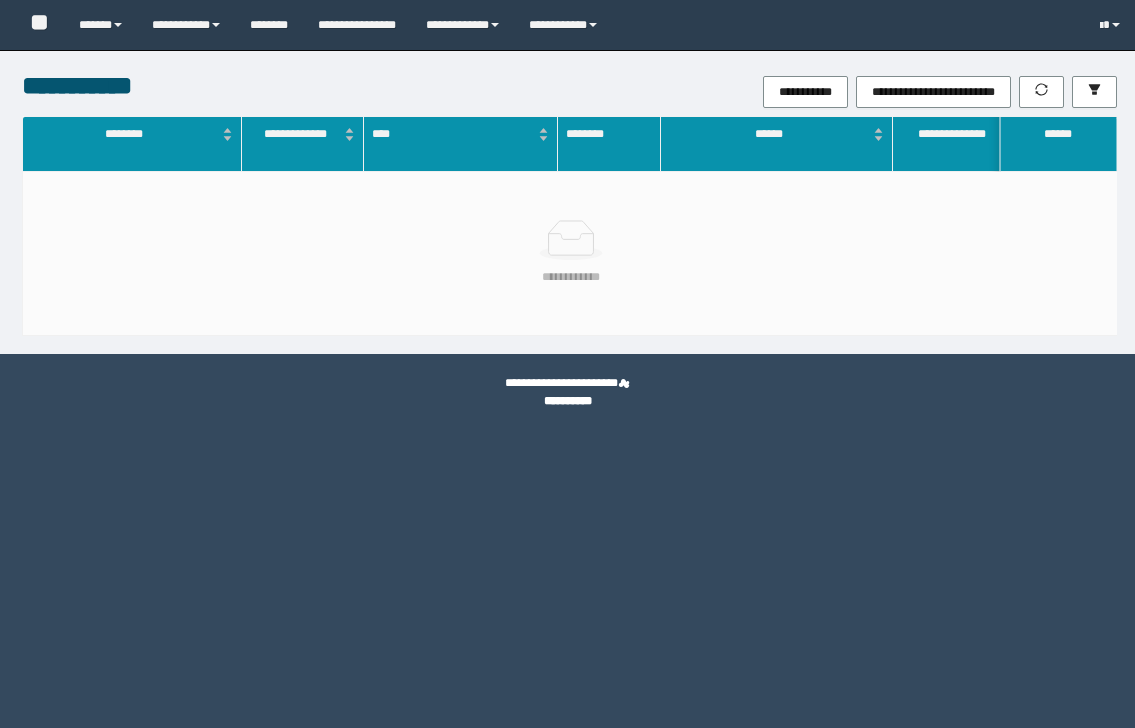 scroll, scrollTop: 0, scrollLeft: 0, axis: both 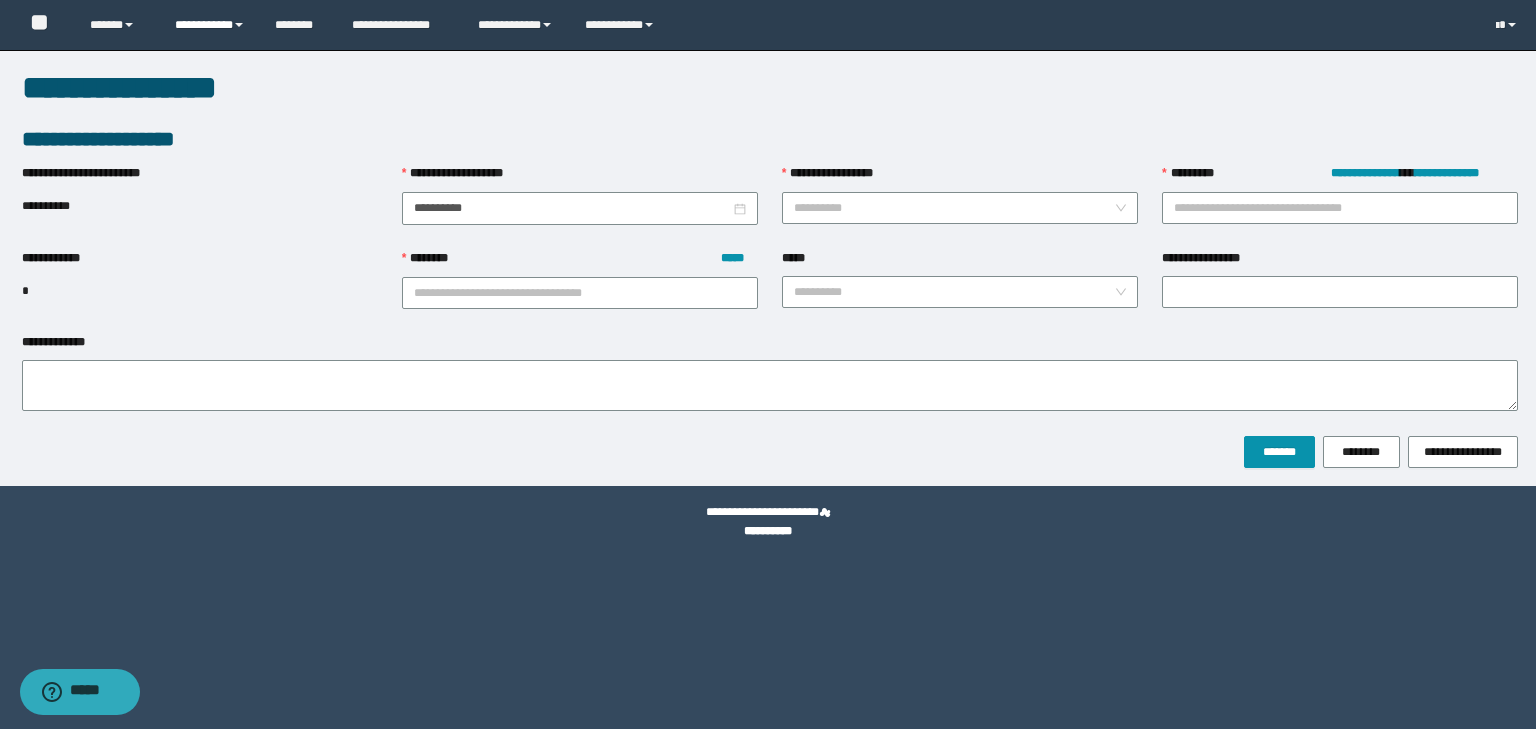 click on "**********" at bounding box center (210, 25) 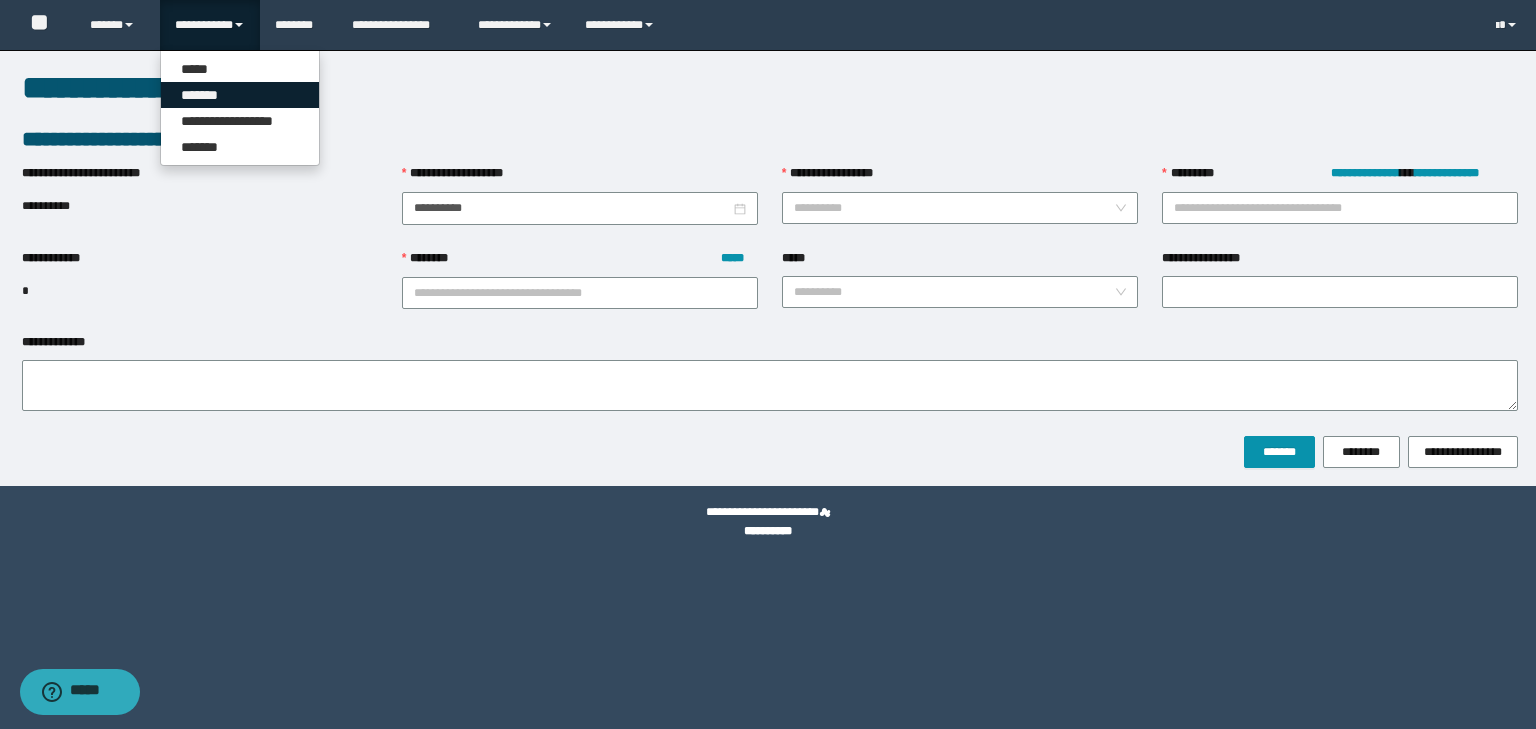 click on "*******" at bounding box center [240, 95] 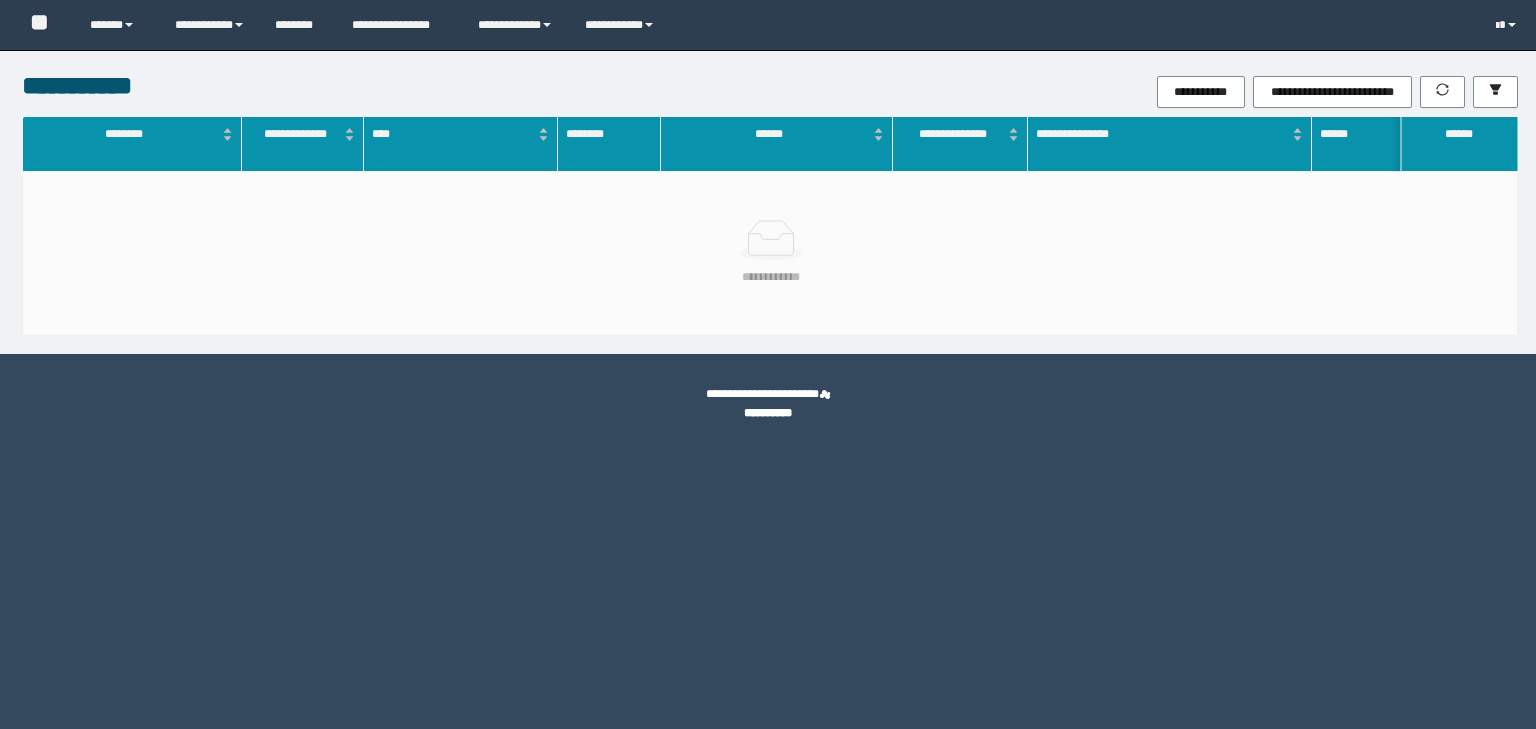 scroll, scrollTop: 0, scrollLeft: 0, axis: both 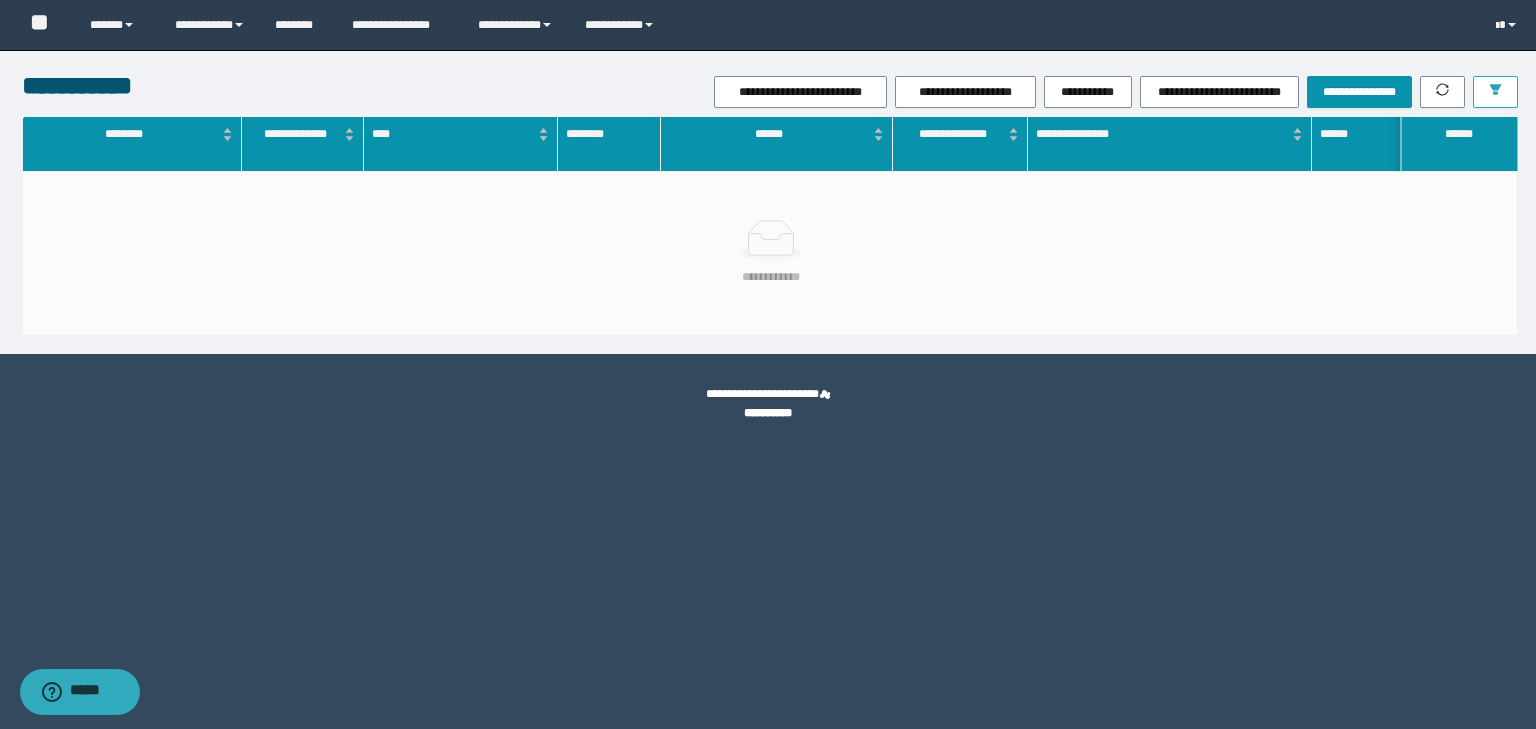 click at bounding box center (1495, 92) 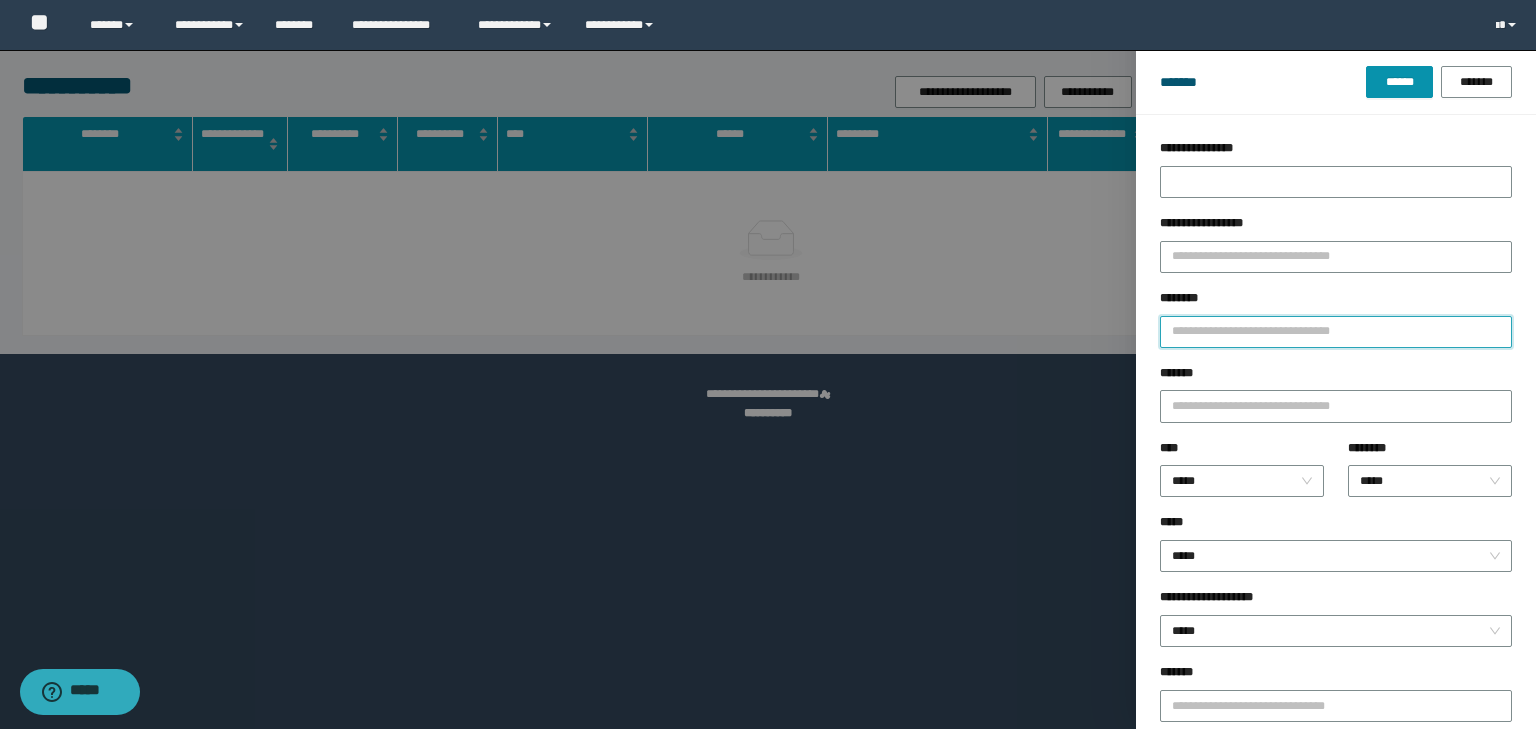 click on "********" at bounding box center (1336, 332) 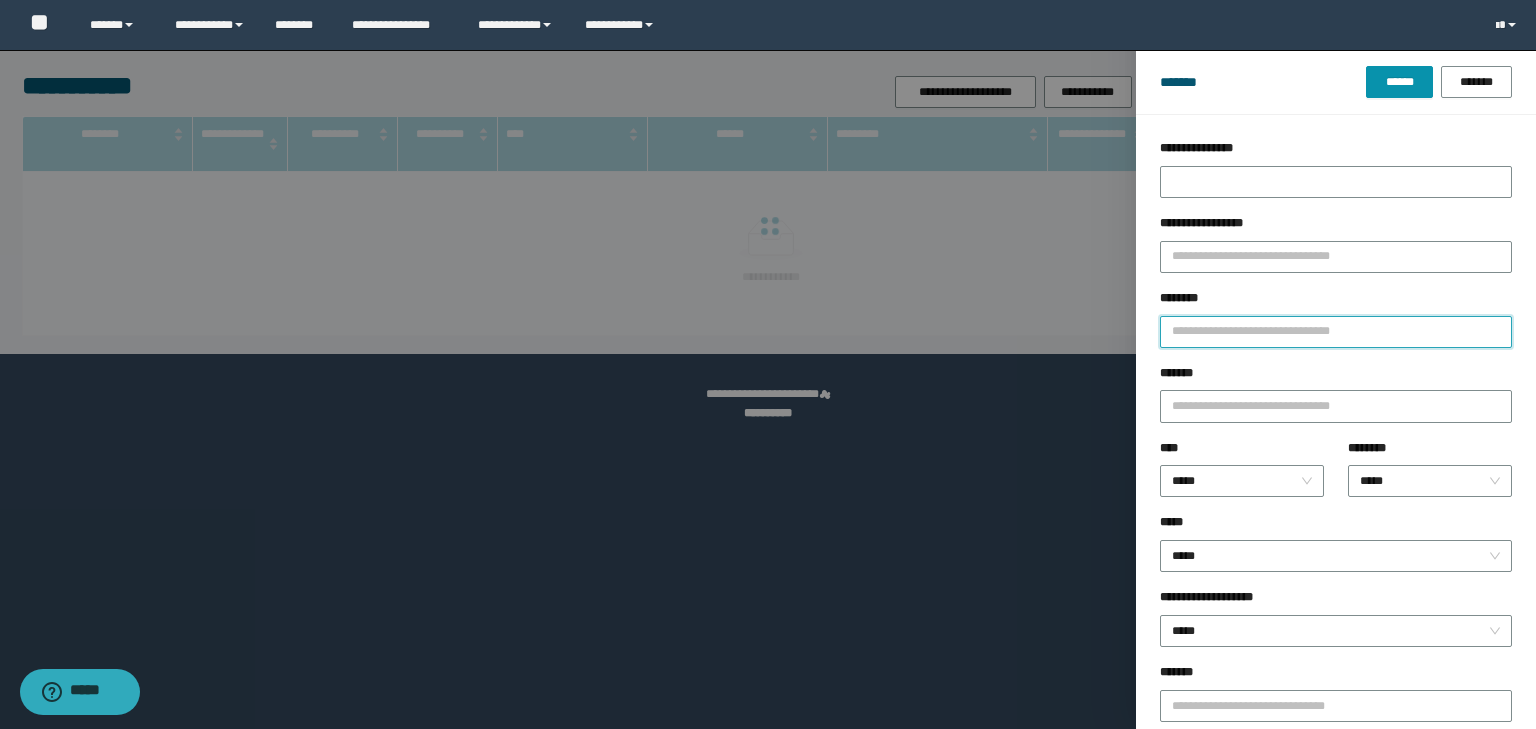 type on "*" 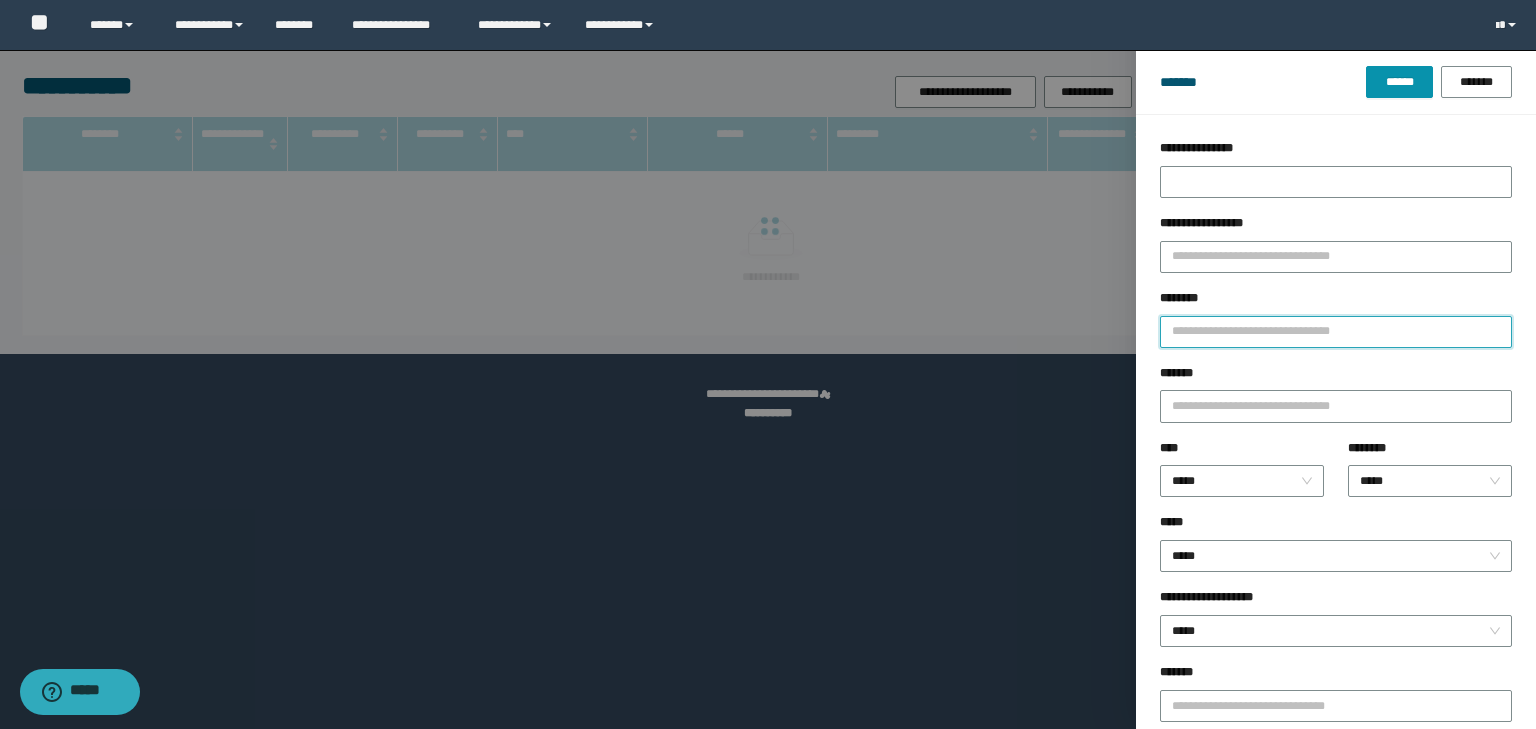 type 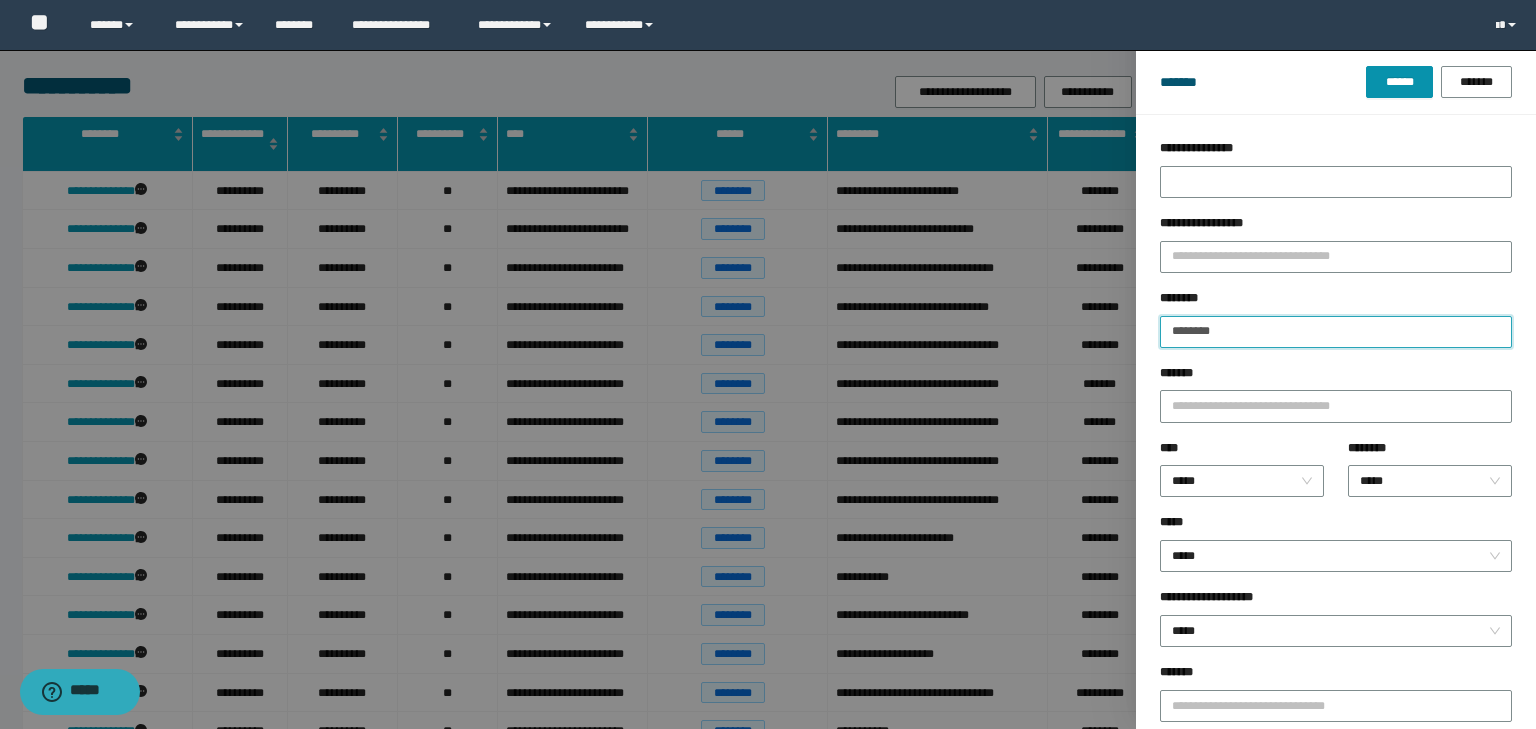 type on "********" 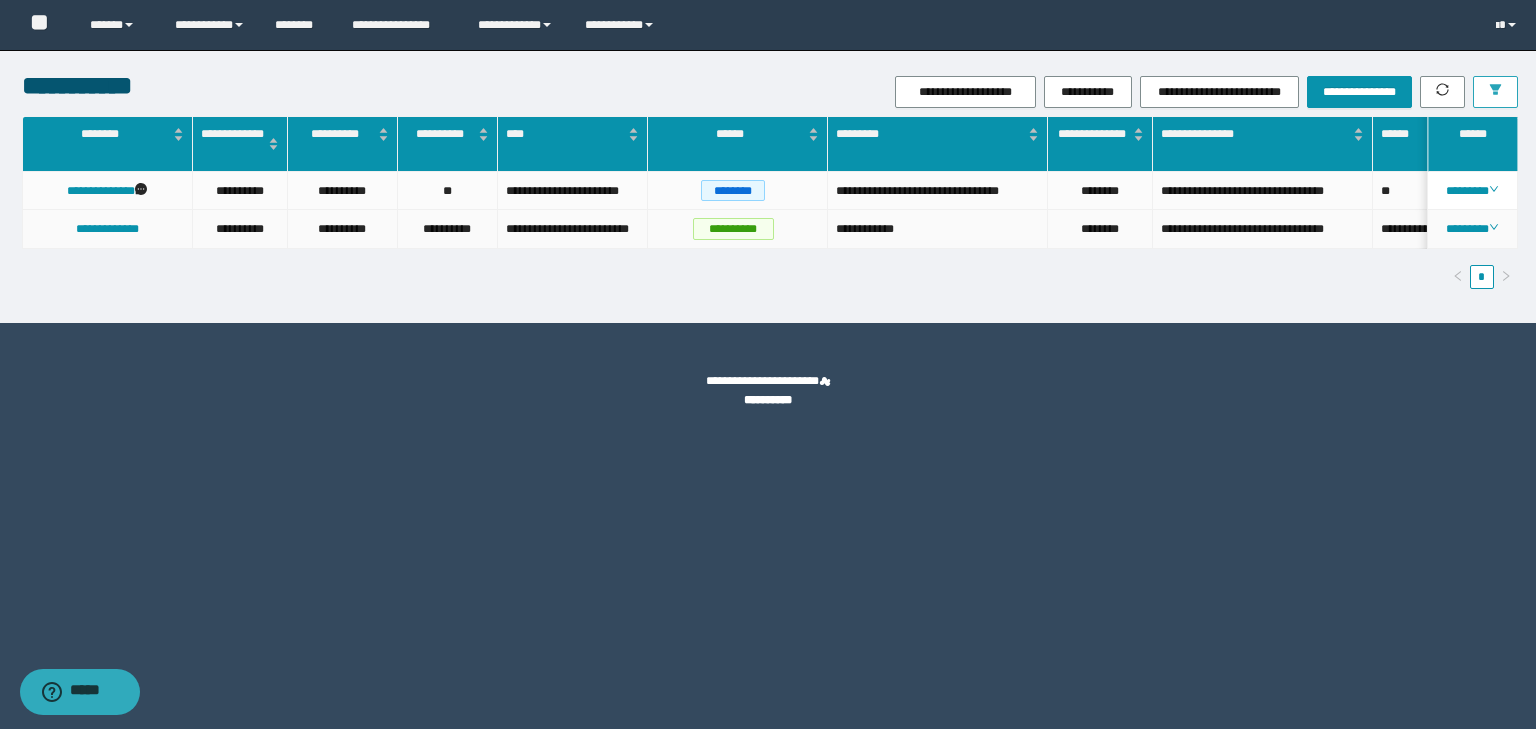 type 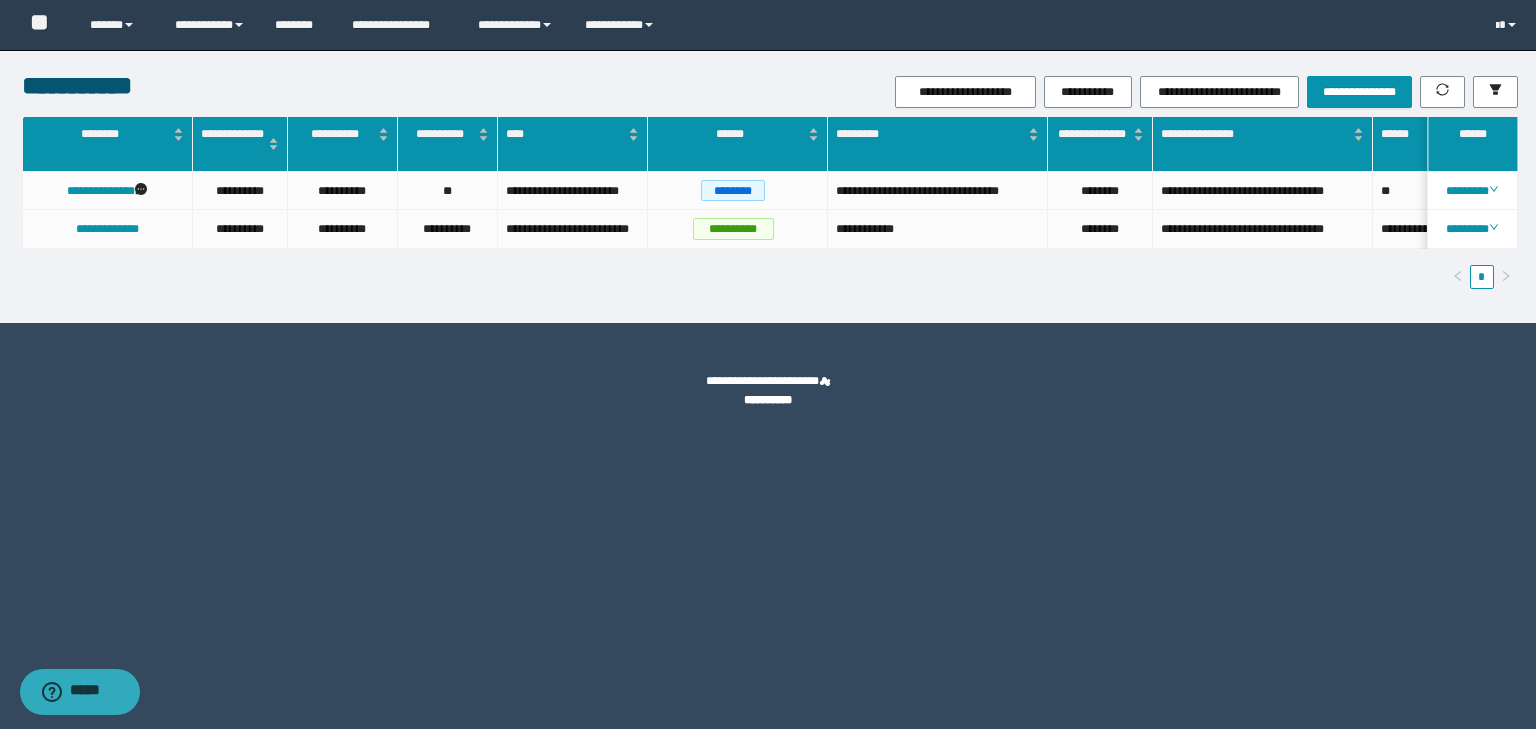 click on "**********" at bounding box center (768, 391) 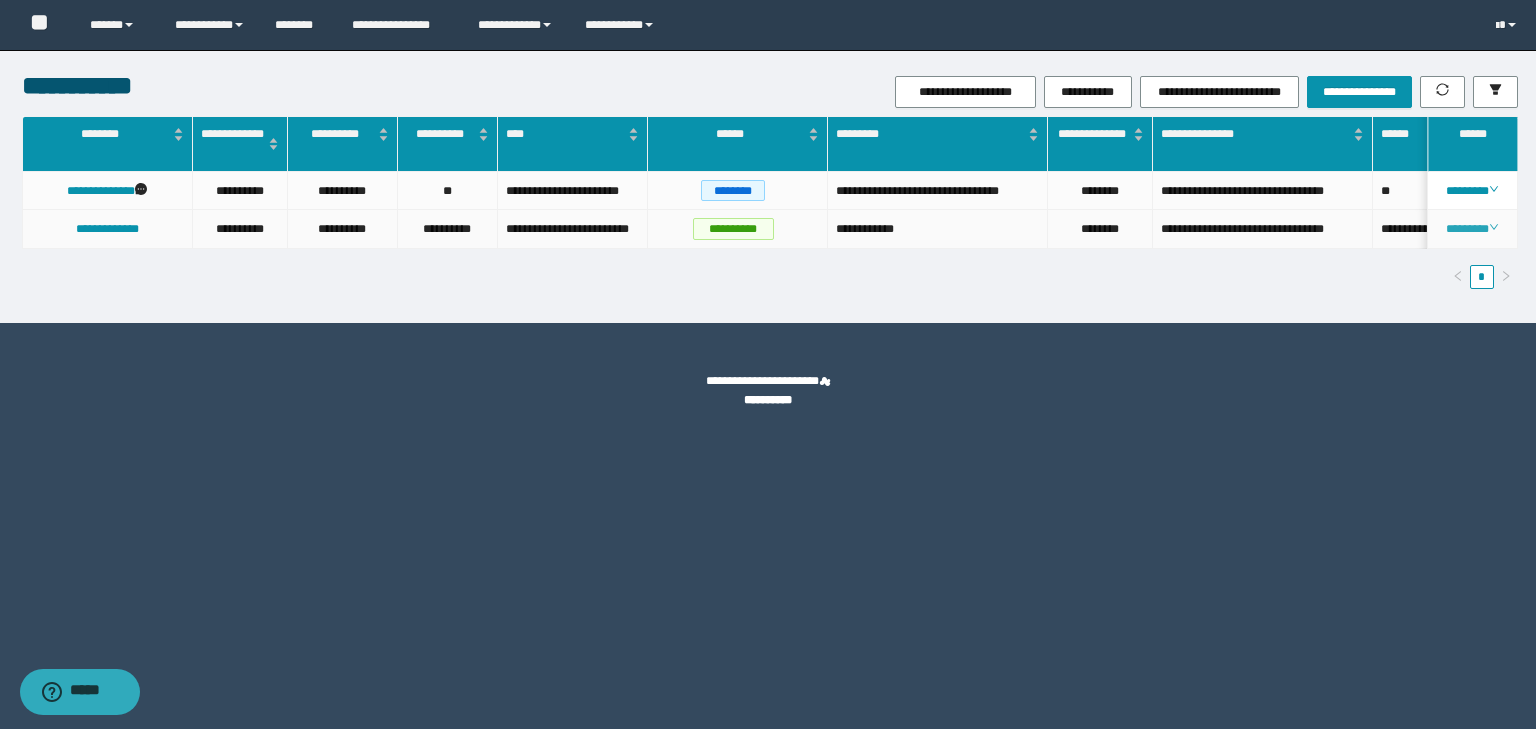 click 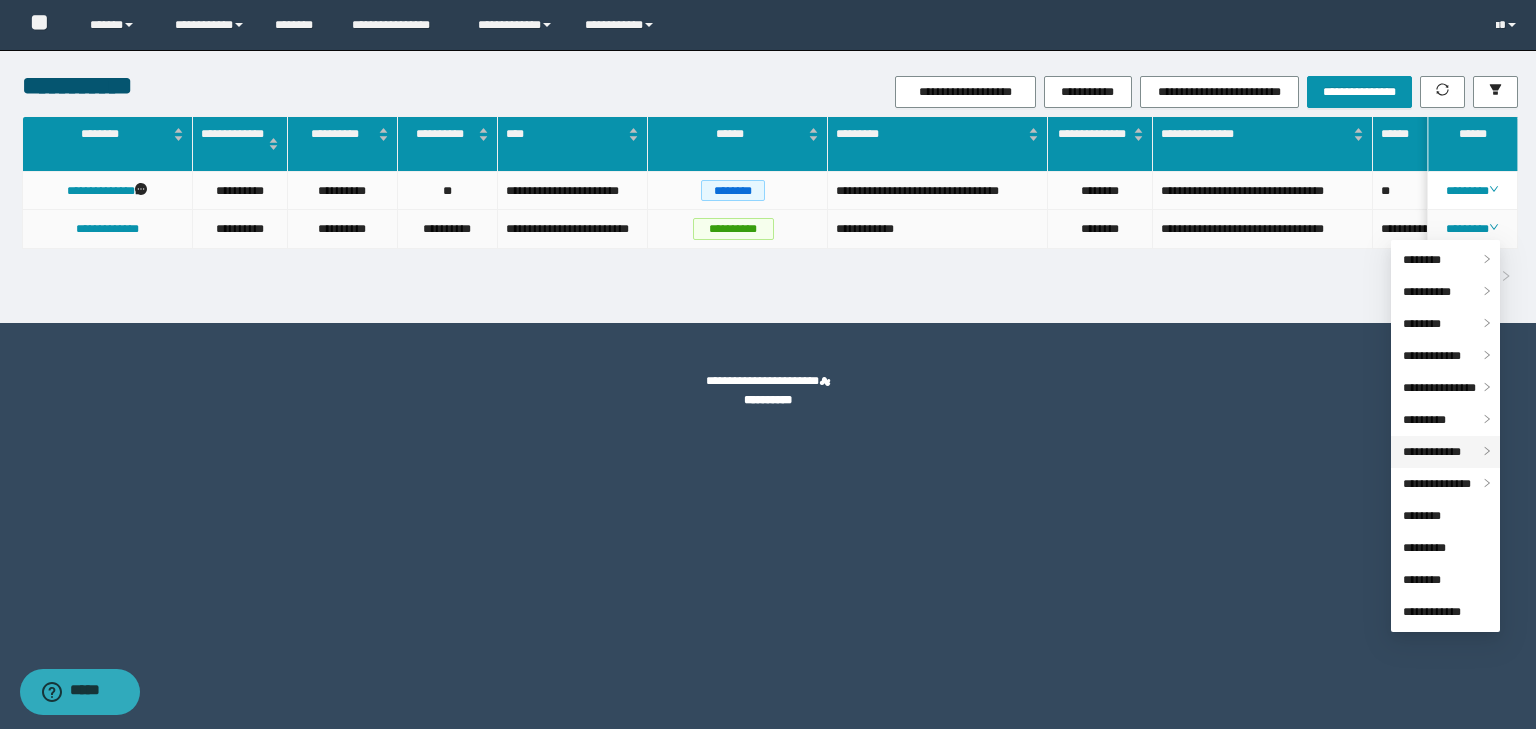 click on "**********" at bounding box center [1432, 452] 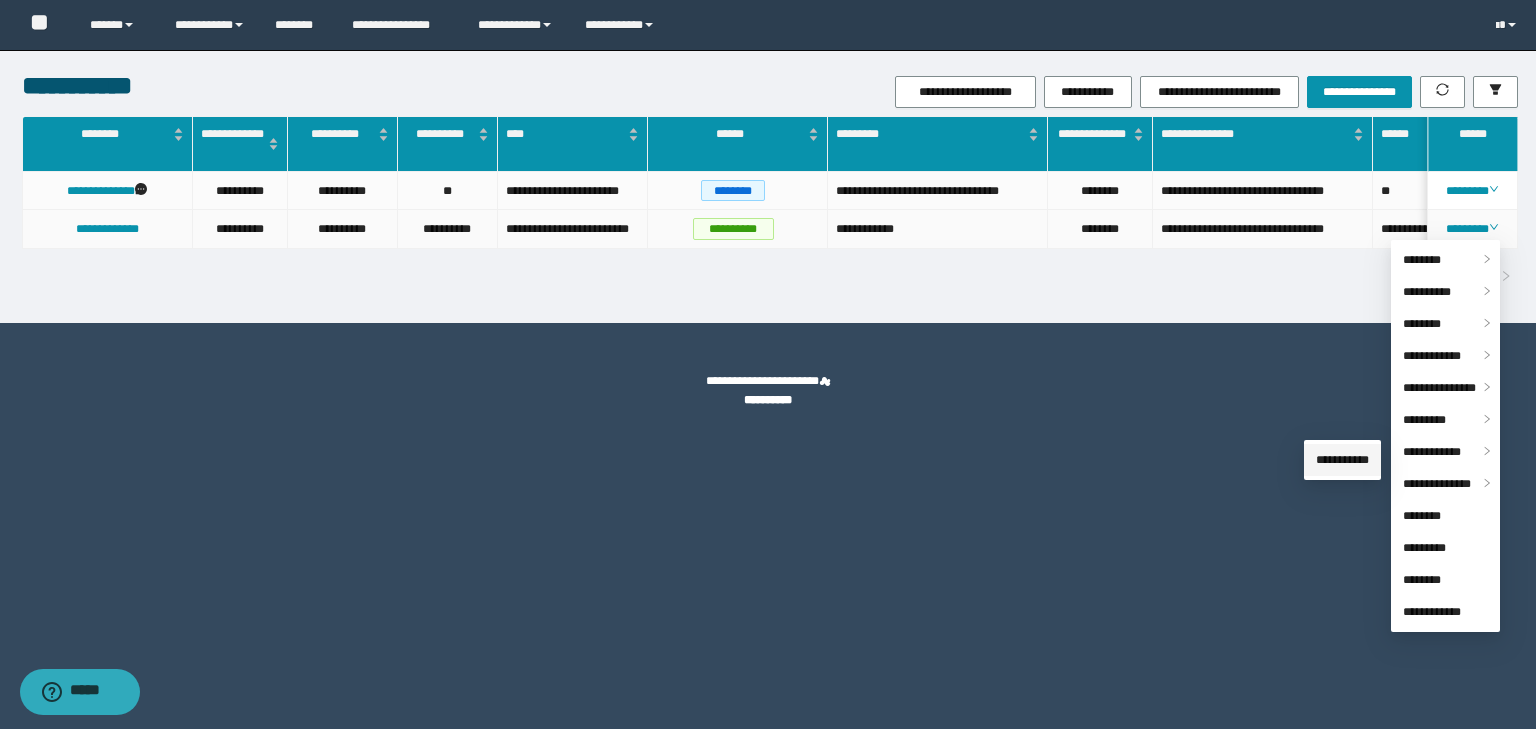 click on "**********" at bounding box center (1342, 460) 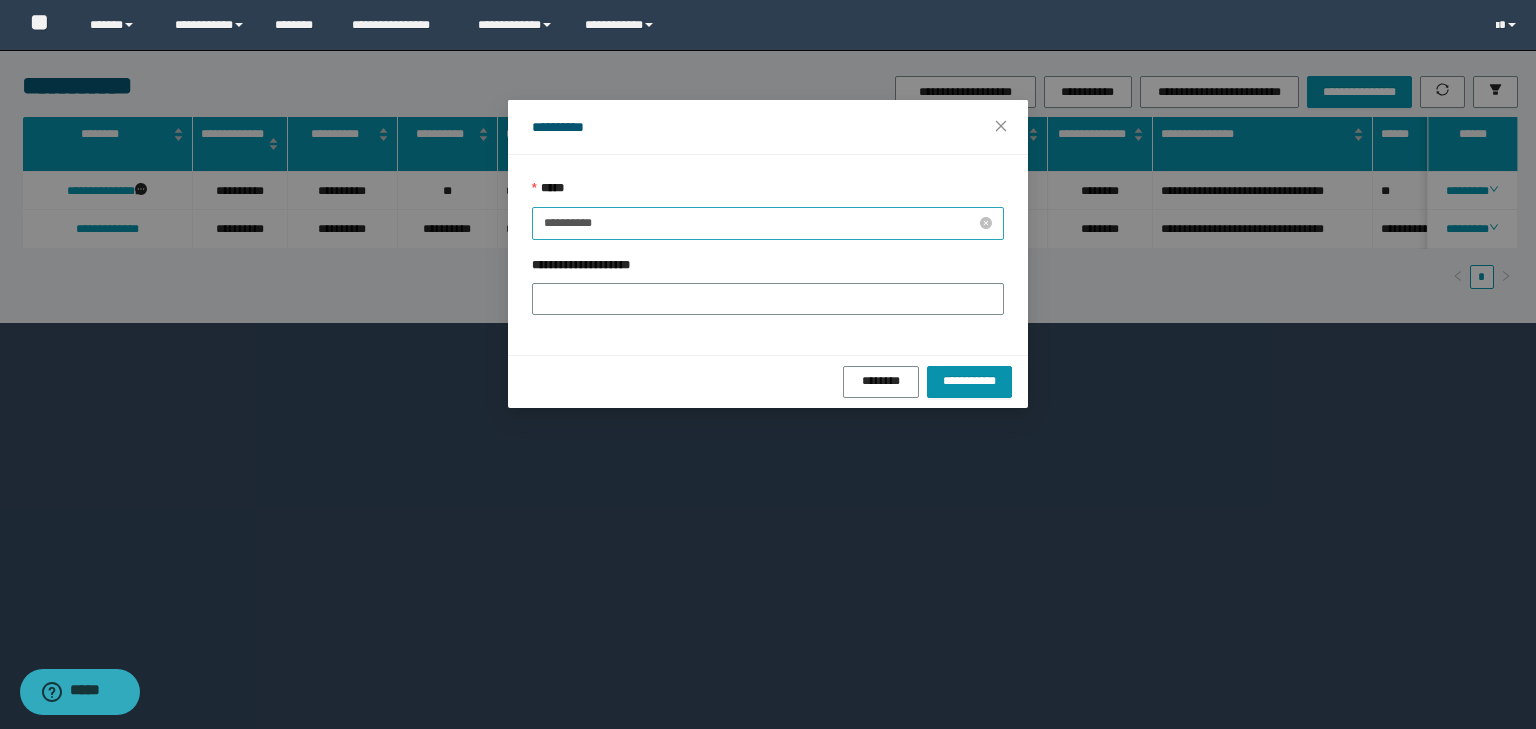 click on "**********" at bounding box center [760, 223] 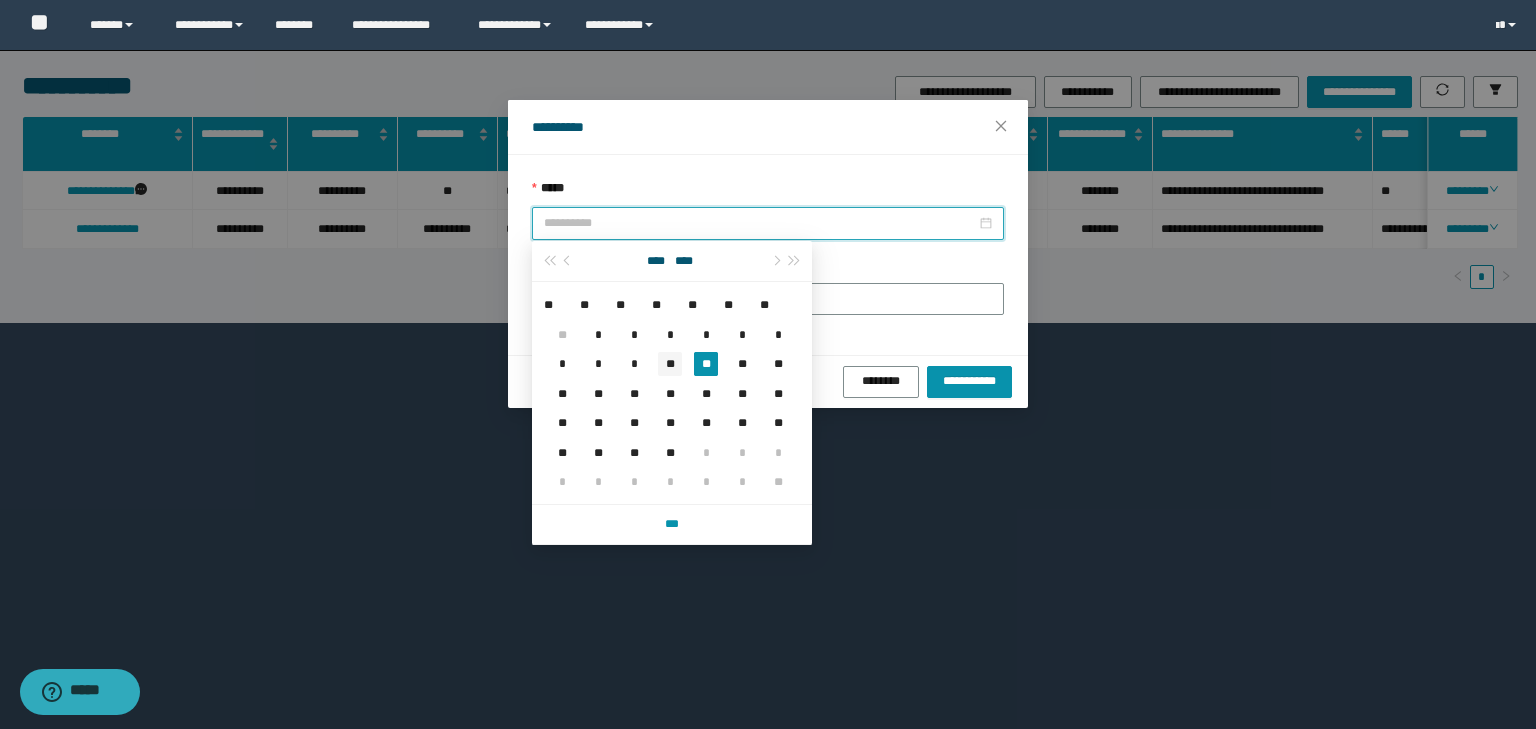 type on "**********" 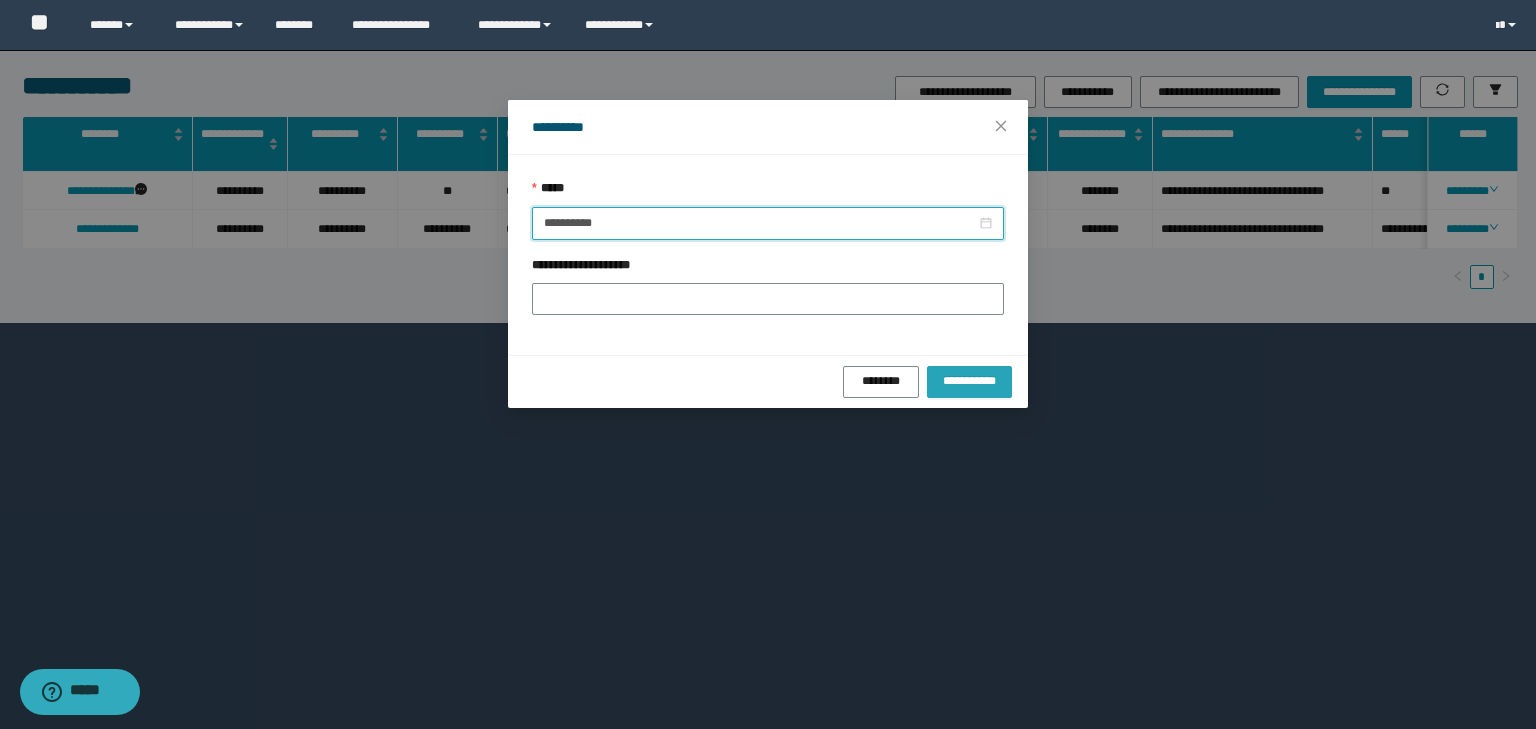 click on "**********" at bounding box center (969, 381) 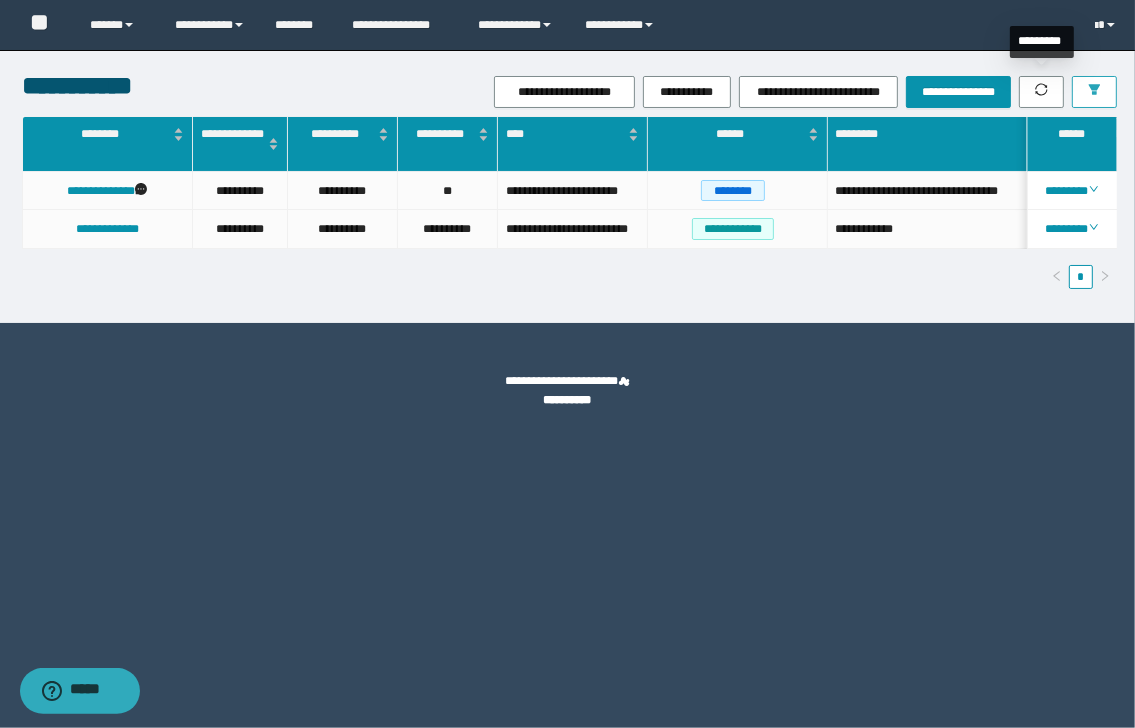 click 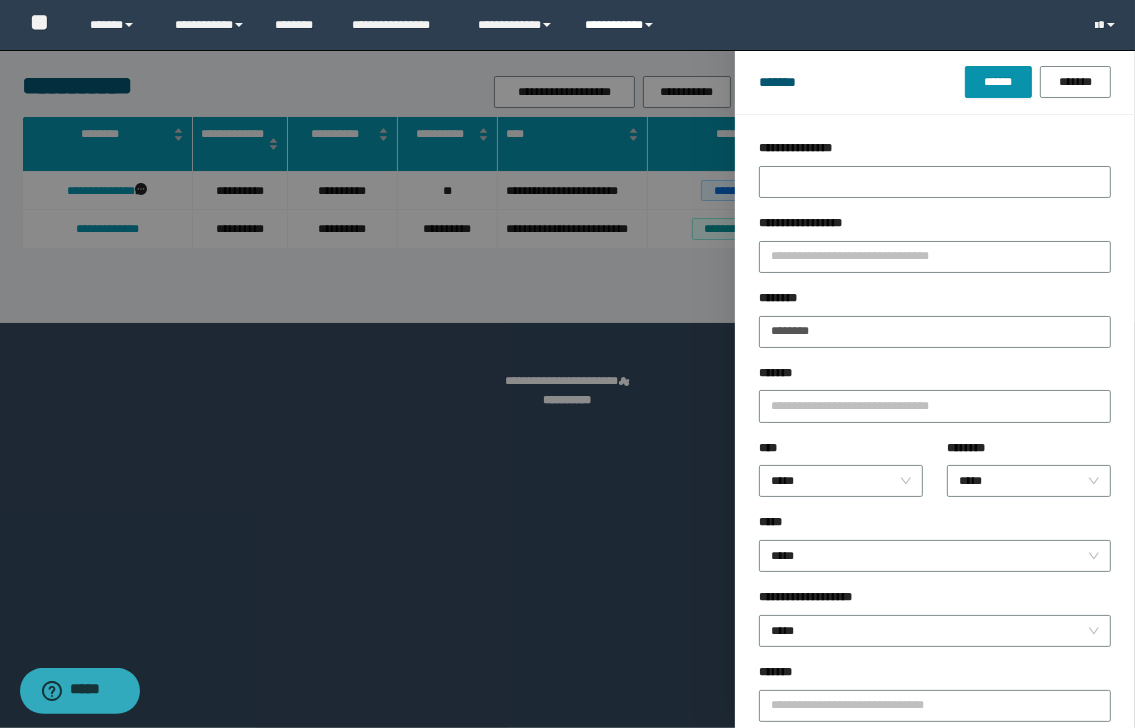 click on "**********" at bounding box center (622, 25) 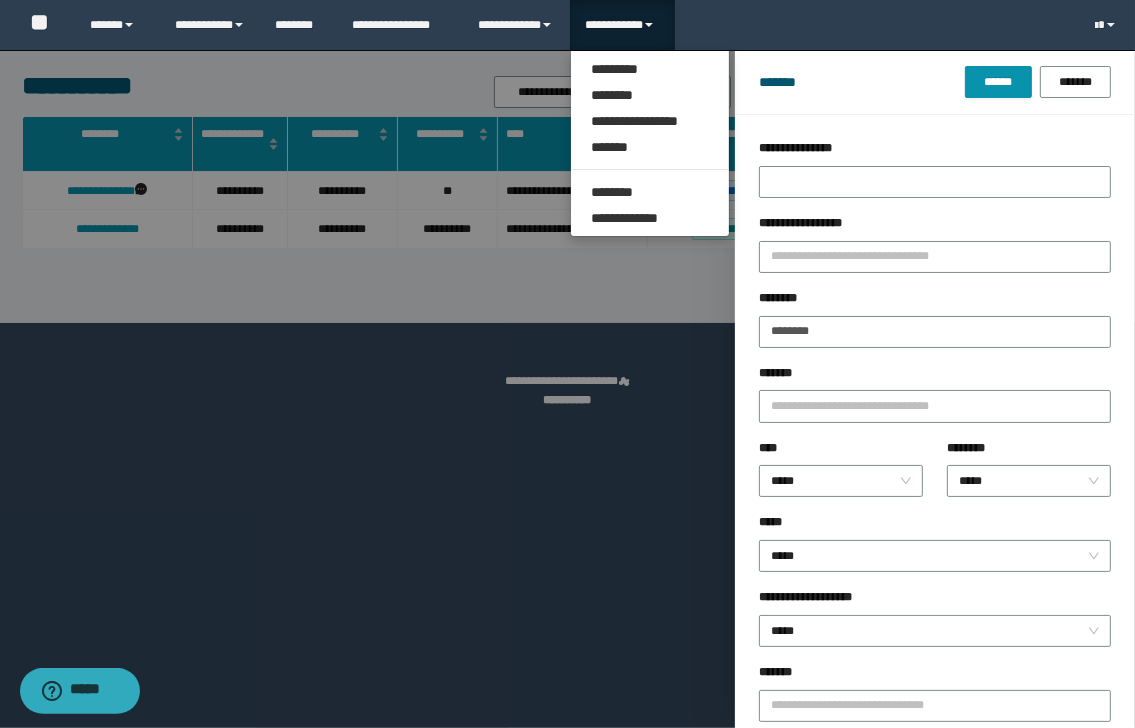 click on "**********" at bounding box center [622, 25] 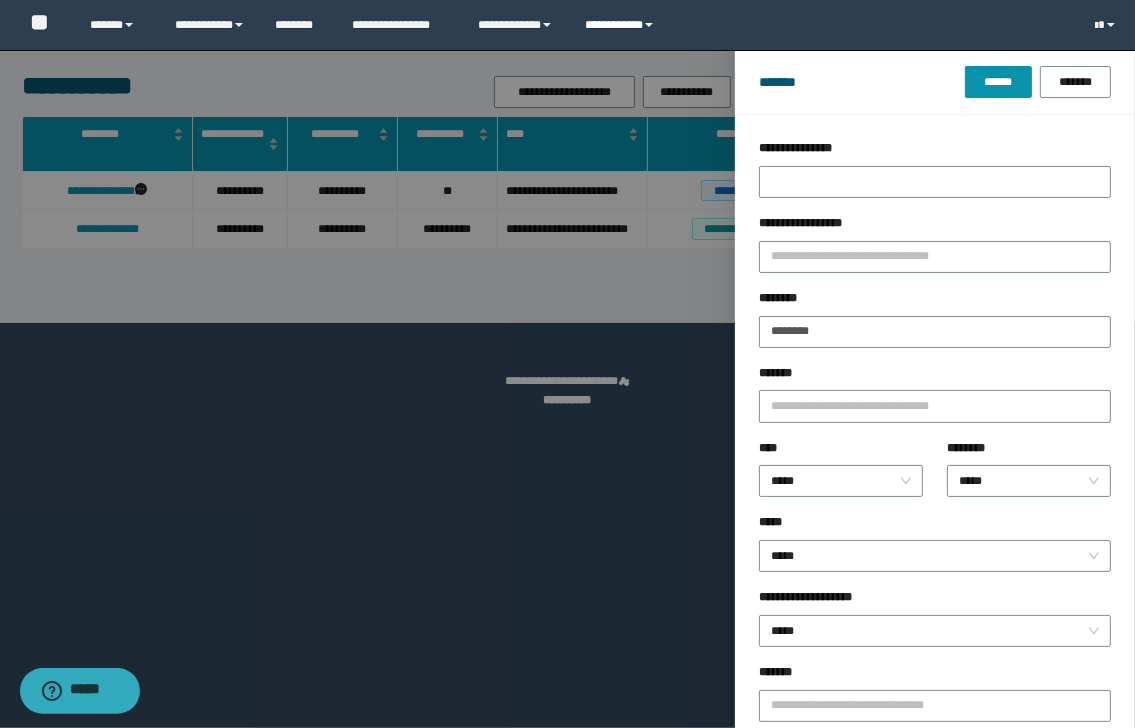 click on "**********" at bounding box center [622, 25] 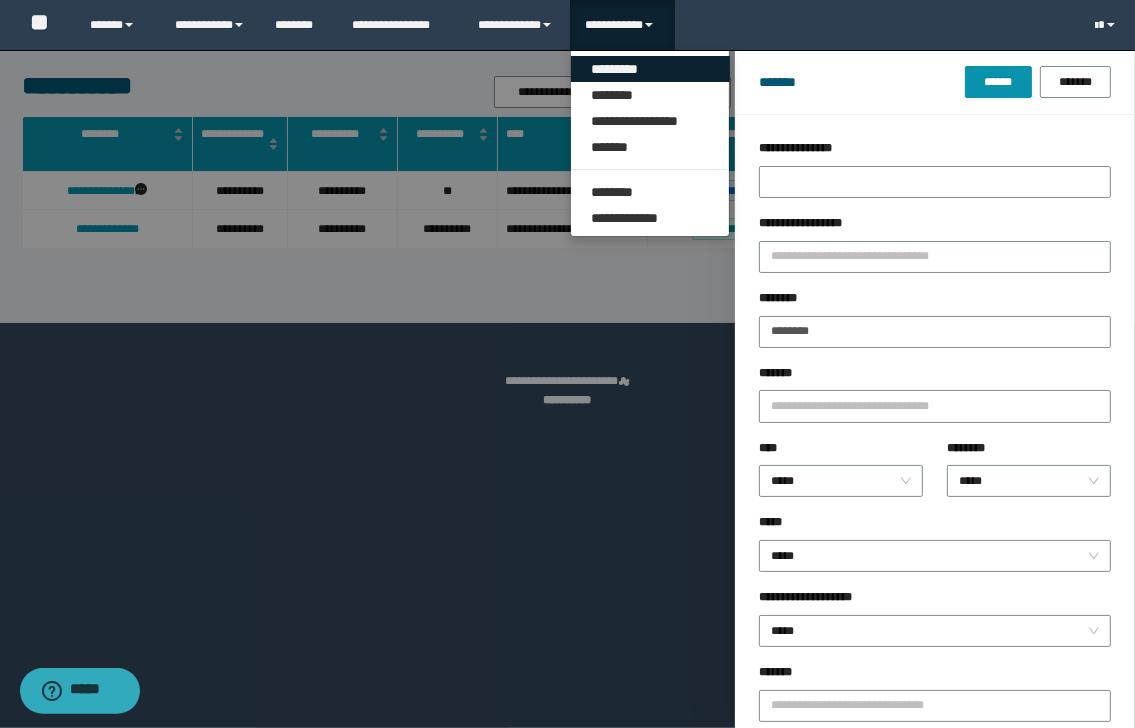 click on "*********" at bounding box center [650, 69] 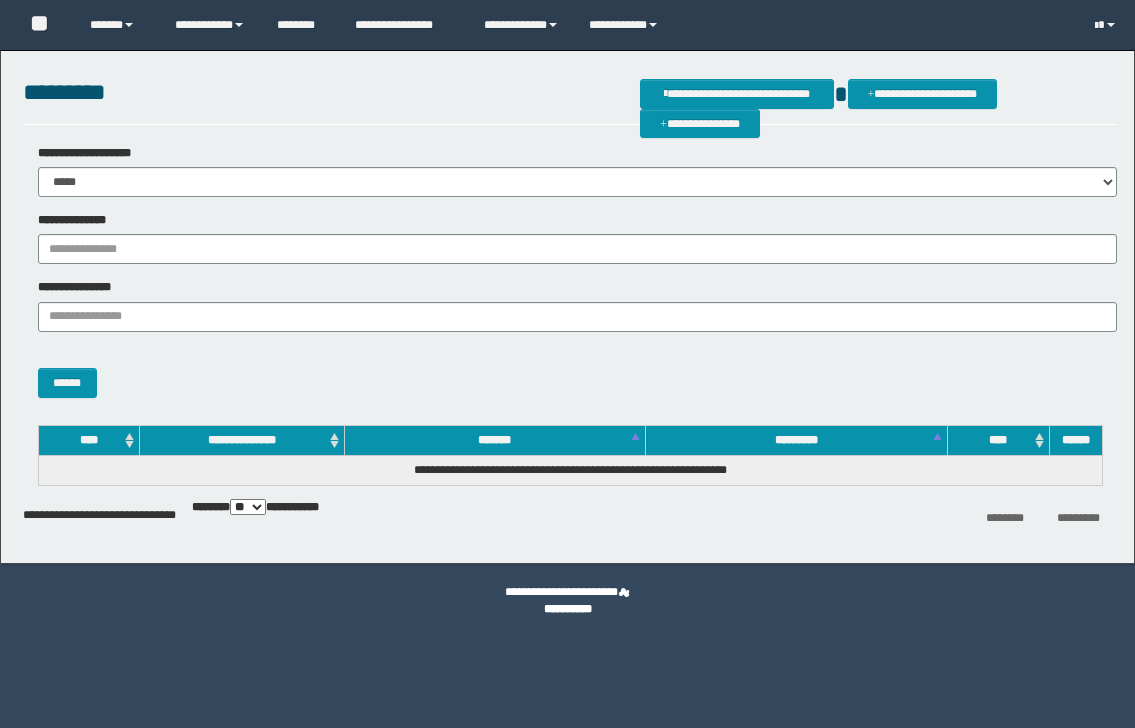 scroll, scrollTop: 0, scrollLeft: 0, axis: both 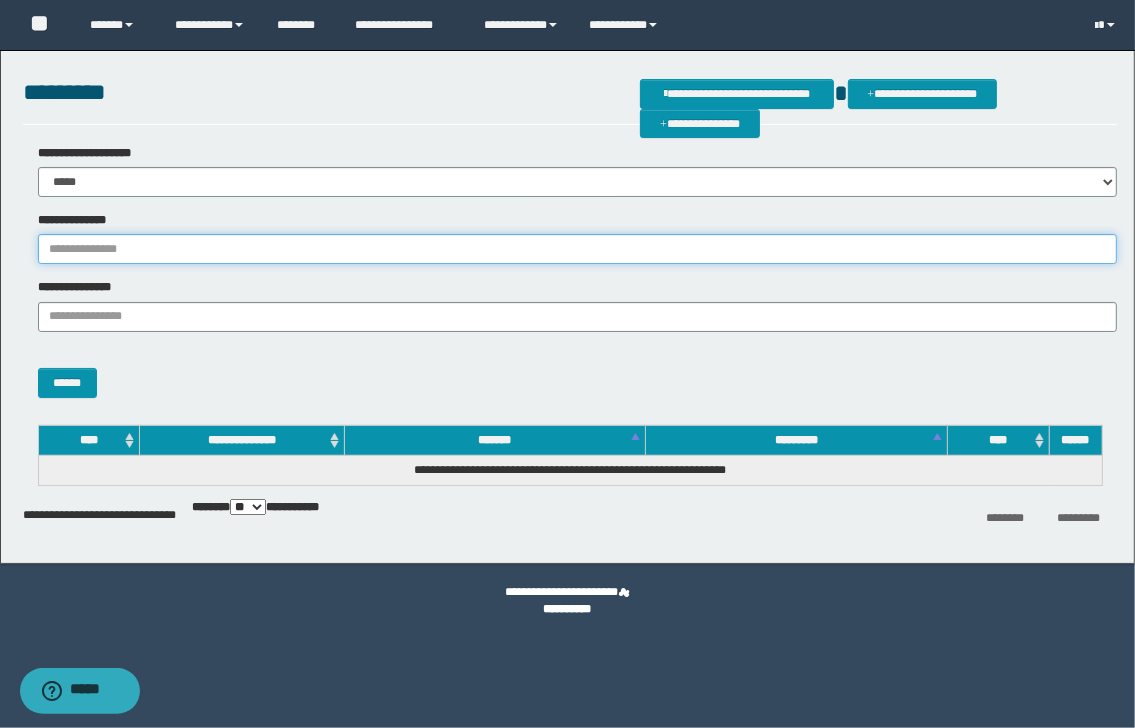 click on "**********" at bounding box center [577, 249] 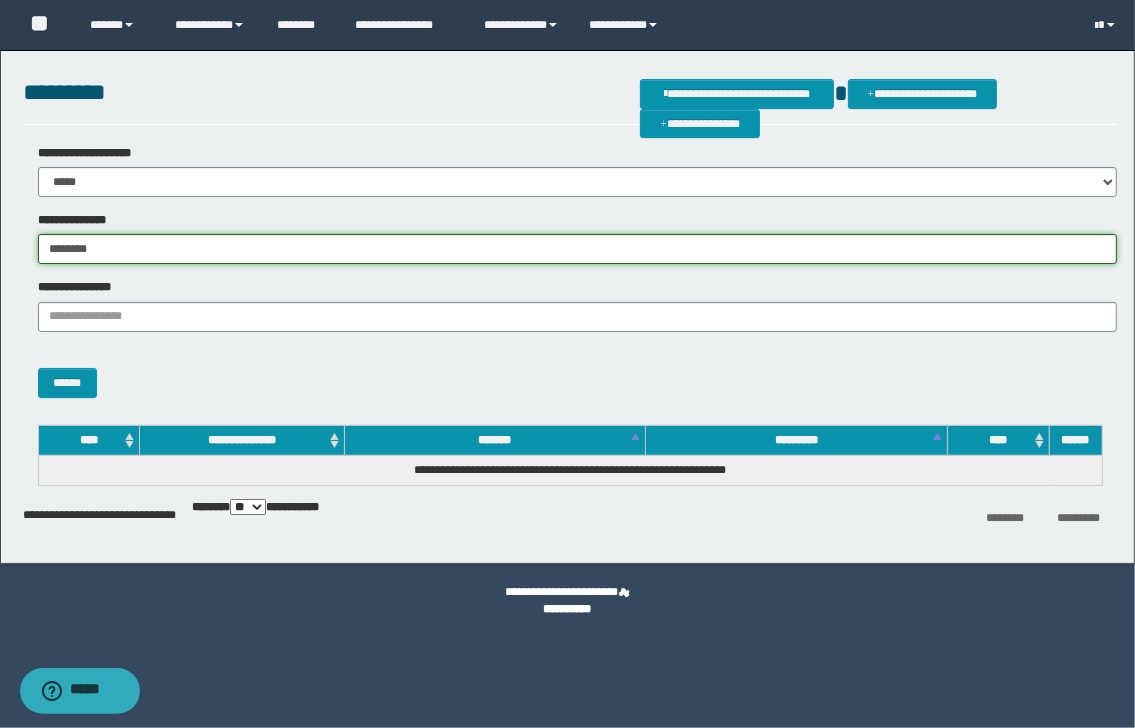 type on "********" 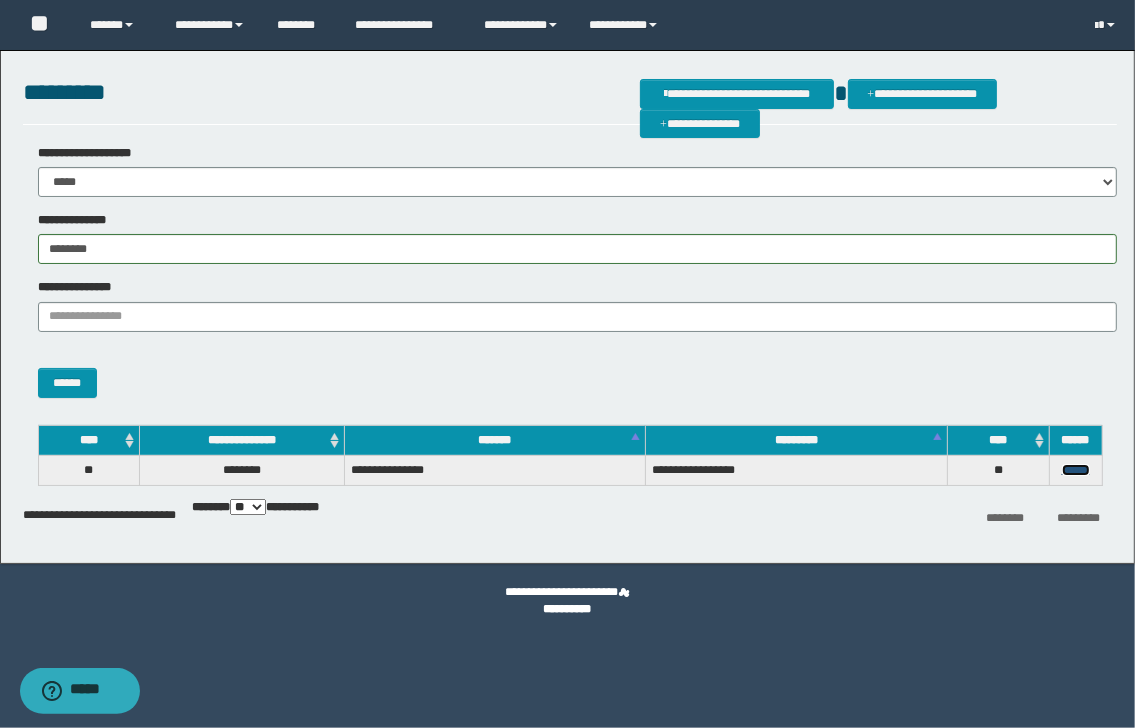 click on "******" at bounding box center [1076, 470] 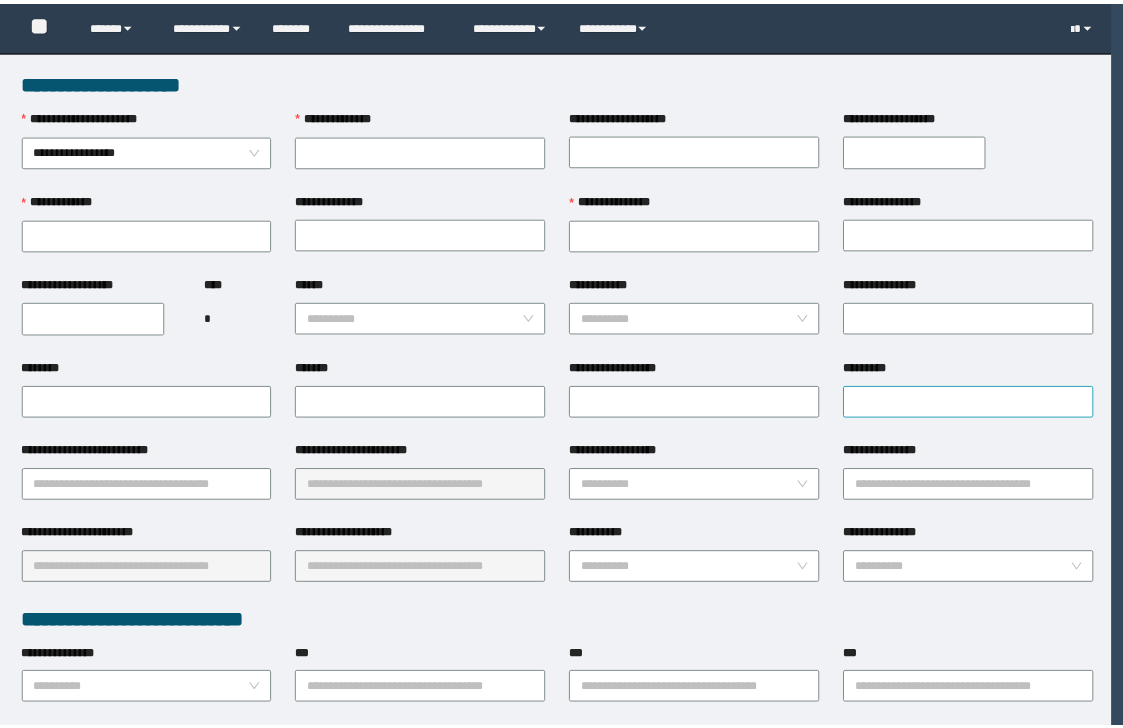 scroll, scrollTop: 0, scrollLeft: 0, axis: both 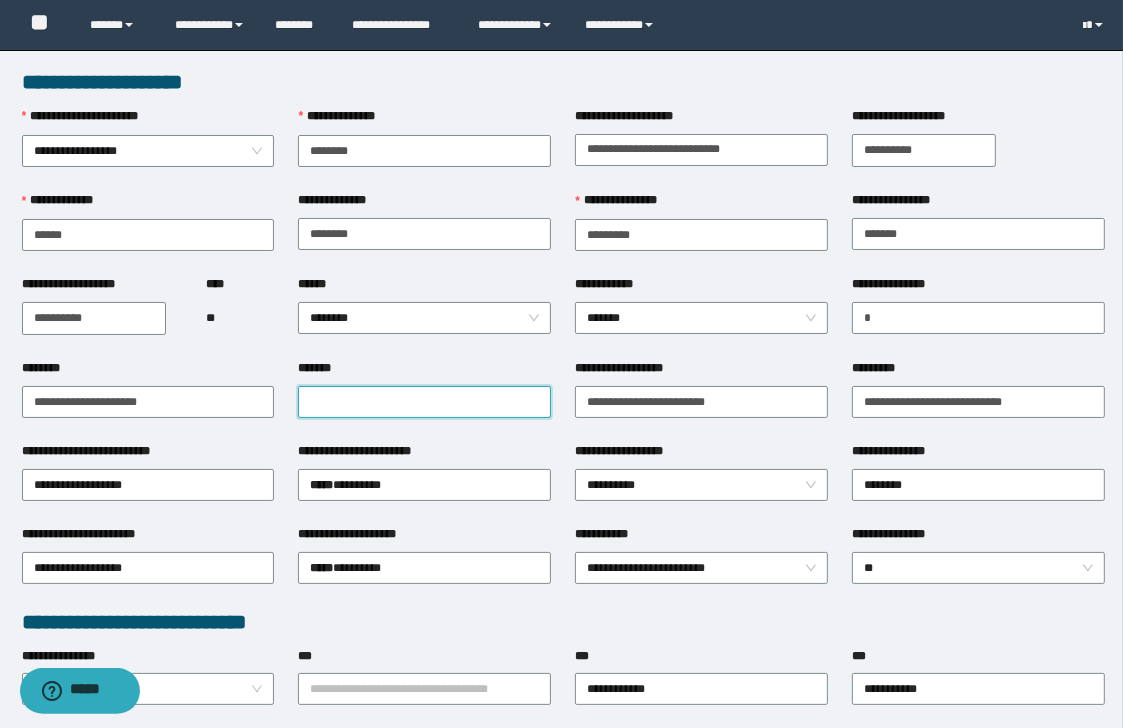 click on "*******" at bounding box center (424, 402) 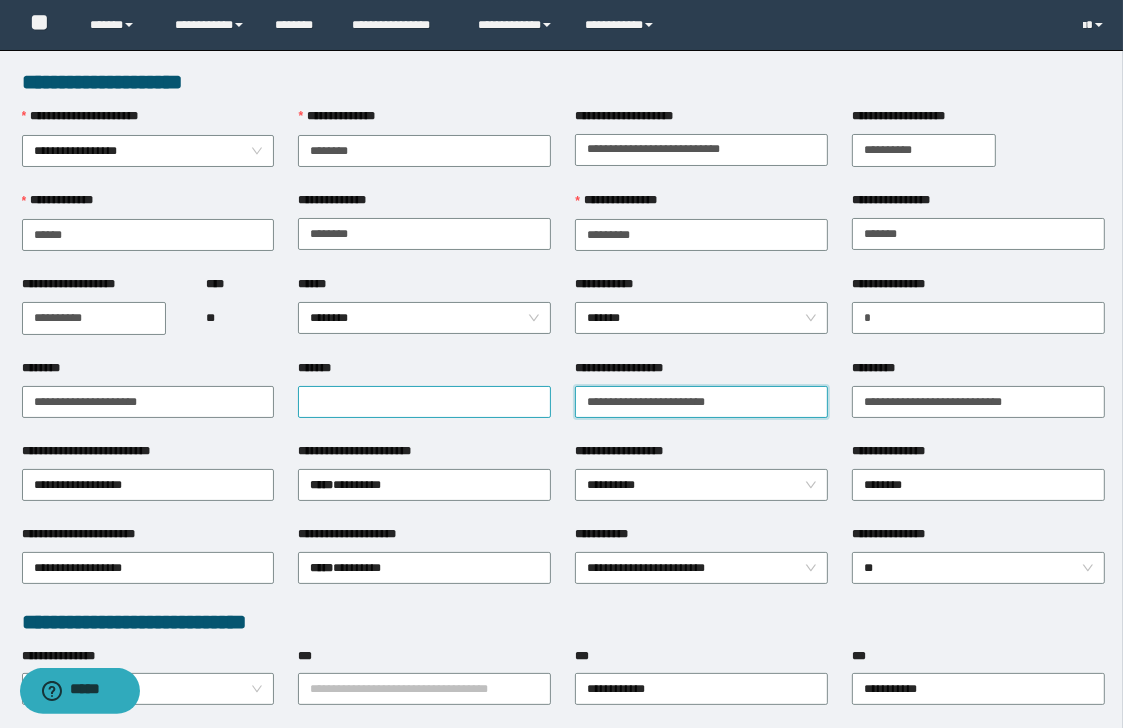 type on "**********" 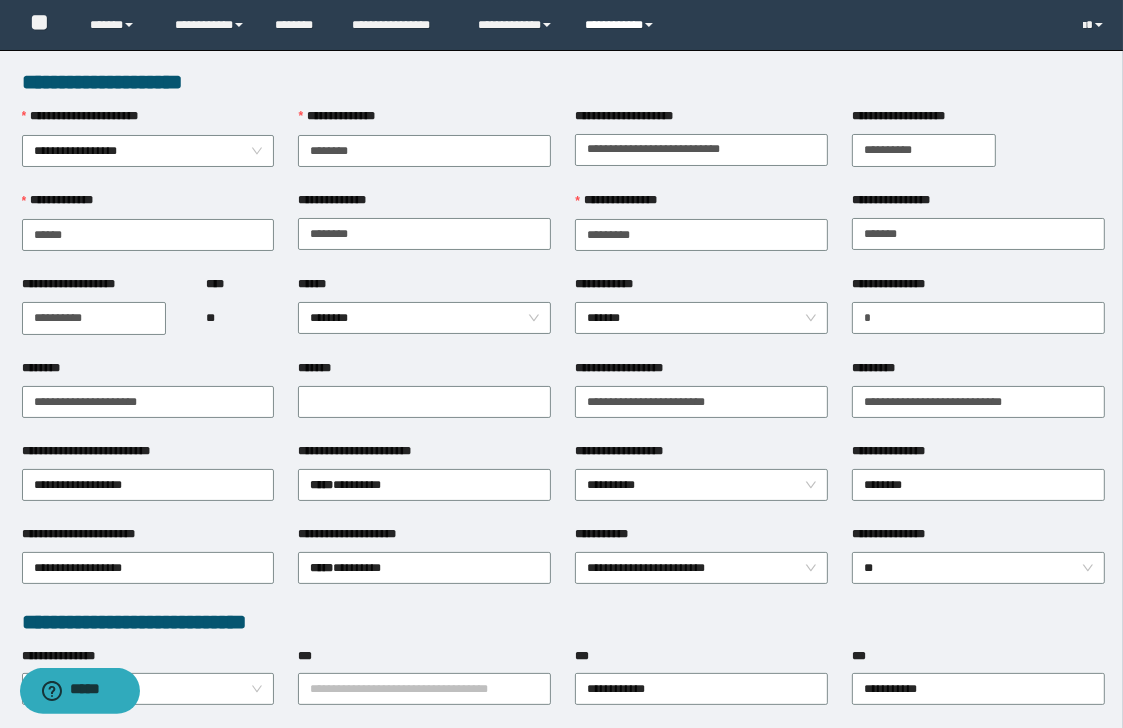 click on "**********" at bounding box center [622, 25] 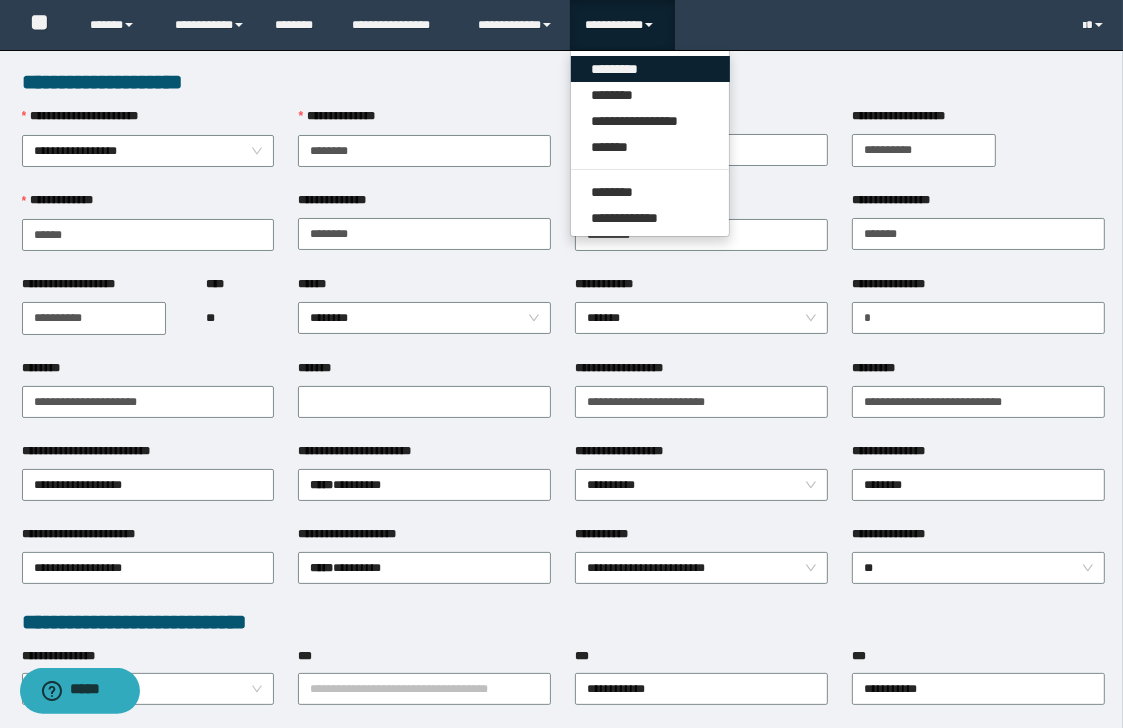 click on "*********" at bounding box center [650, 69] 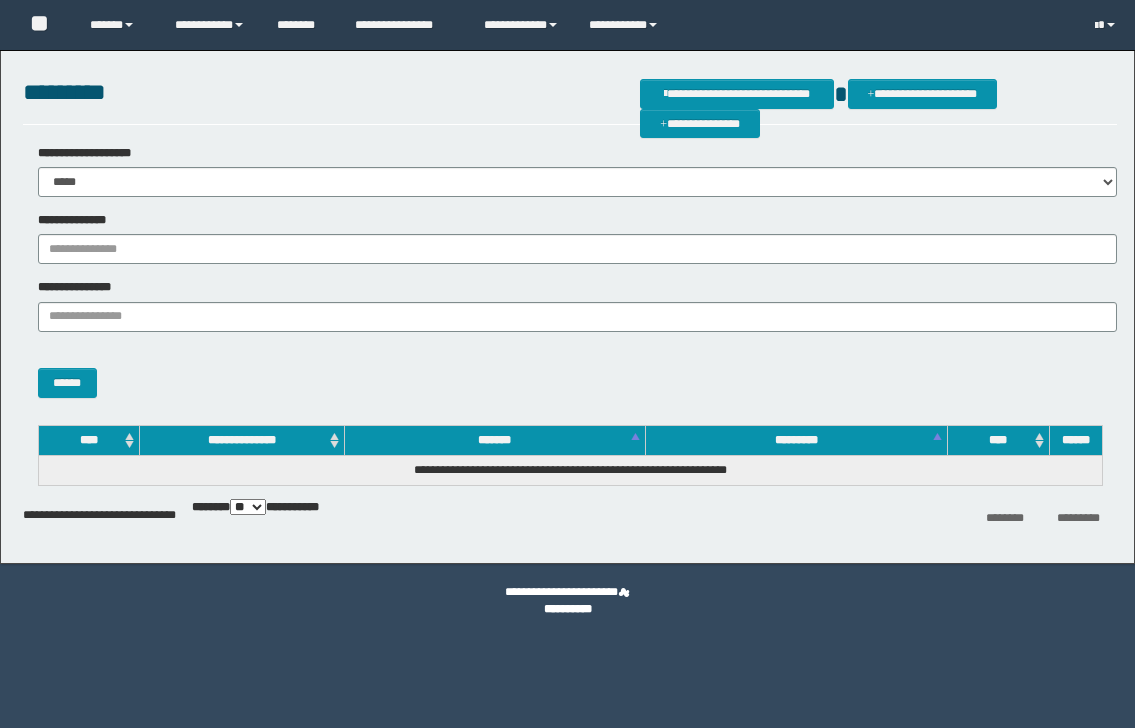 scroll, scrollTop: 0, scrollLeft: 0, axis: both 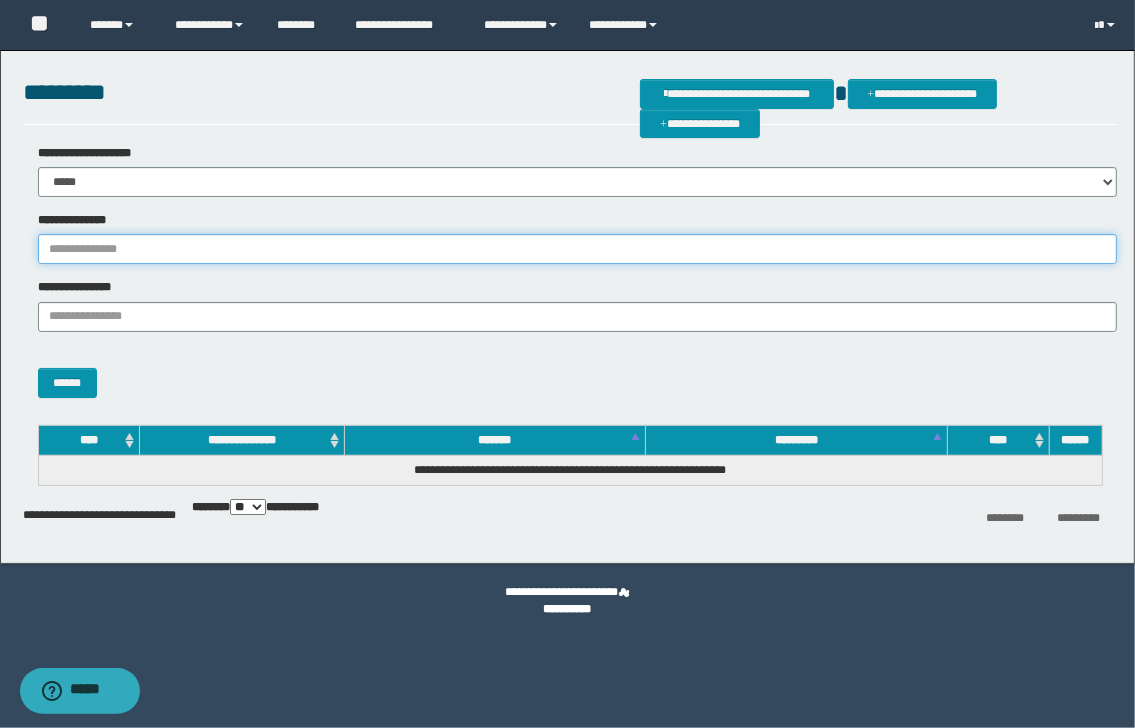 click on "**********" at bounding box center [577, 249] 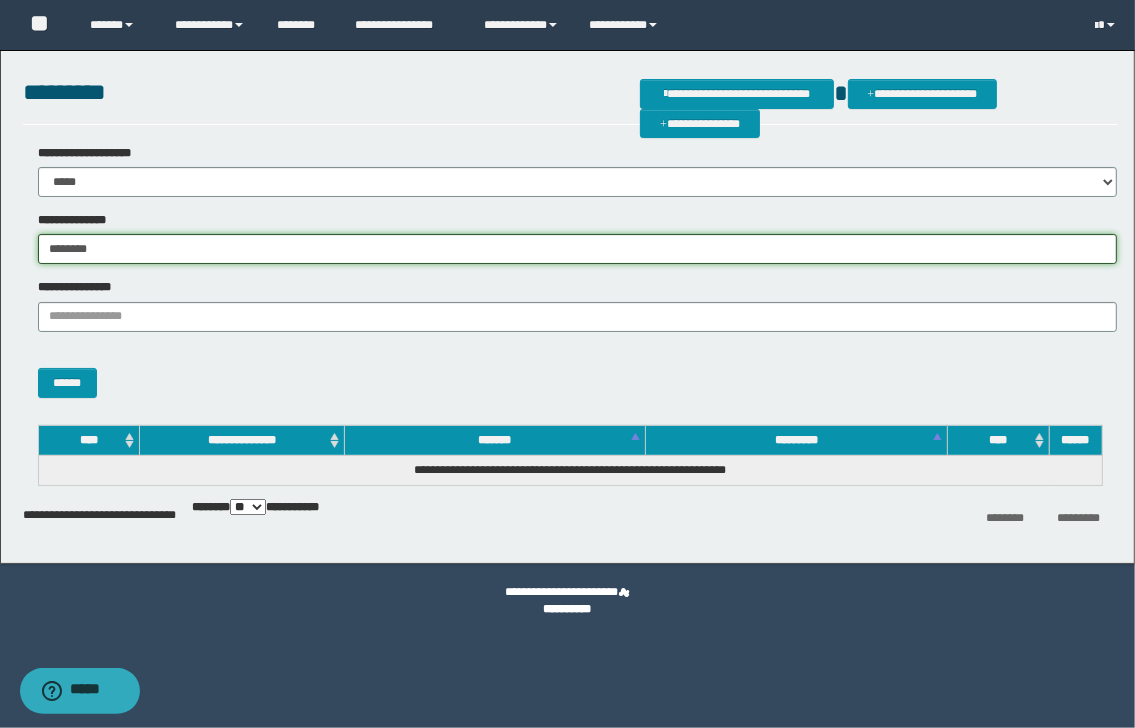 type on "********" 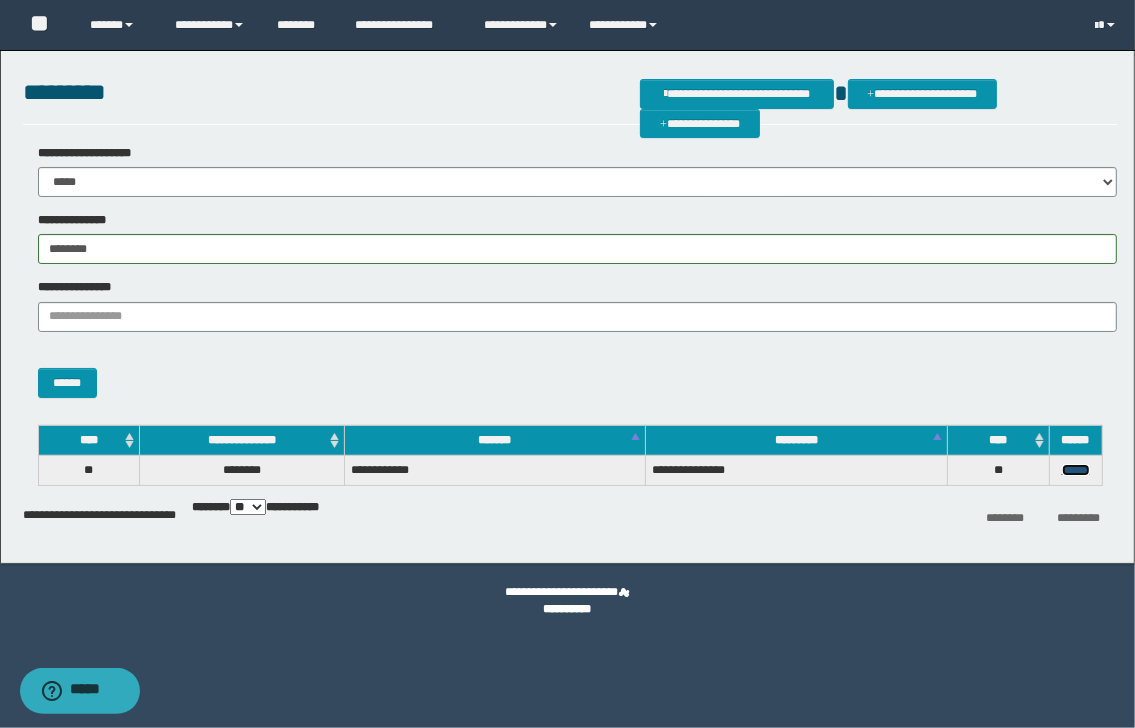 click on "******" at bounding box center [1076, 470] 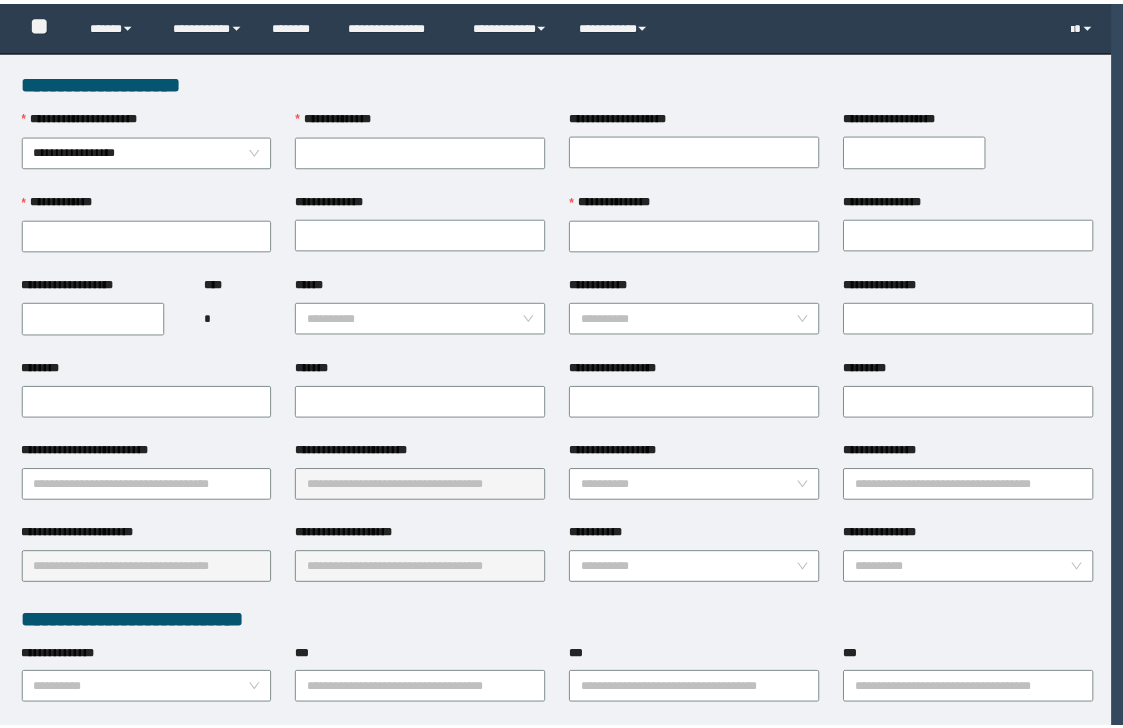 scroll, scrollTop: 0, scrollLeft: 0, axis: both 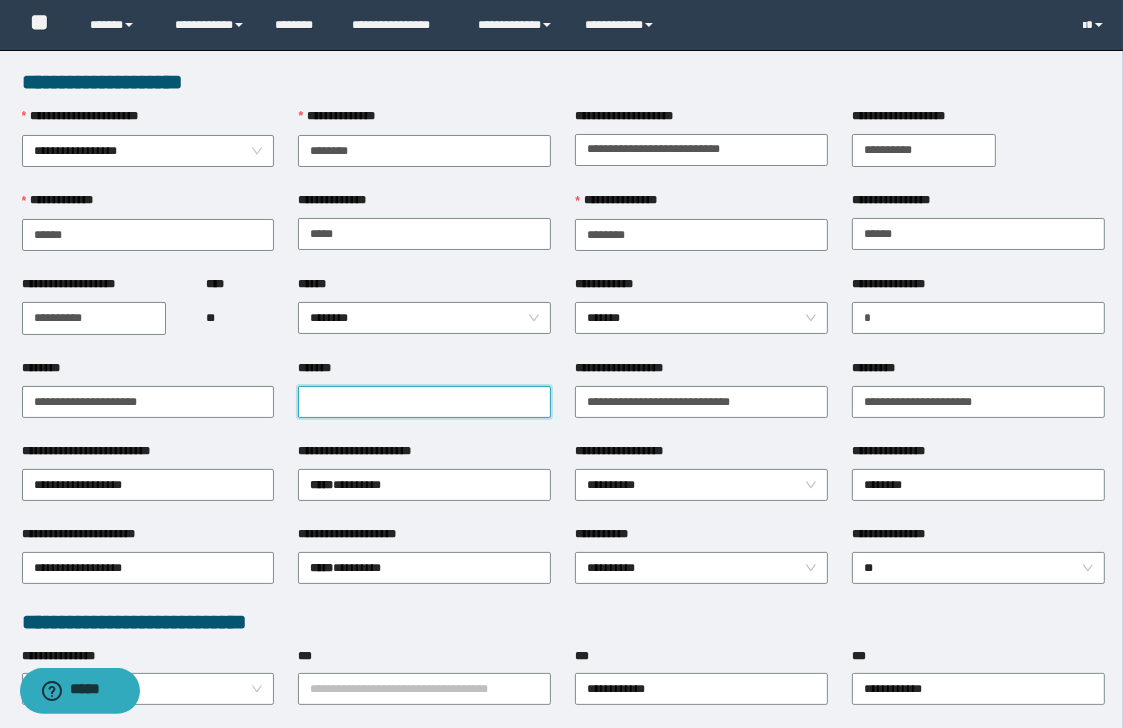 click on "*******" at bounding box center (424, 402) 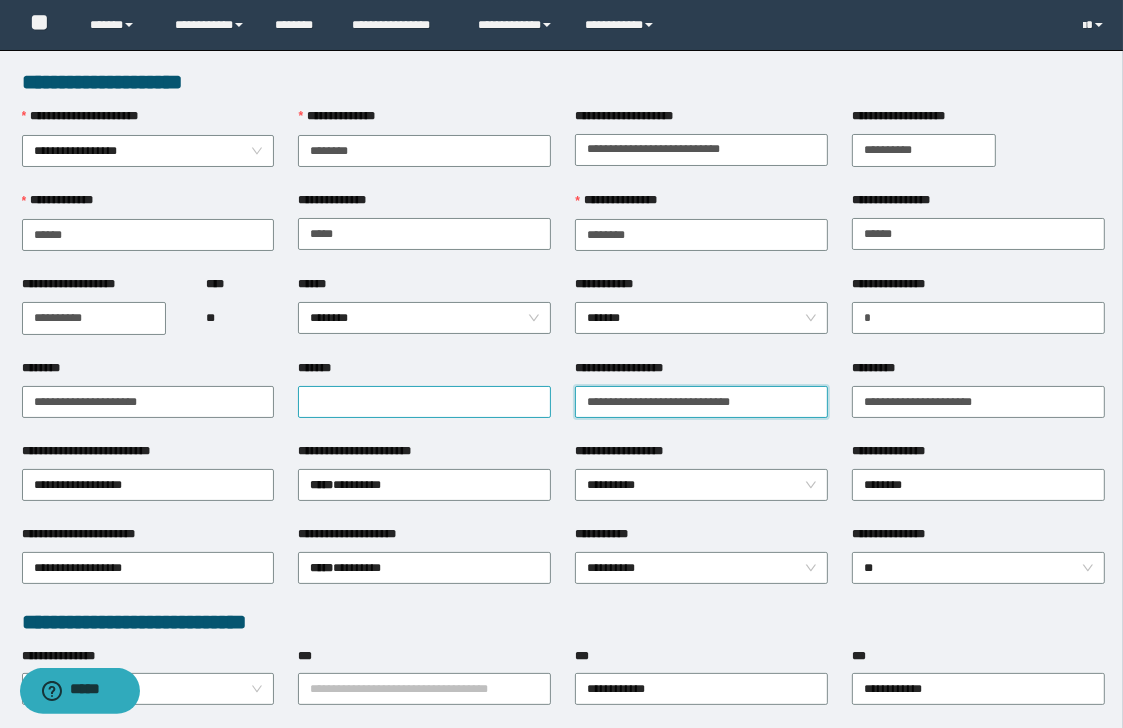type on "**********" 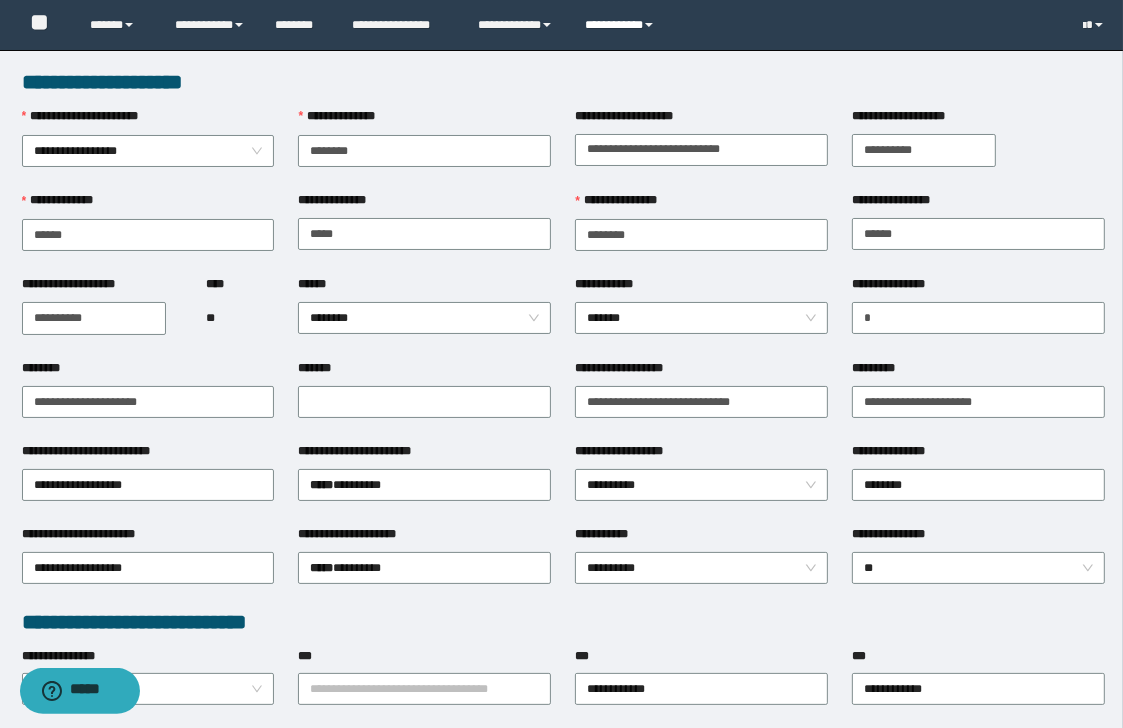 click on "**********" at bounding box center [622, 25] 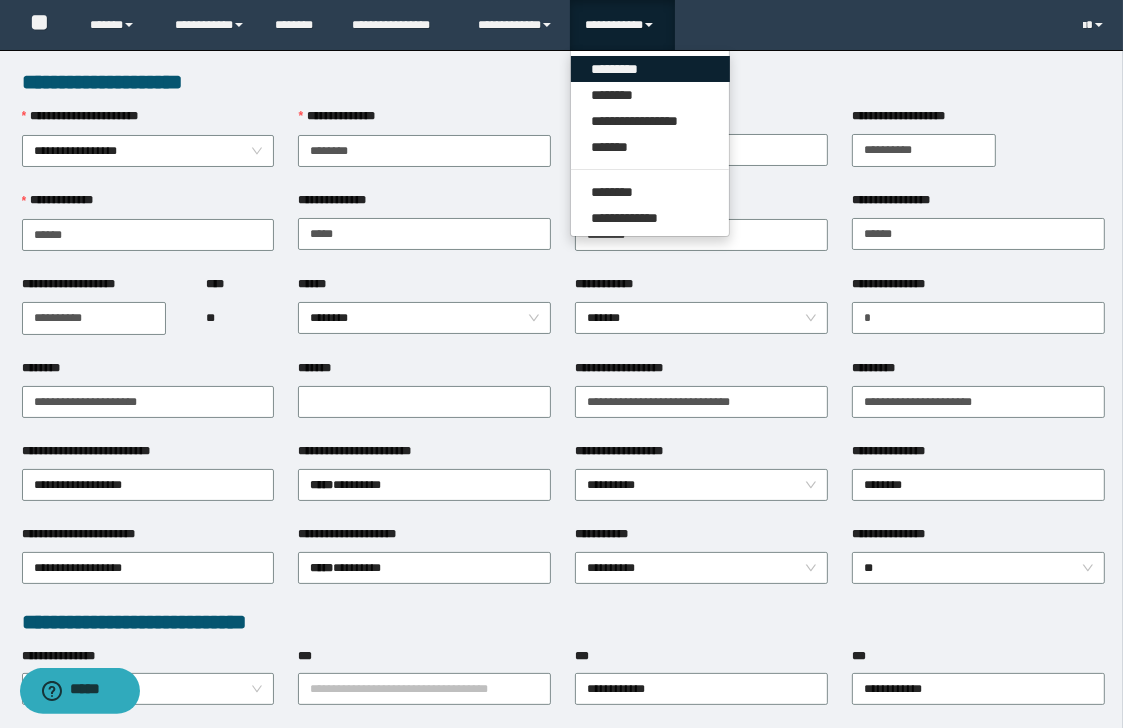 click on "*********" at bounding box center [650, 69] 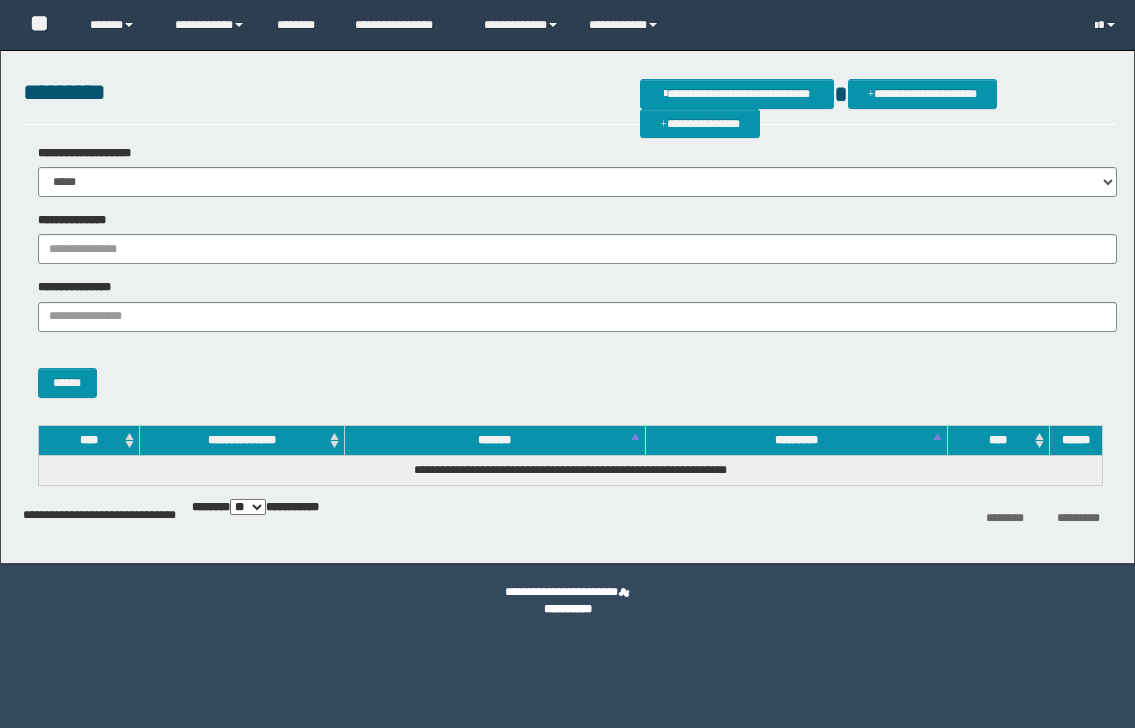 scroll, scrollTop: 0, scrollLeft: 0, axis: both 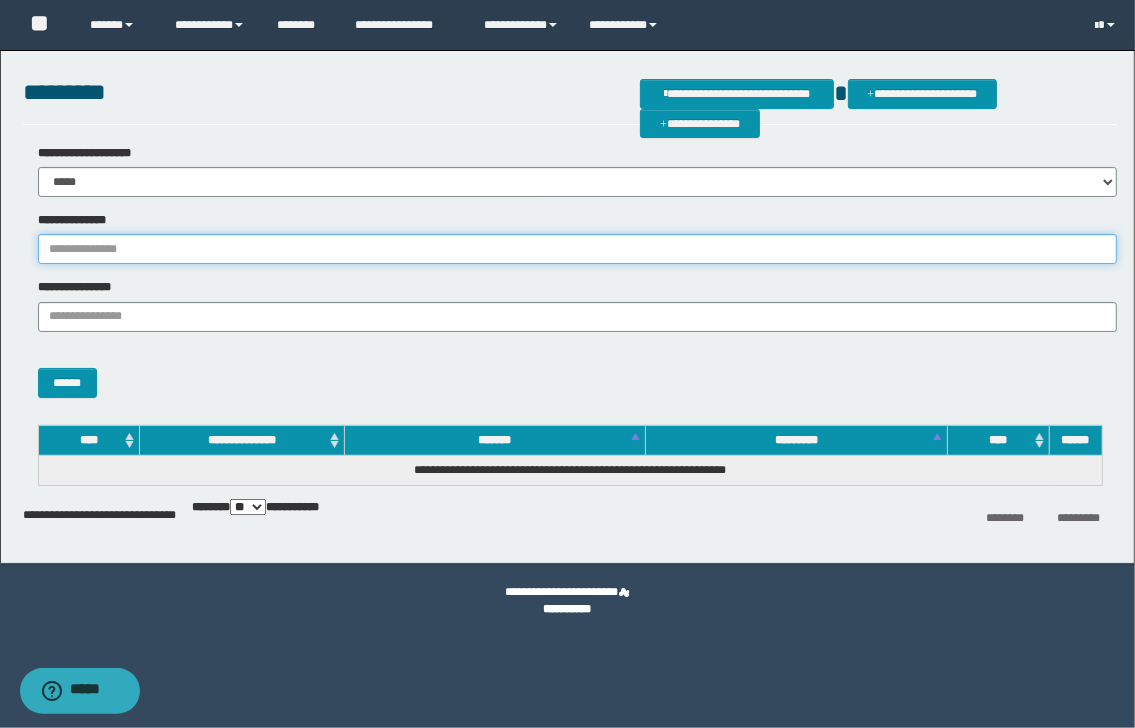 click on "**********" at bounding box center (577, 249) 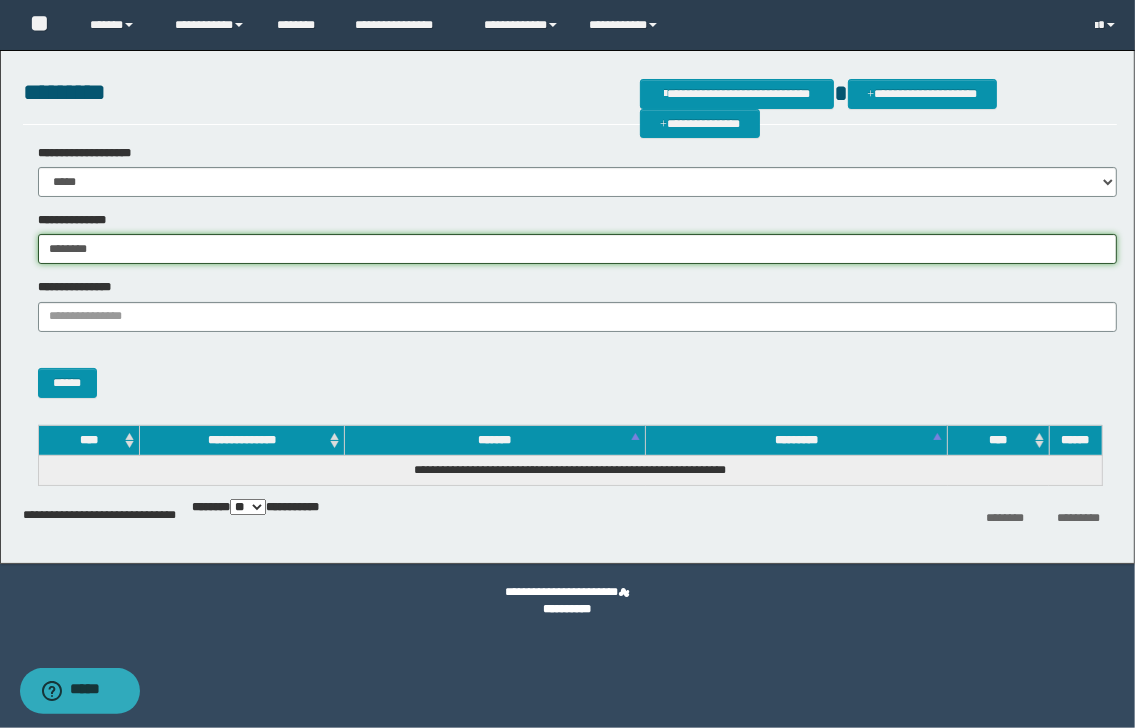 type on "********" 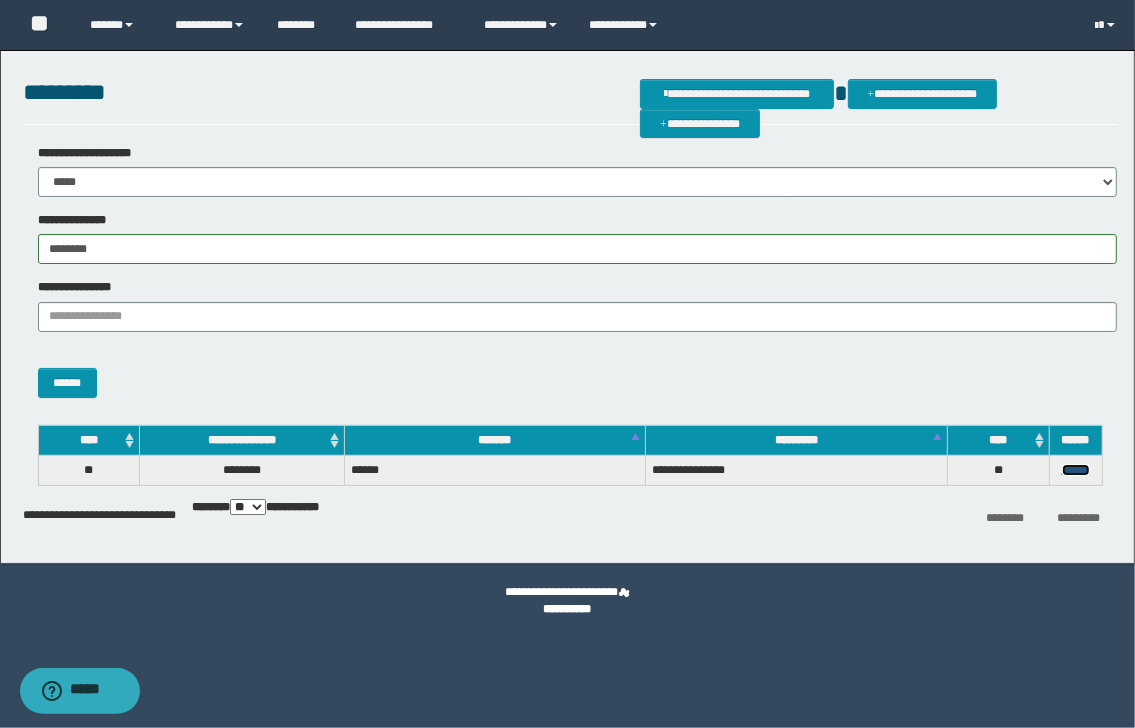 click on "******" at bounding box center (1076, 470) 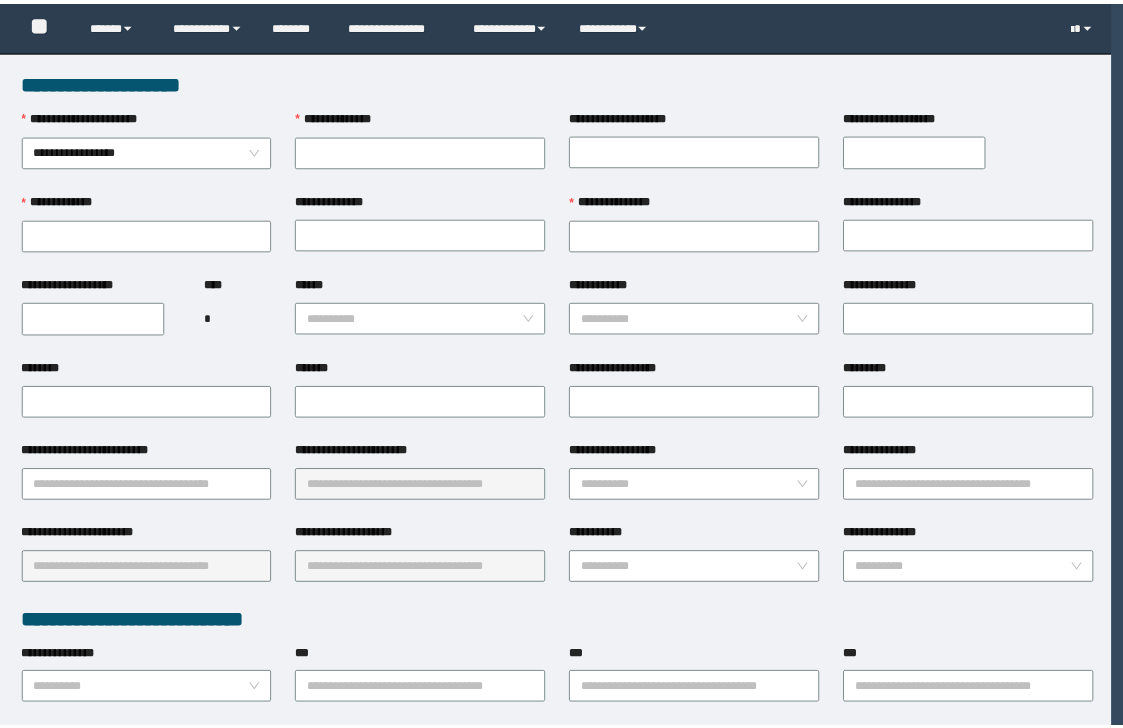 scroll, scrollTop: 0, scrollLeft: 0, axis: both 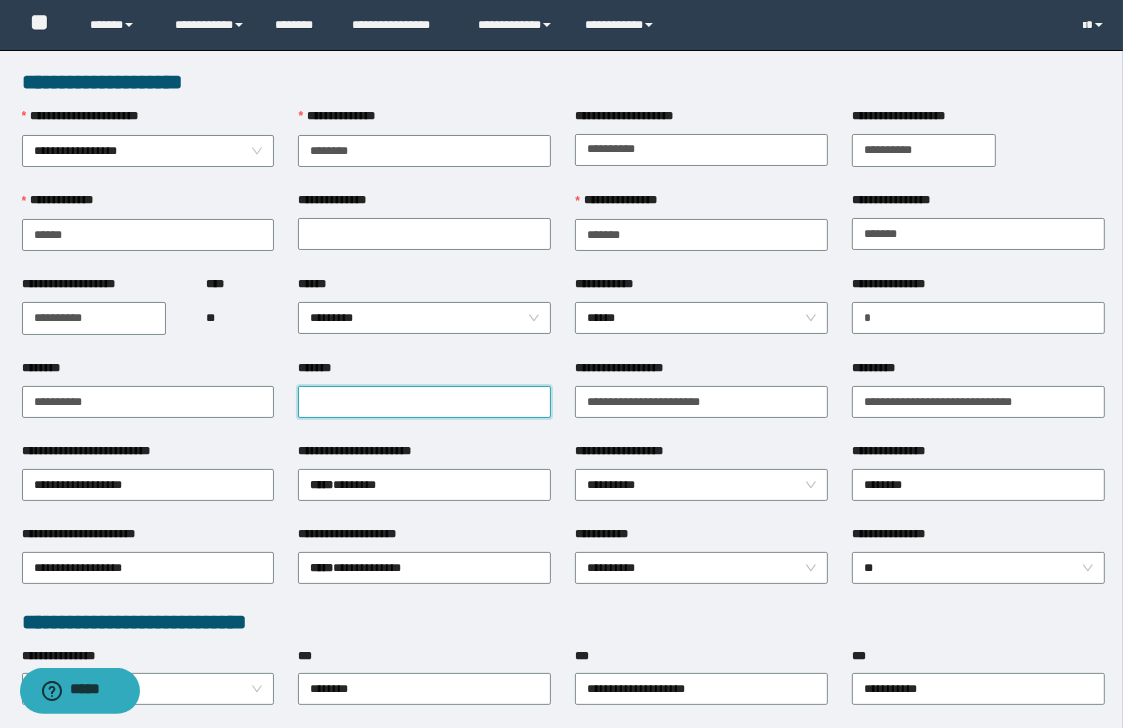 click on "*******" at bounding box center [424, 402] 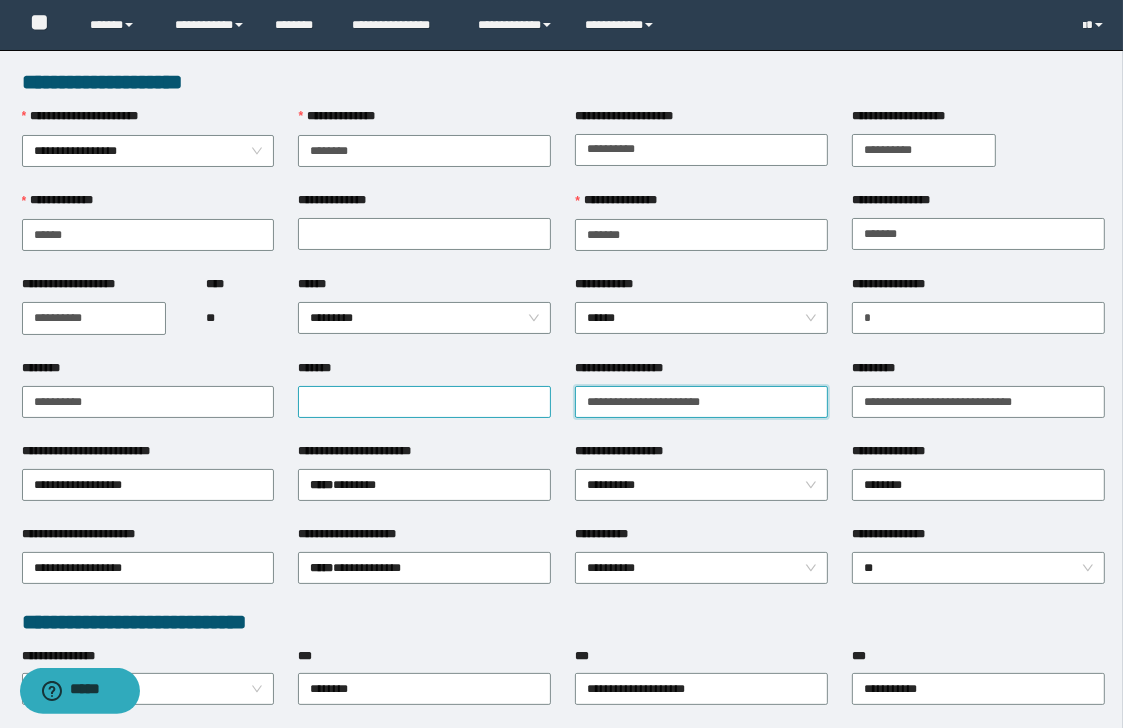 type on "**********" 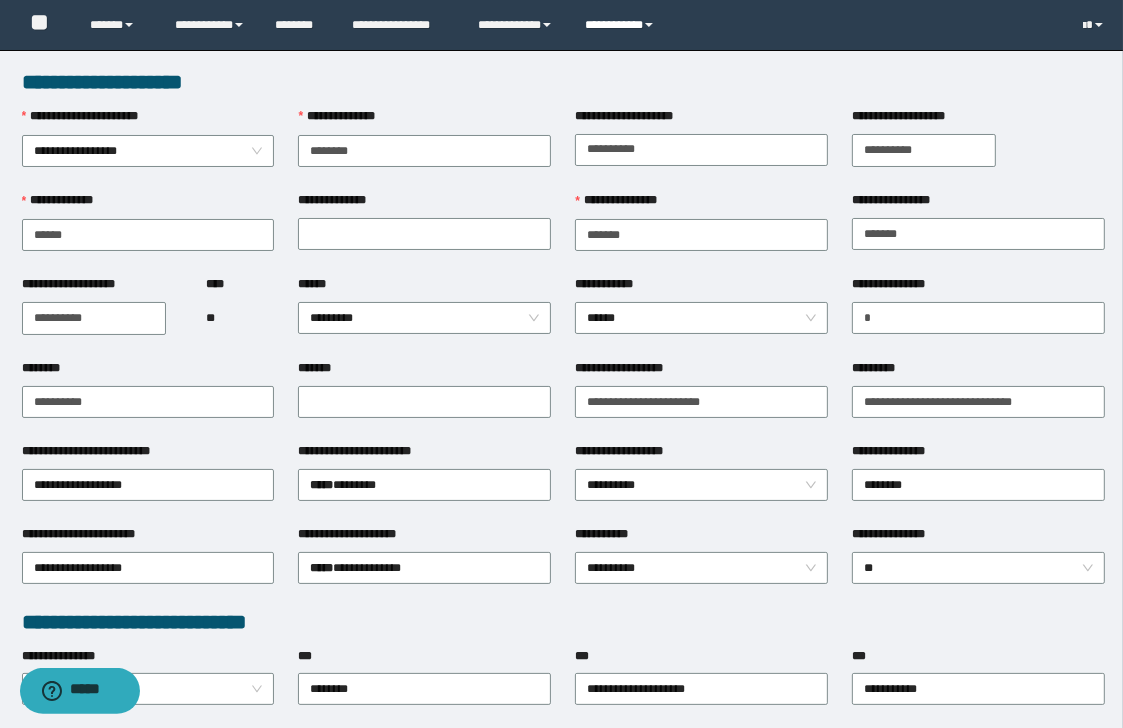 click on "**********" at bounding box center (622, 25) 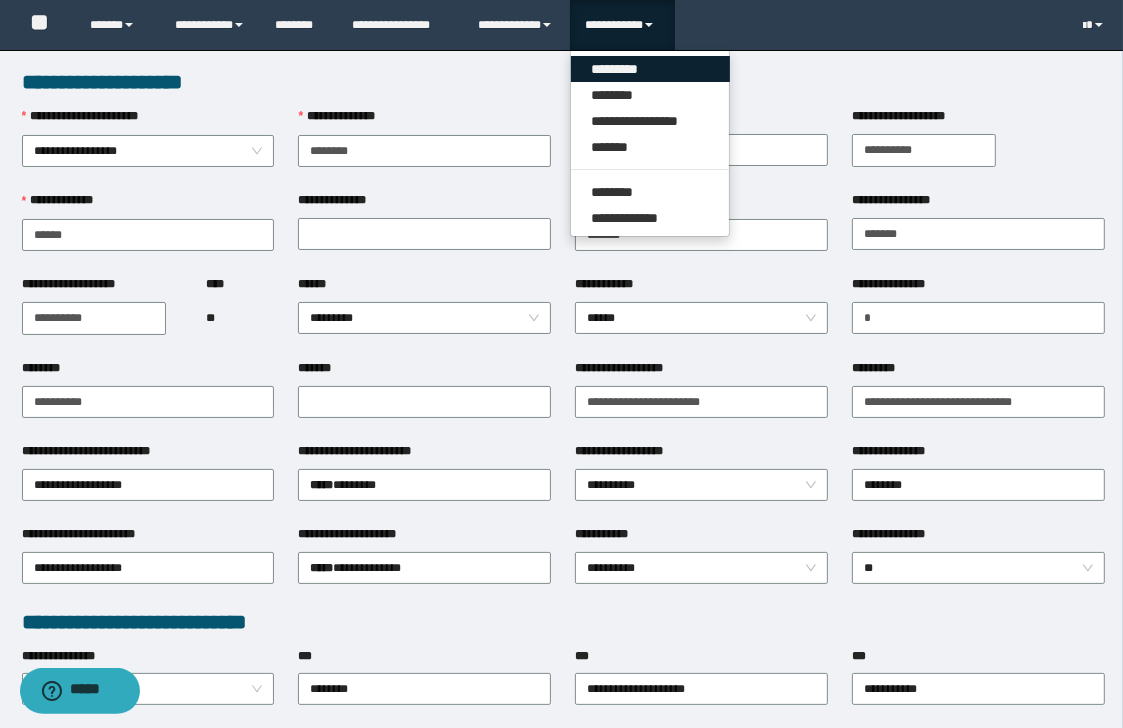 click on "*********" at bounding box center [650, 69] 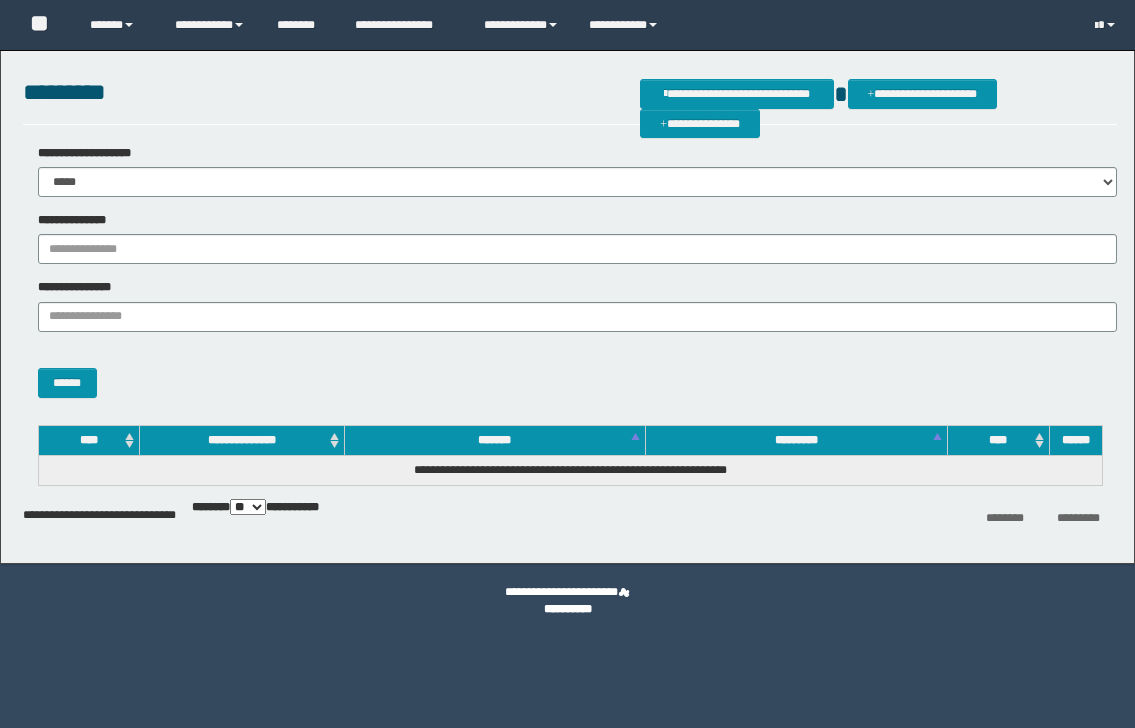scroll, scrollTop: 0, scrollLeft: 0, axis: both 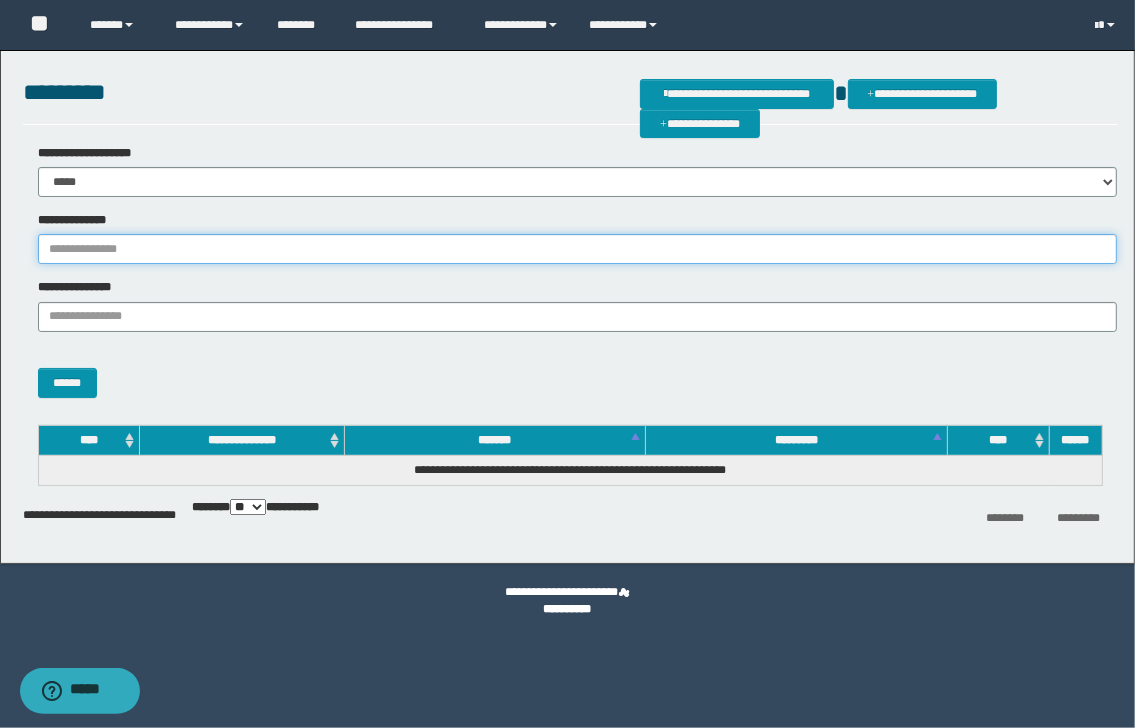 click on "**********" at bounding box center (577, 249) 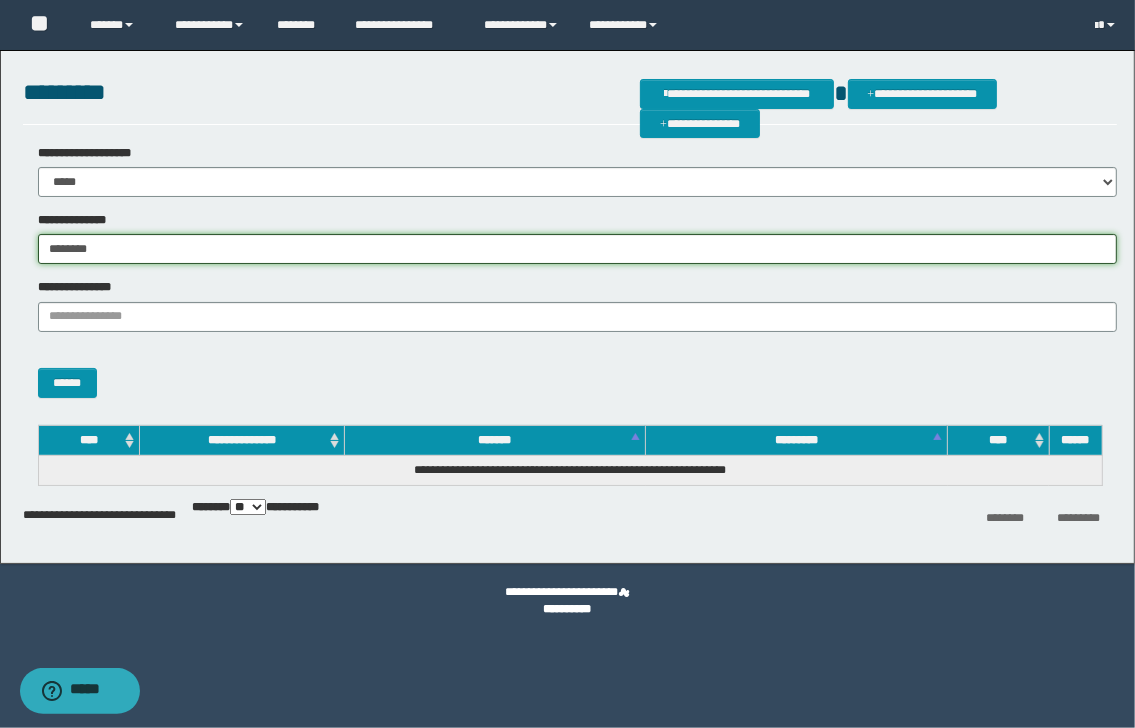 type on "********" 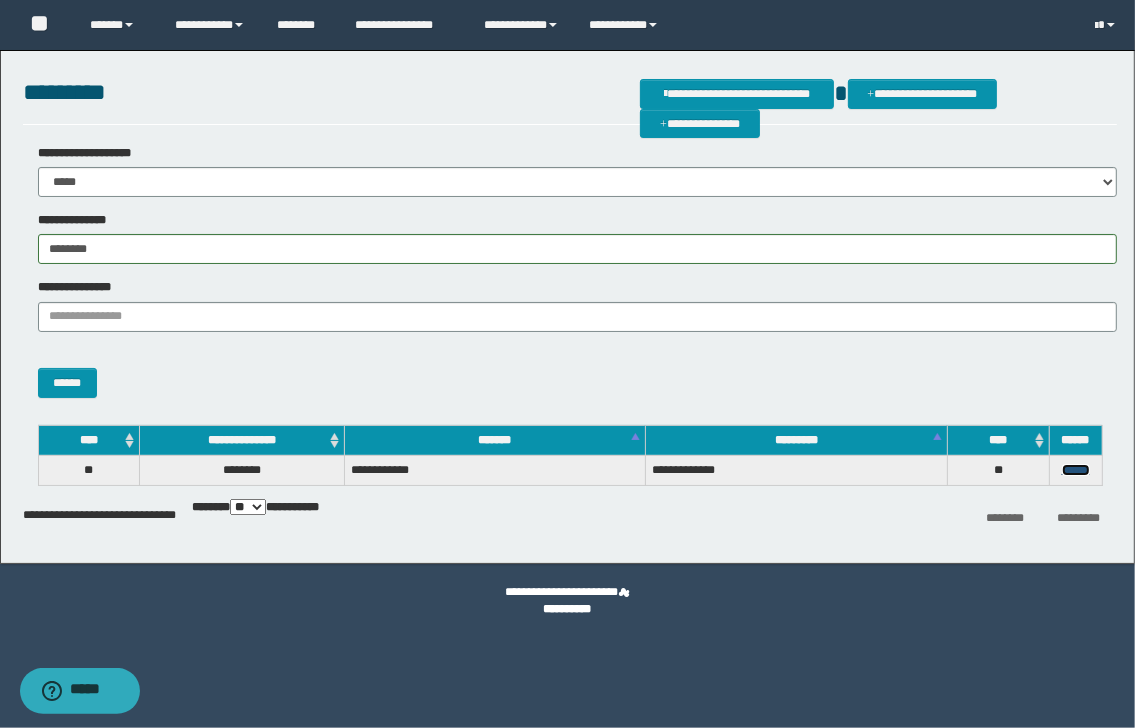click on "******" at bounding box center [1076, 470] 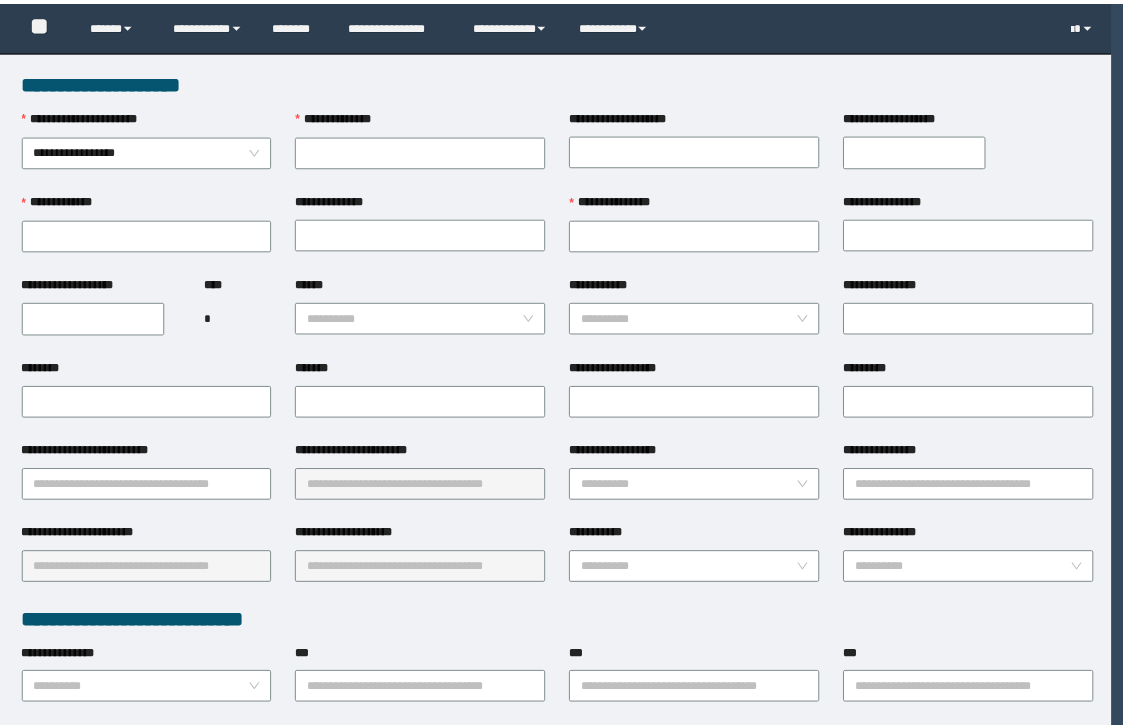 scroll, scrollTop: 0, scrollLeft: 0, axis: both 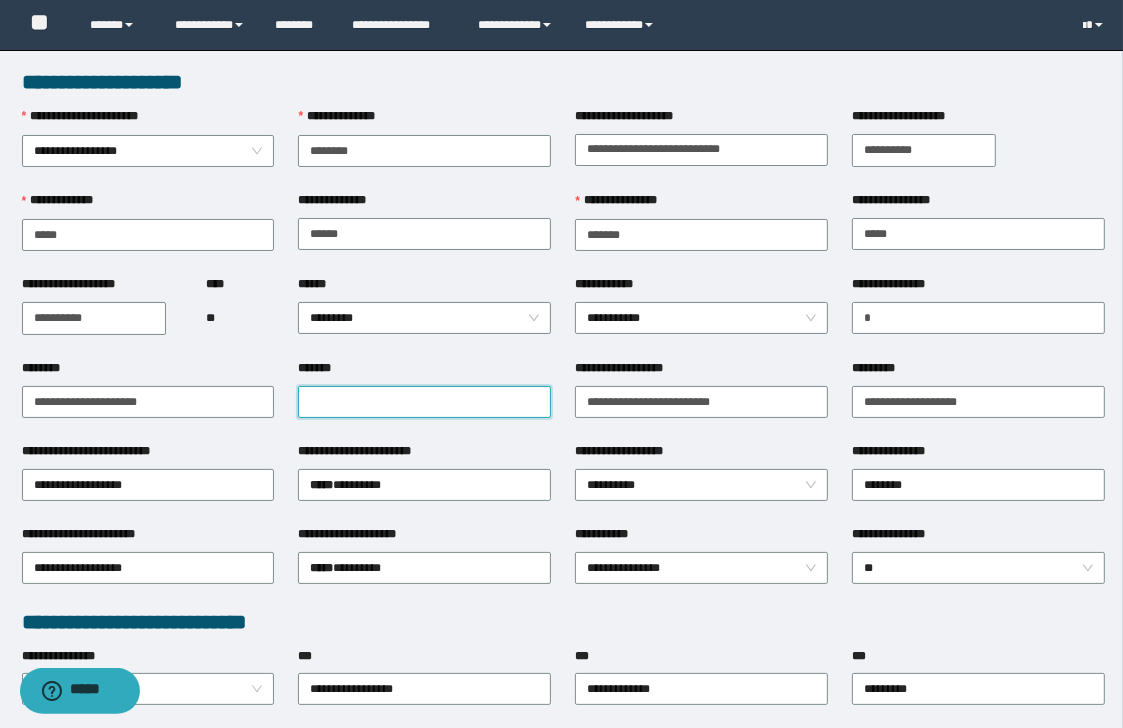 click on "*******" at bounding box center [424, 402] 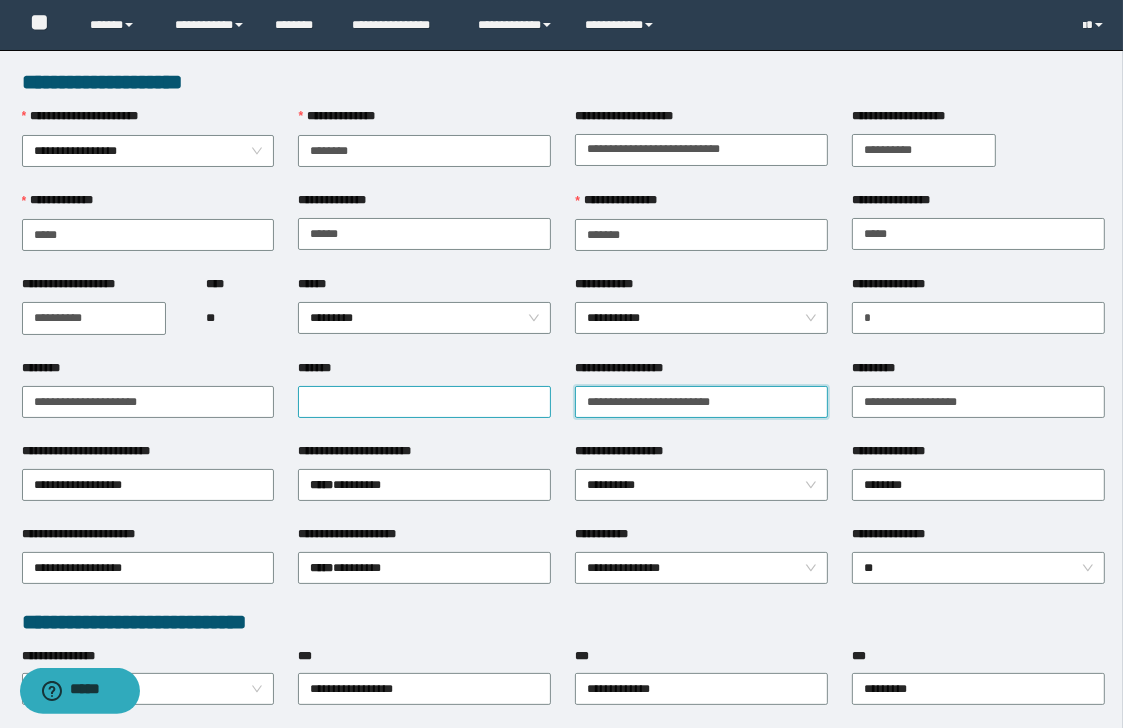 type on "**********" 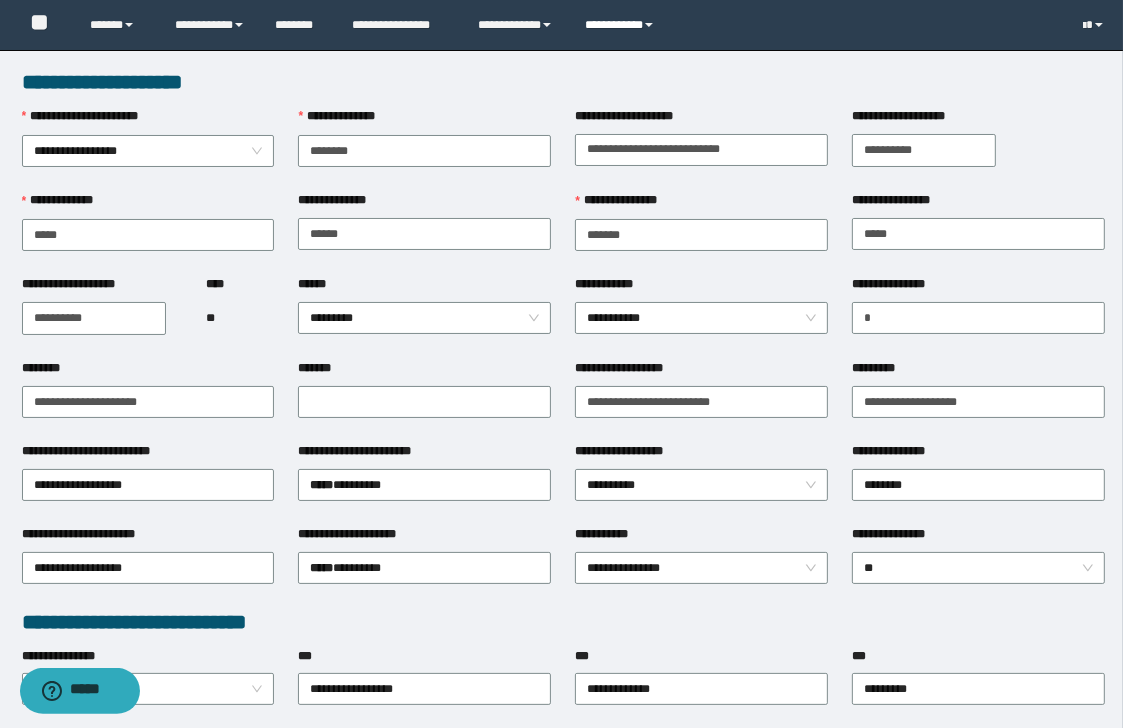click on "**********" at bounding box center [622, 25] 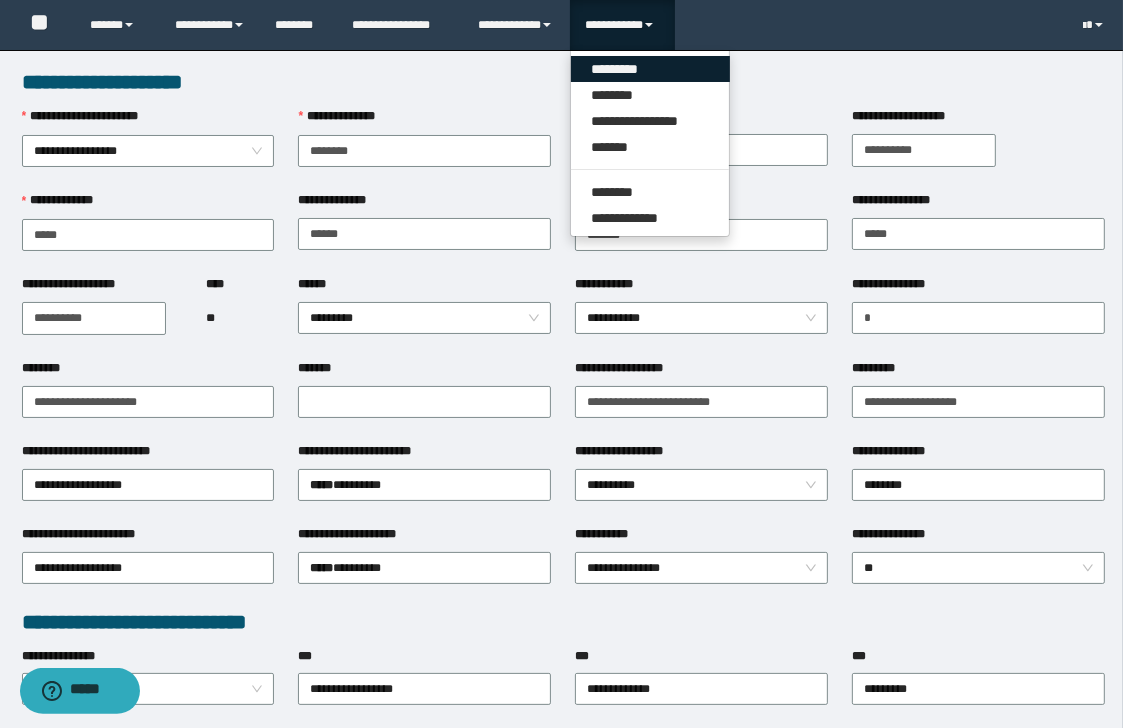 click on "*********" at bounding box center (650, 69) 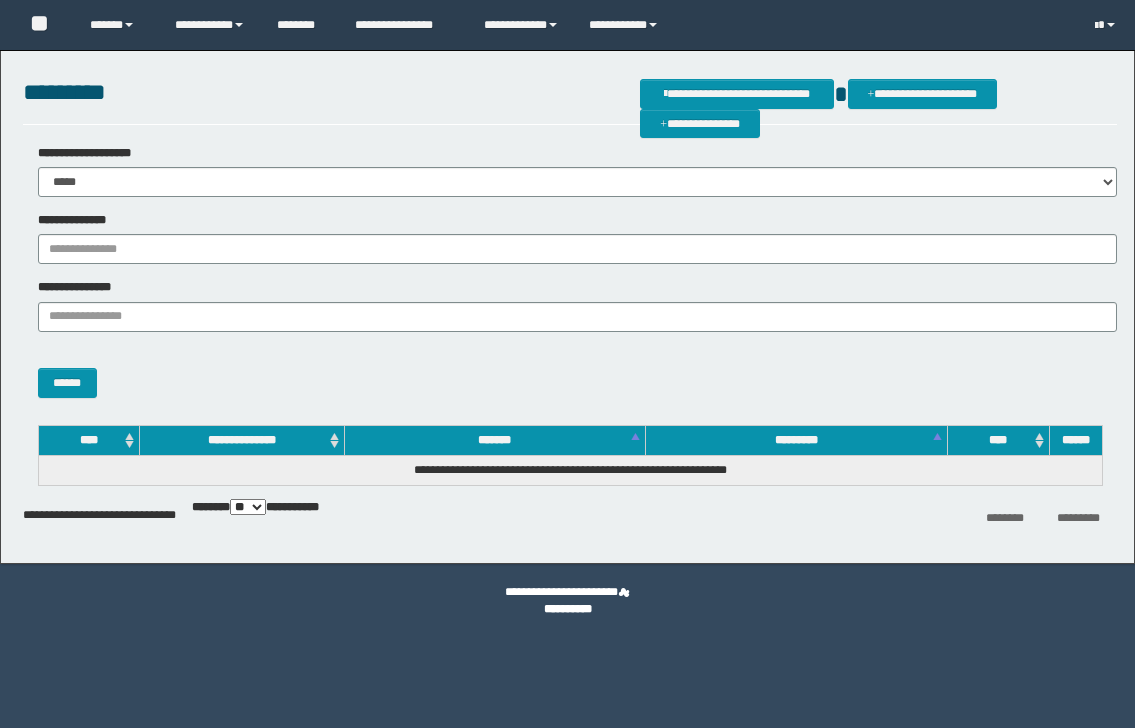 scroll, scrollTop: 0, scrollLeft: 0, axis: both 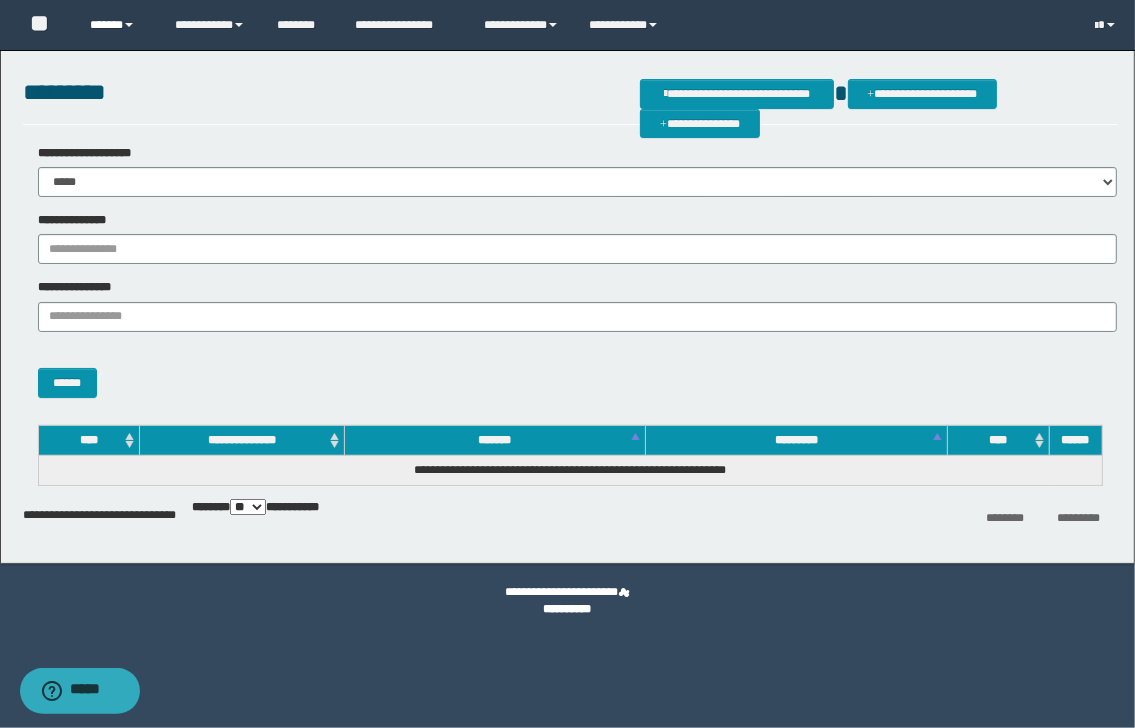 click on "******" at bounding box center [117, 25] 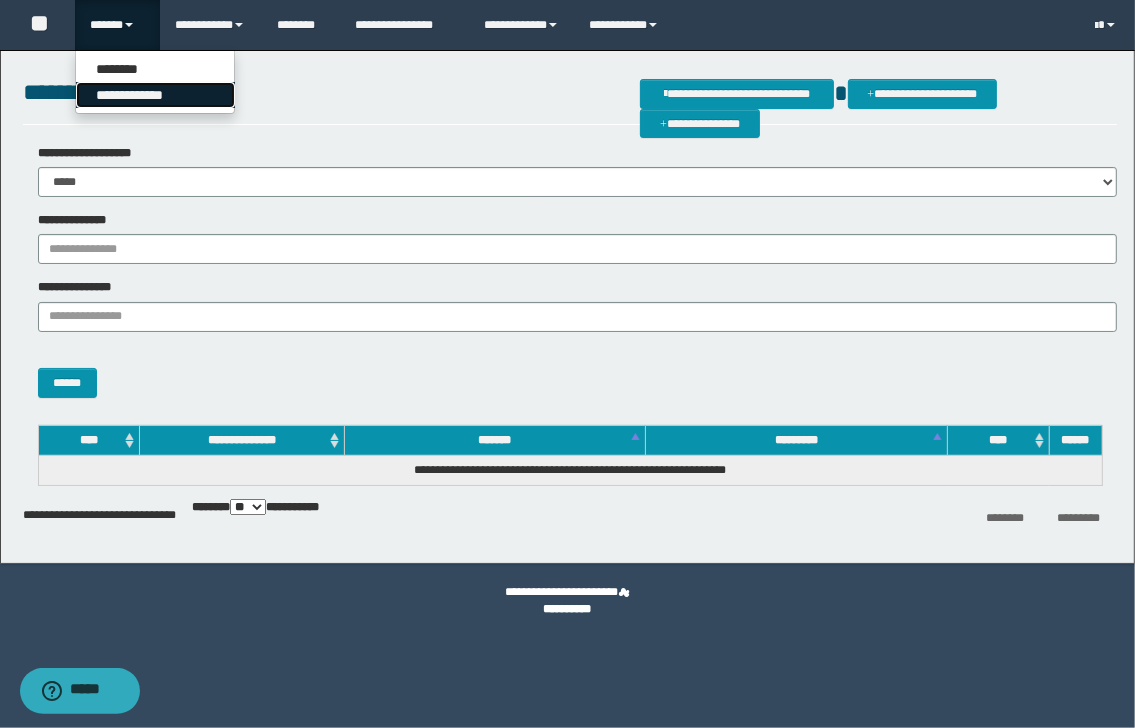 click on "**********" at bounding box center (155, 95) 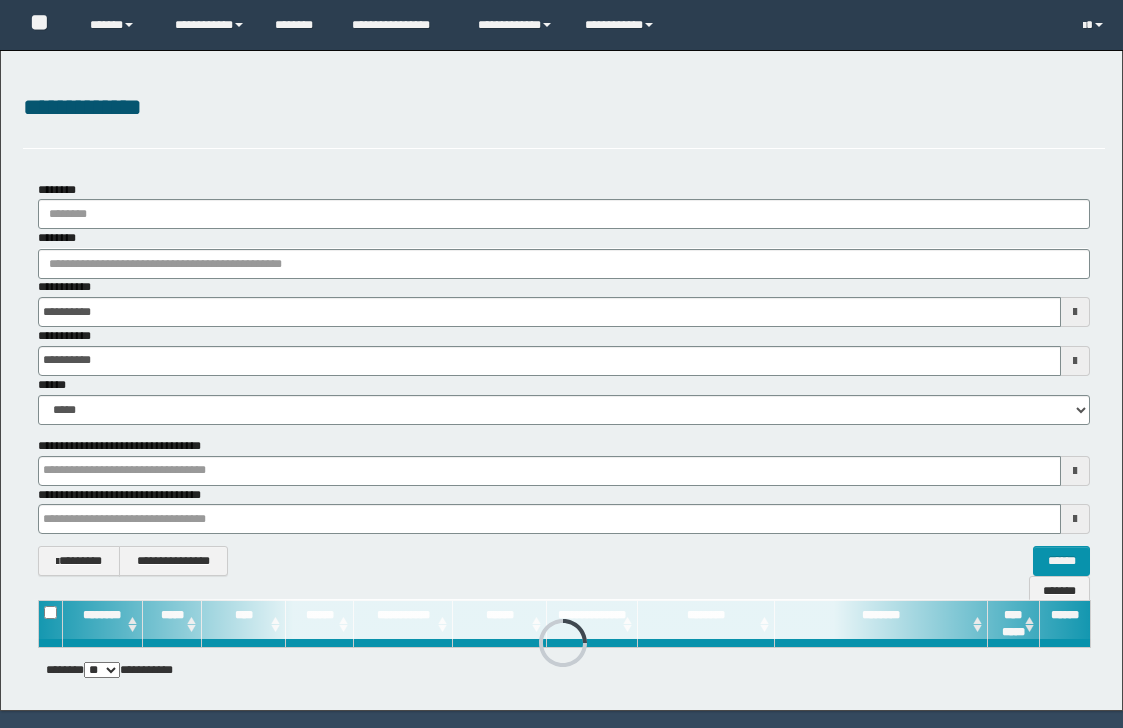 scroll, scrollTop: 0, scrollLeft: 0, axis: both 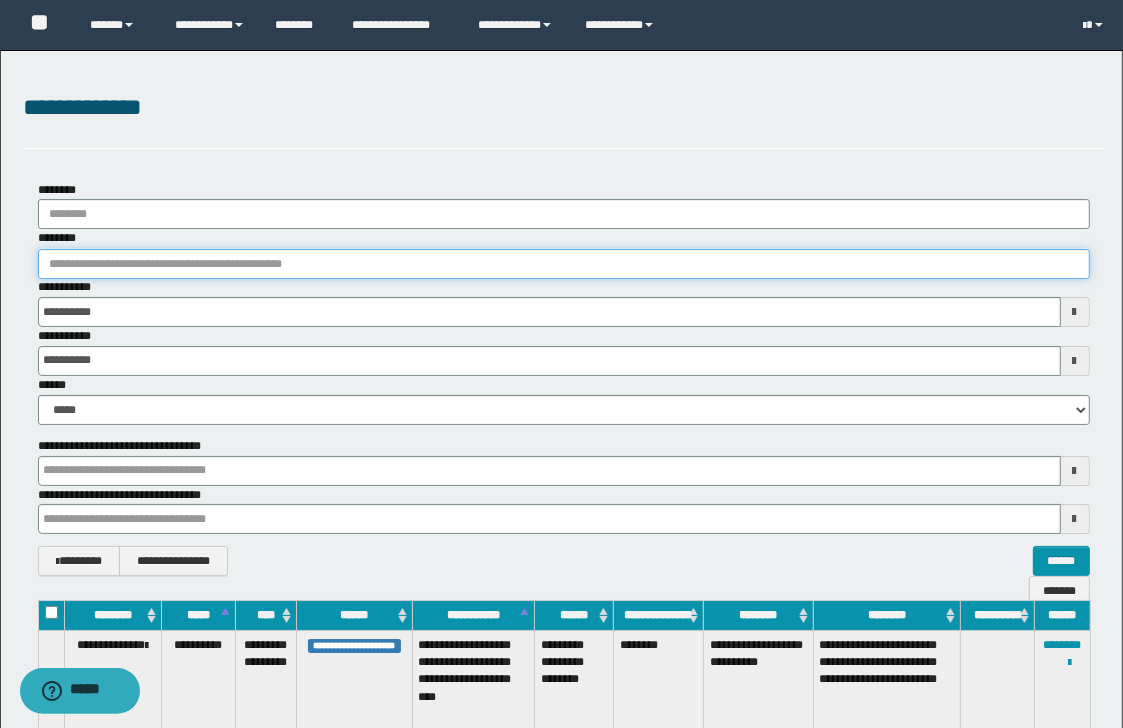 click on "********" at bounding box center (564, 264) 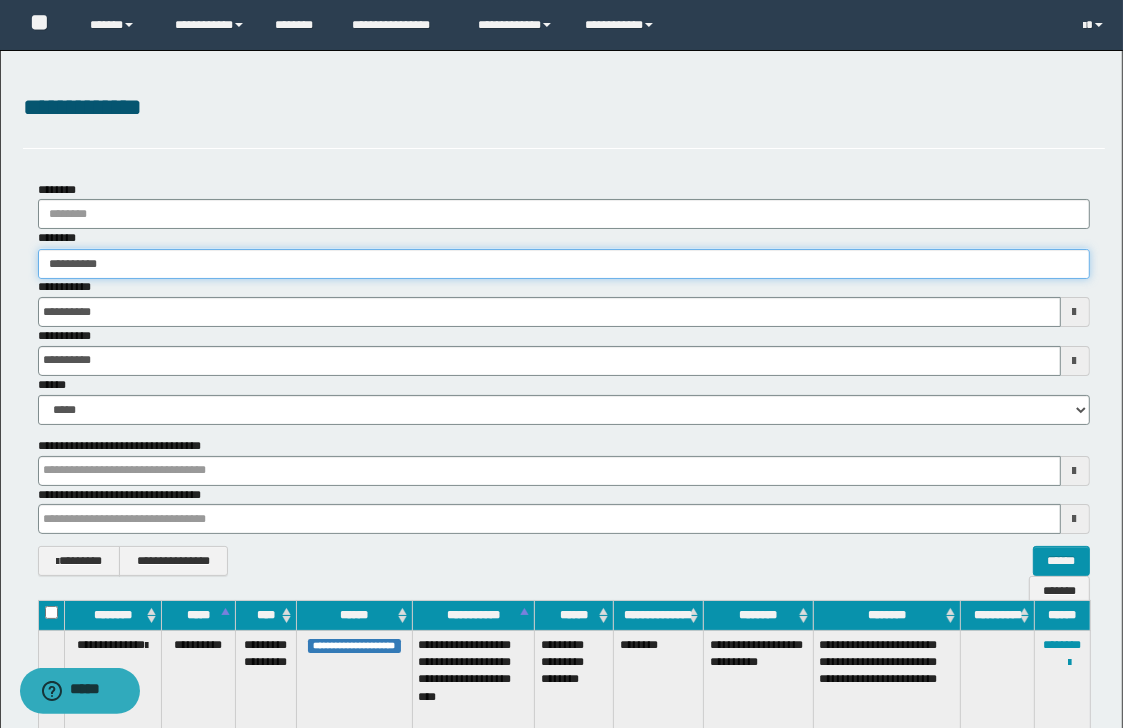 type on "**********" 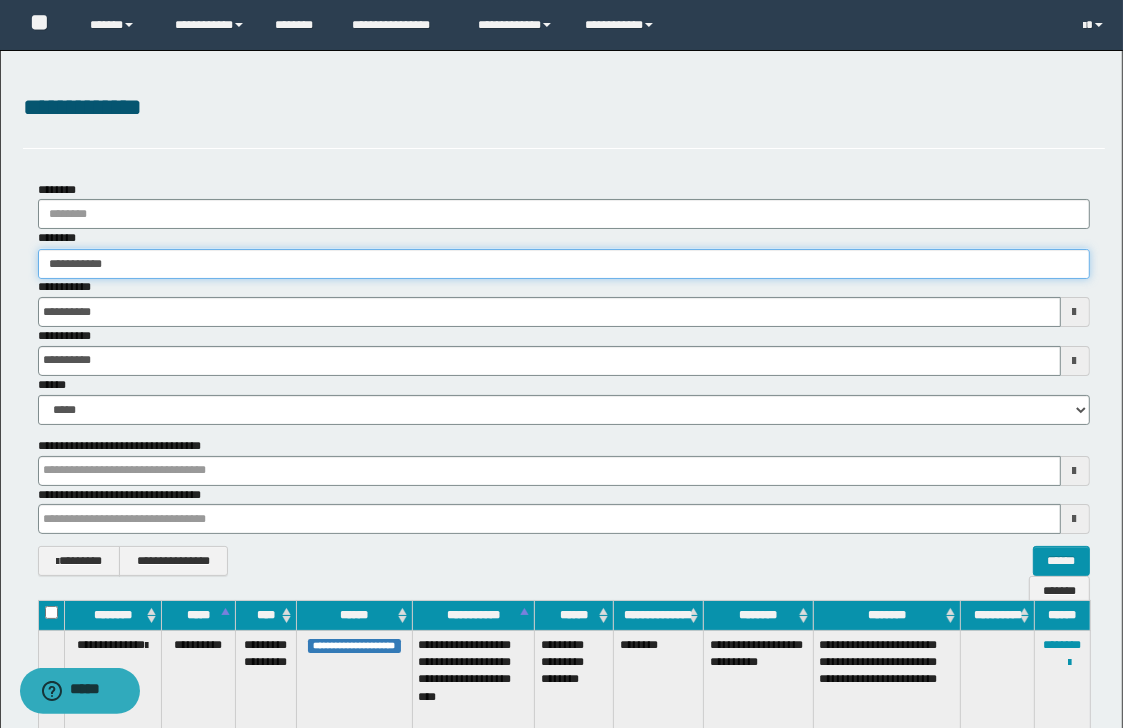 type on "**********" 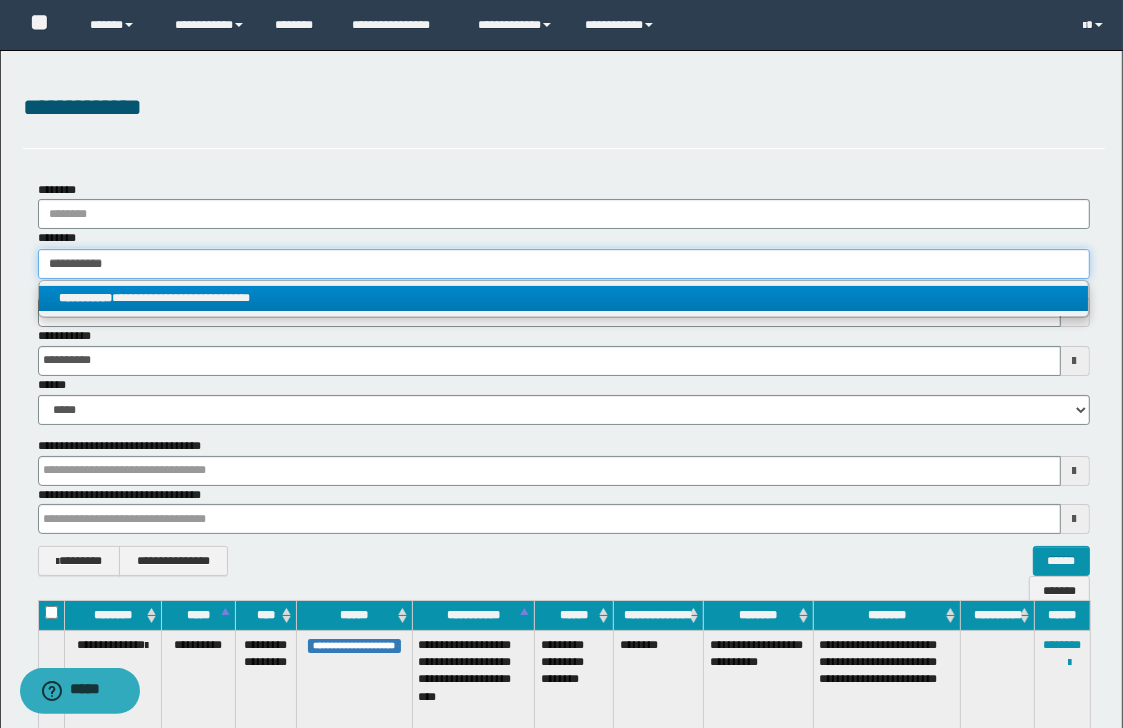 type on "**********" 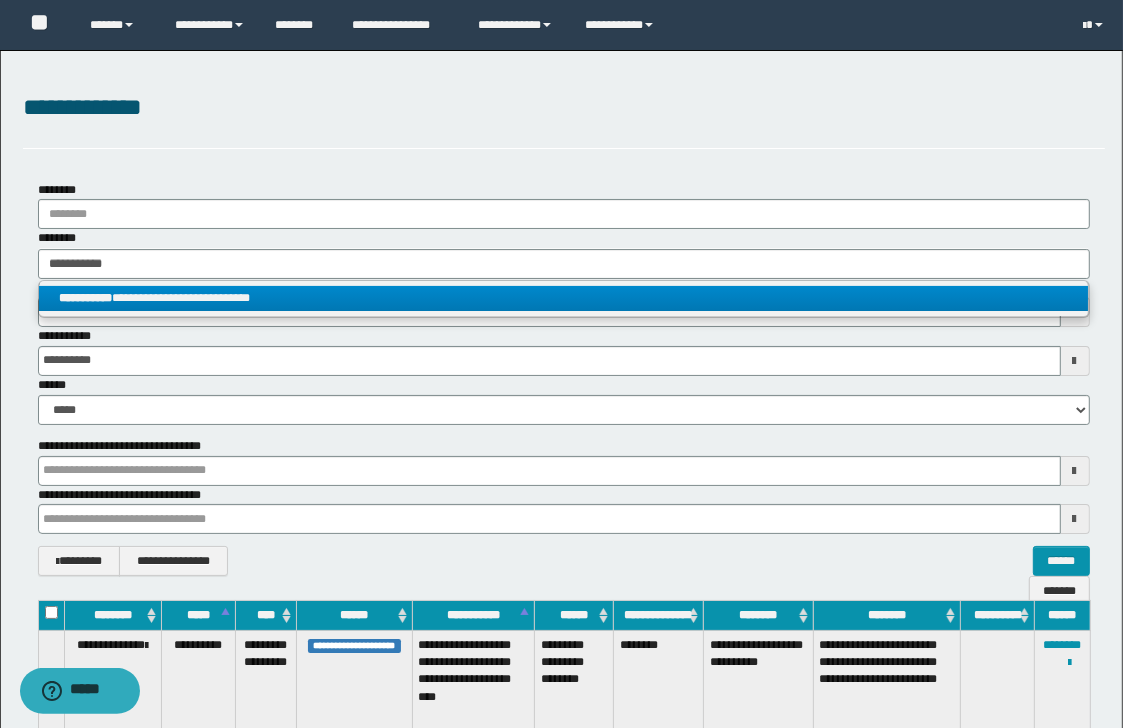 click on "**********" at bounding box center (564, 298) 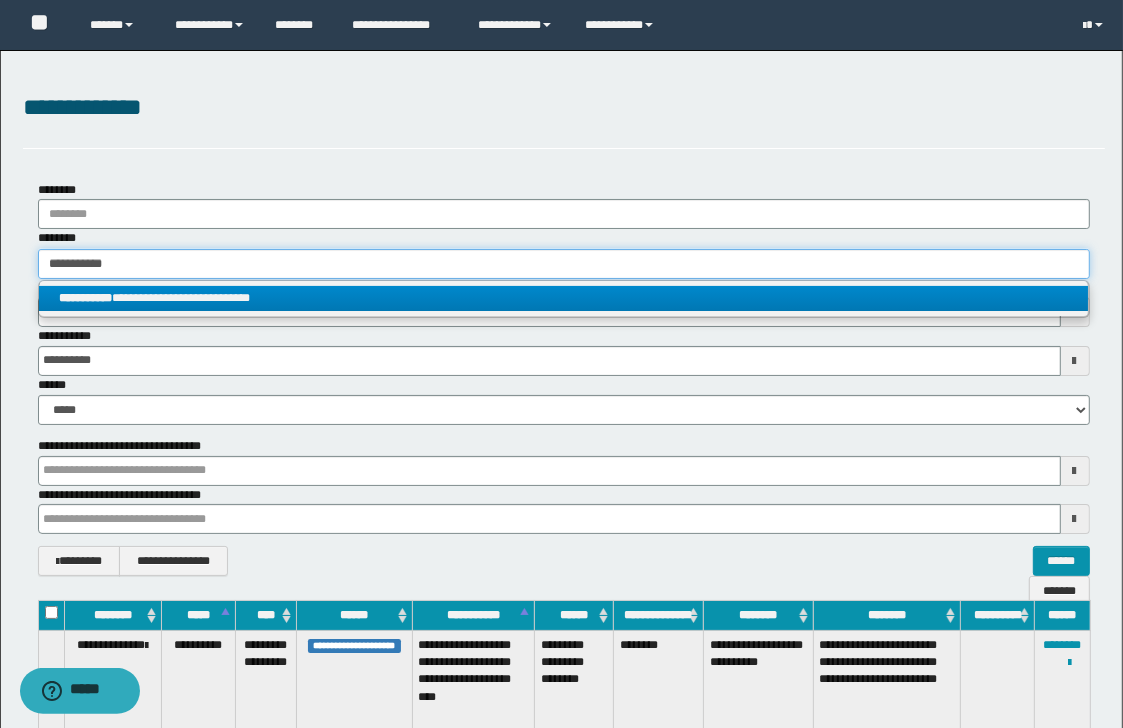 type 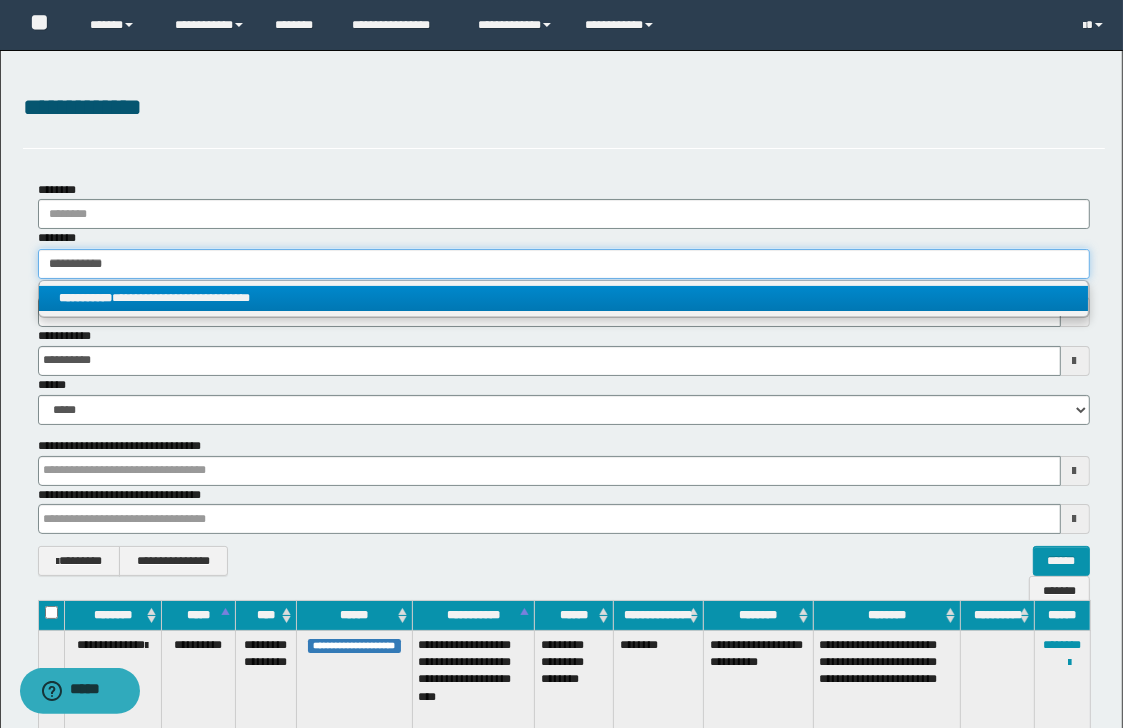 type on "**********" 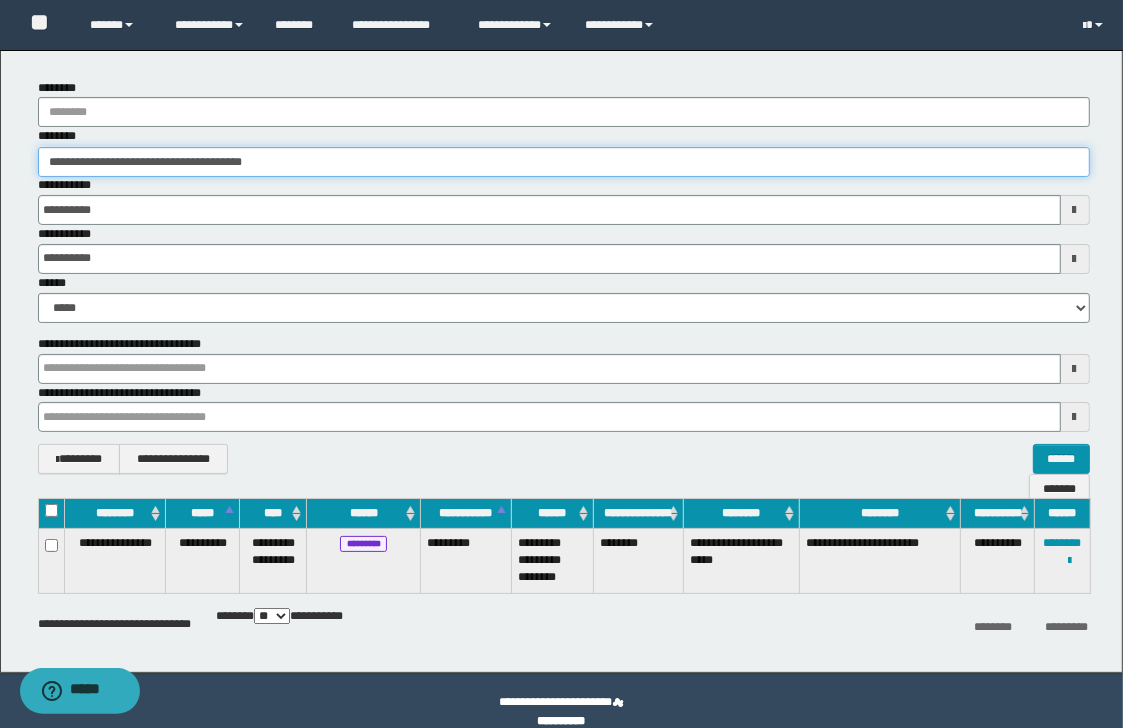 scroll, scrollTop: 124, scrollLeft: 0, axis: vertical 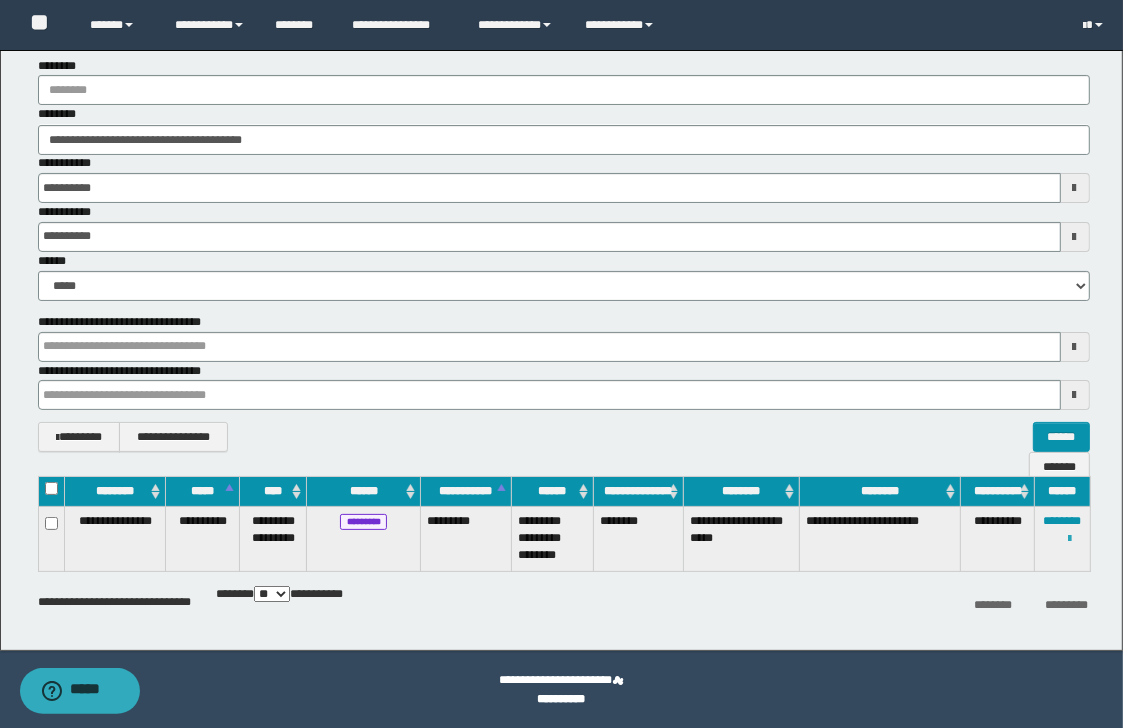 click at bounding box center (1070, 539) 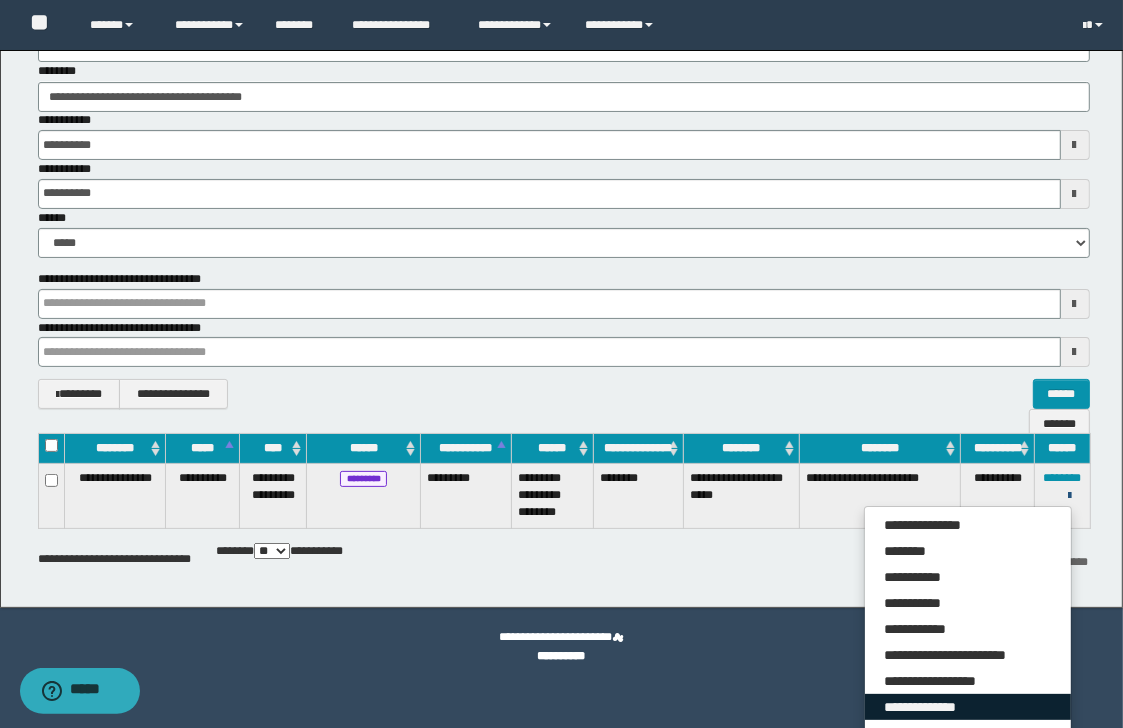 scroll, scrollTop: 190, scrollLeft: 0, axis: vertical 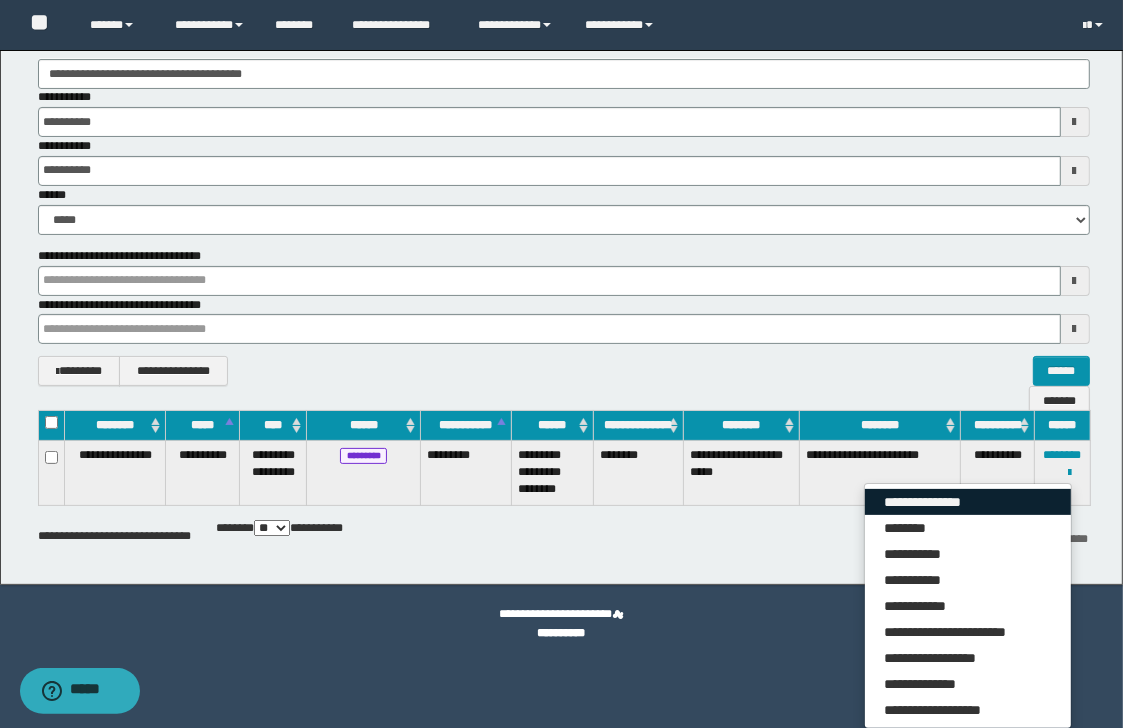 click on "**********" at bounding box center (968, 502) 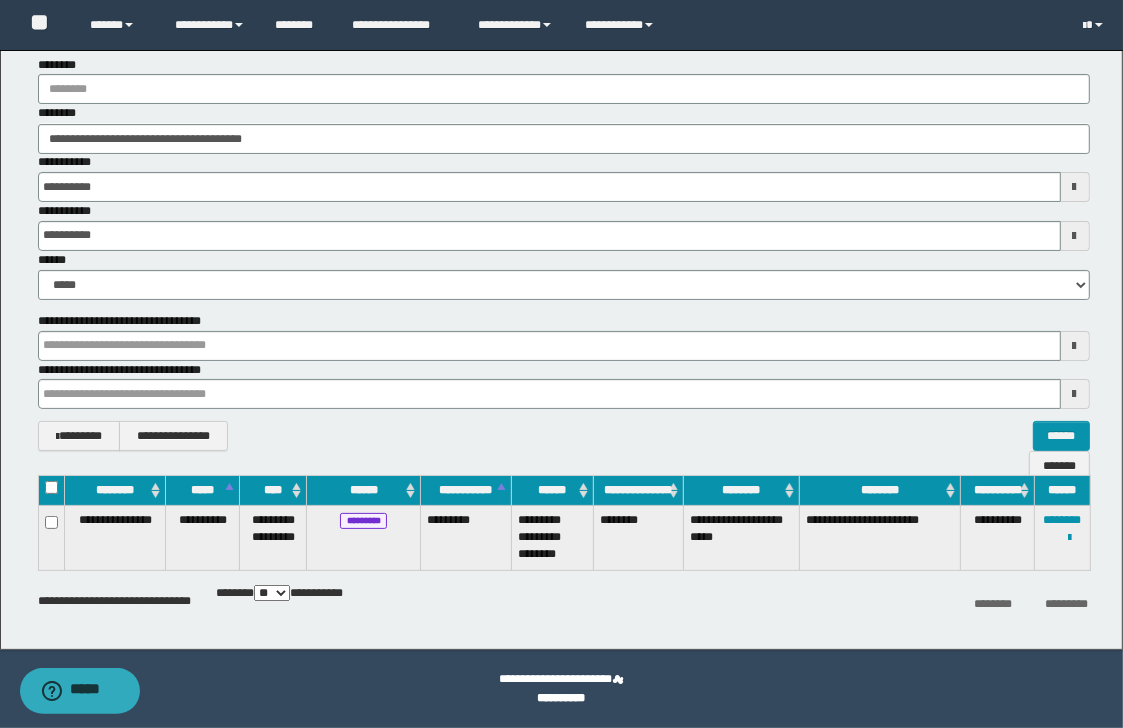 scroll, scrollTop: 0, scrollLeft: 0, axis: both 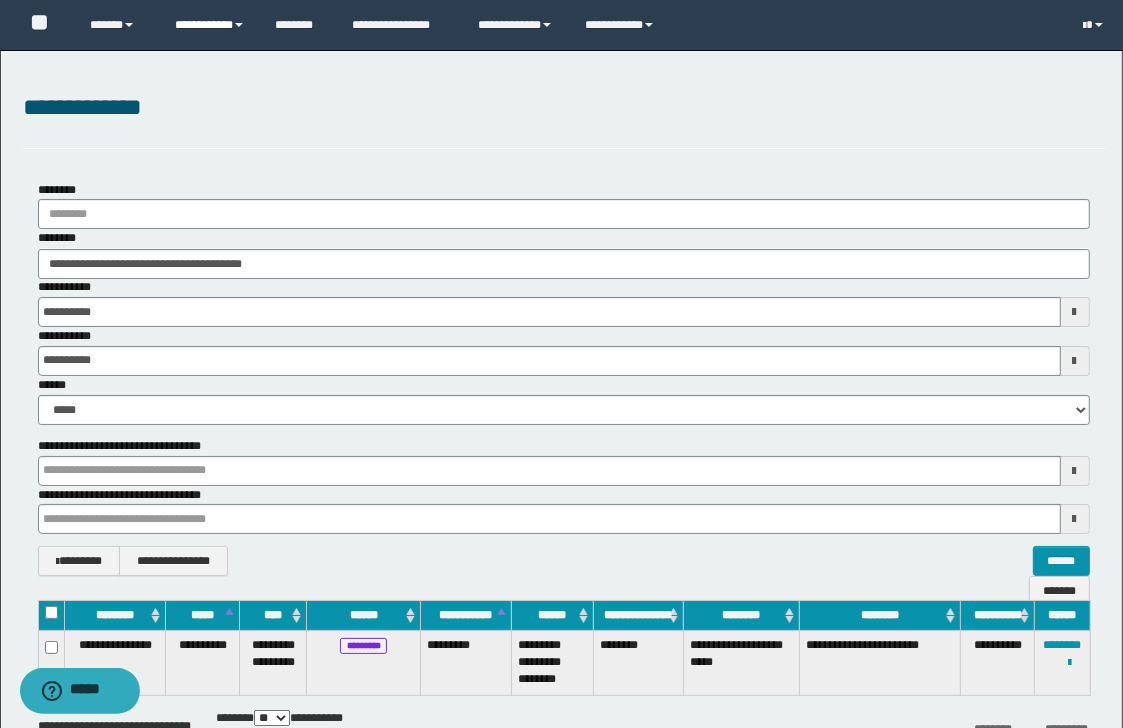 click on "**********" at bounding box center (210, 25) 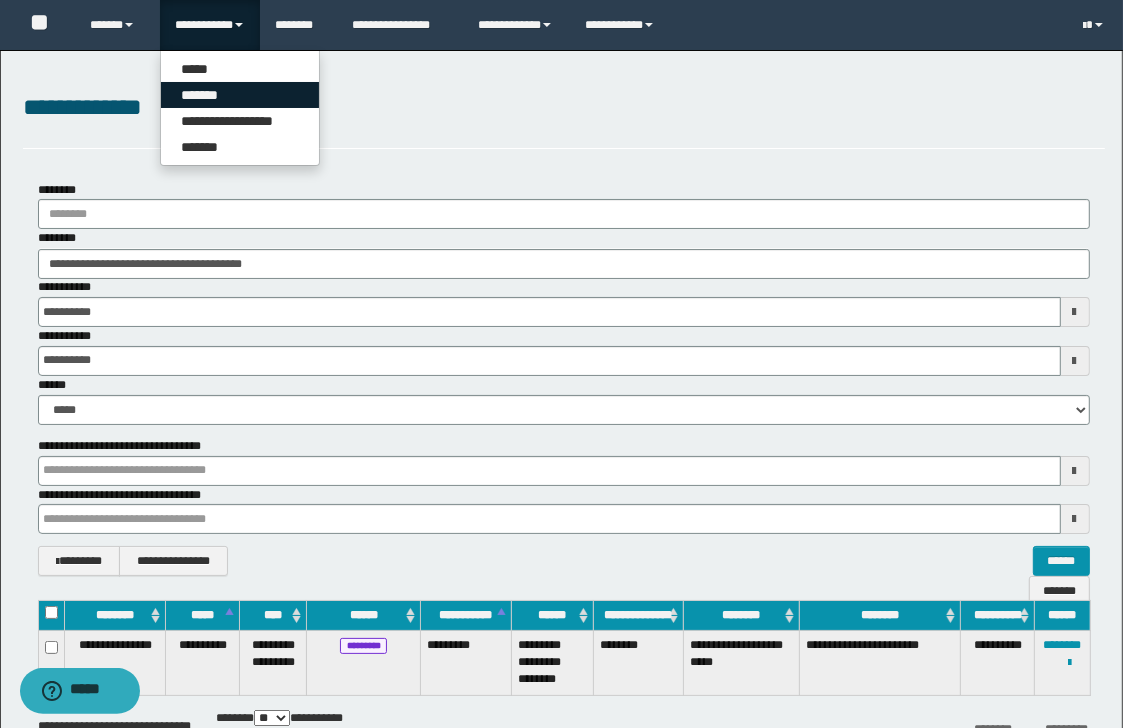 click on "*******" at bounding box center [240, 95] 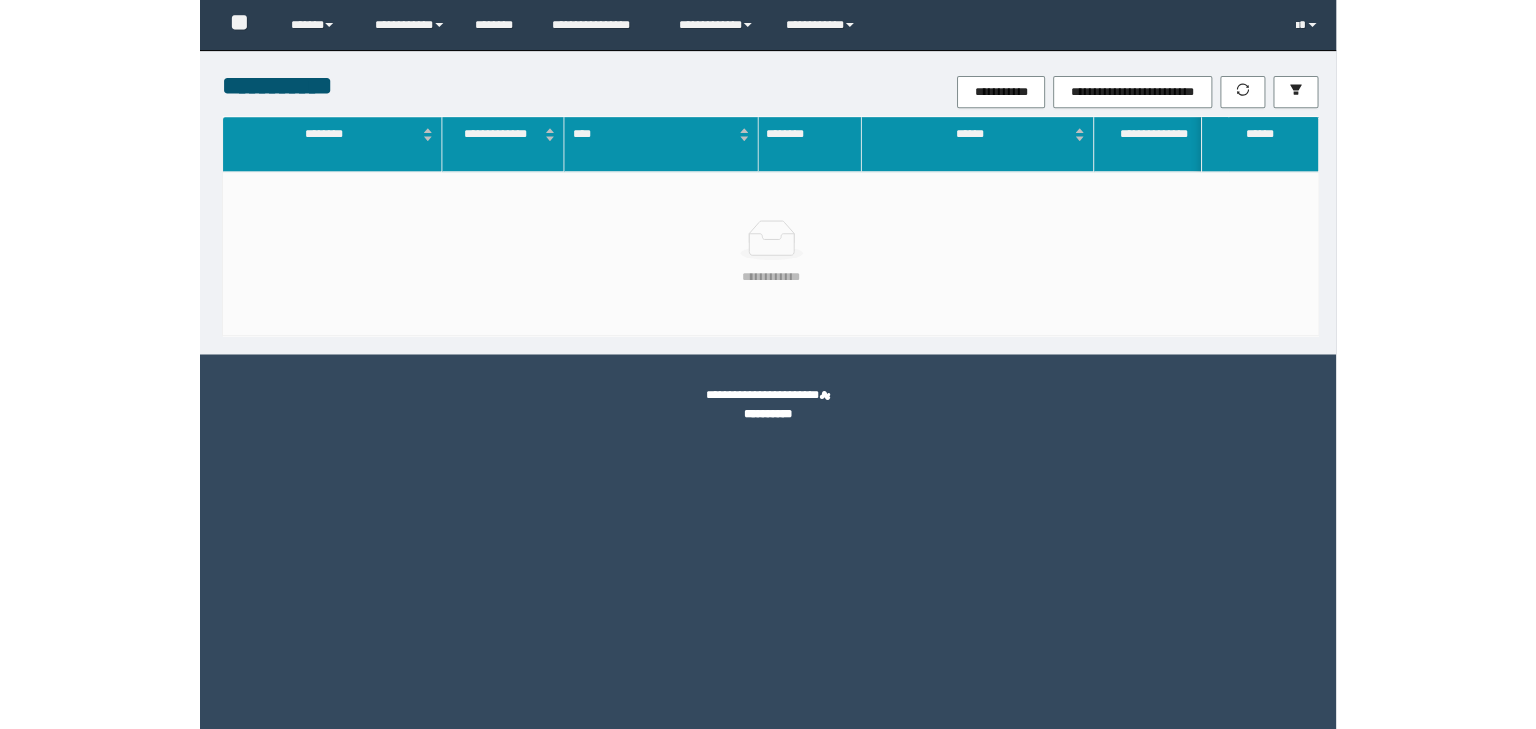 scroll, scrollTop: 0, scrollLeft: 0, axis: both 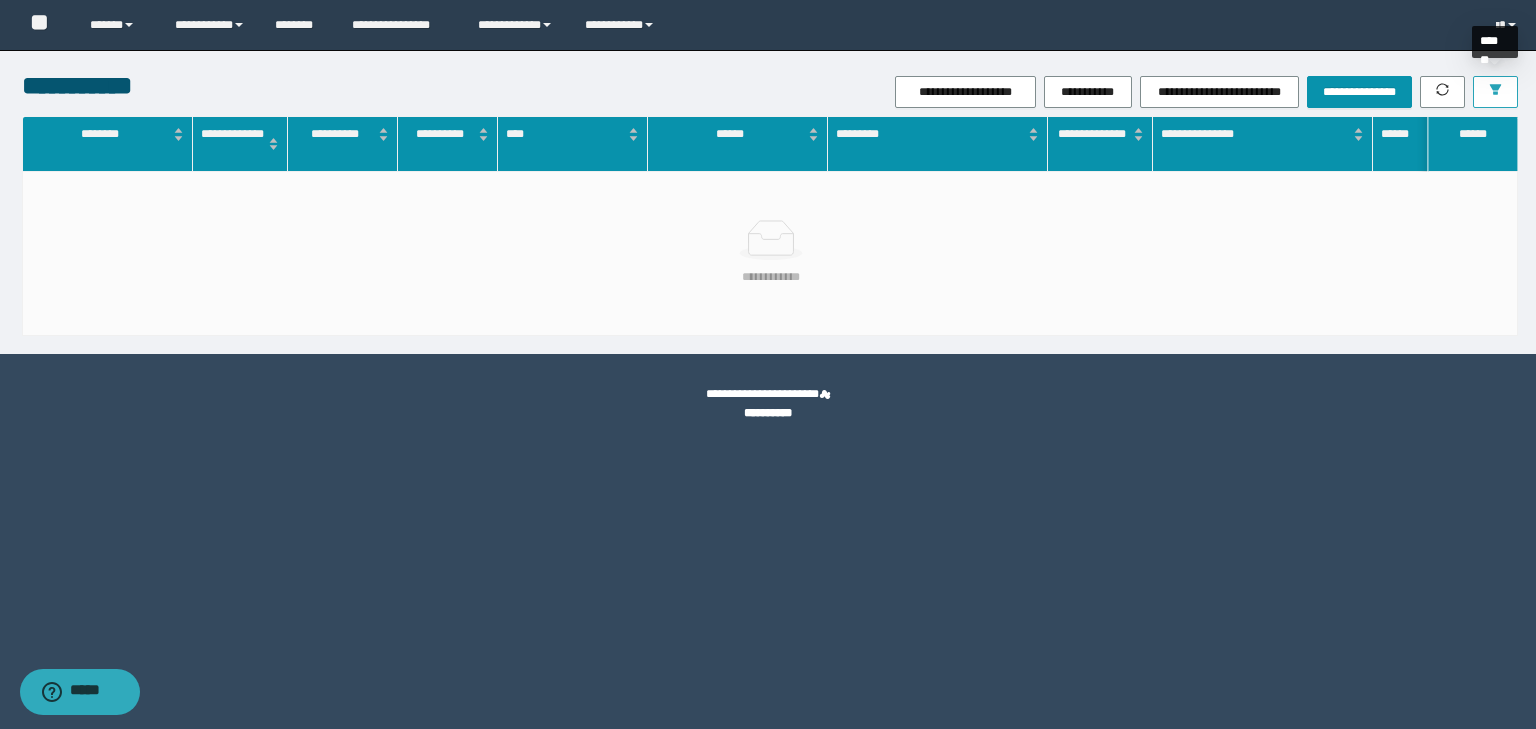 click 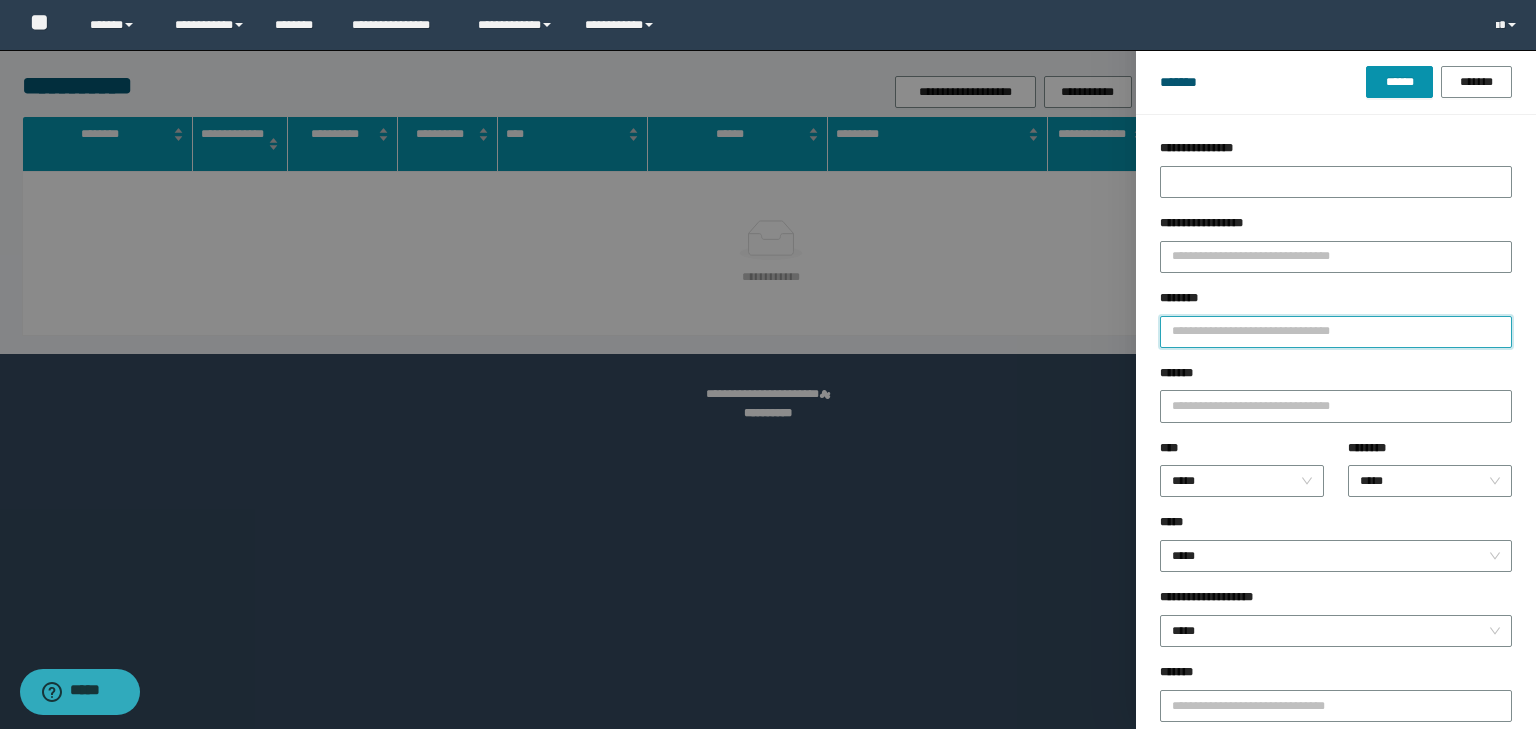 click on "********" at bounding box center (1336, 332) 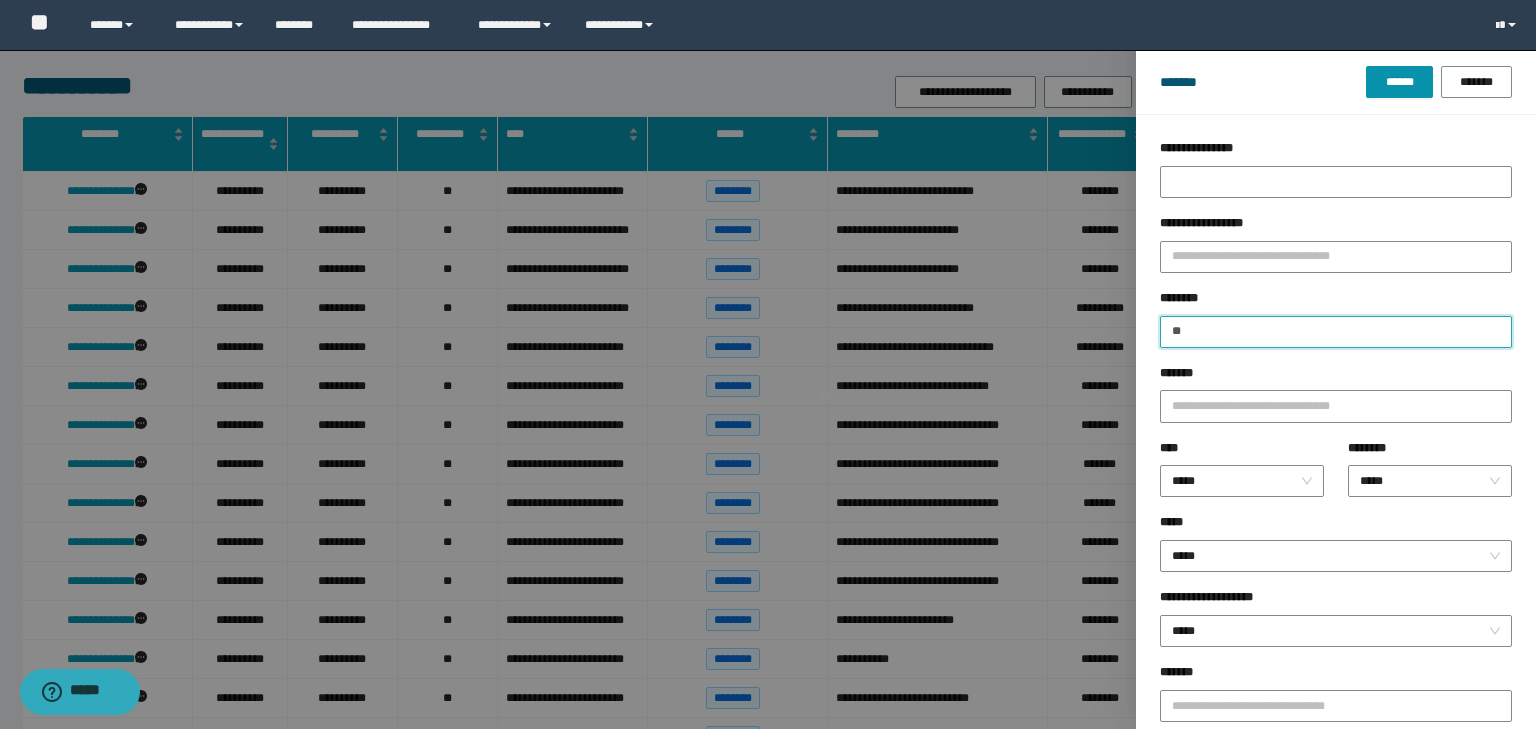 type on "***" 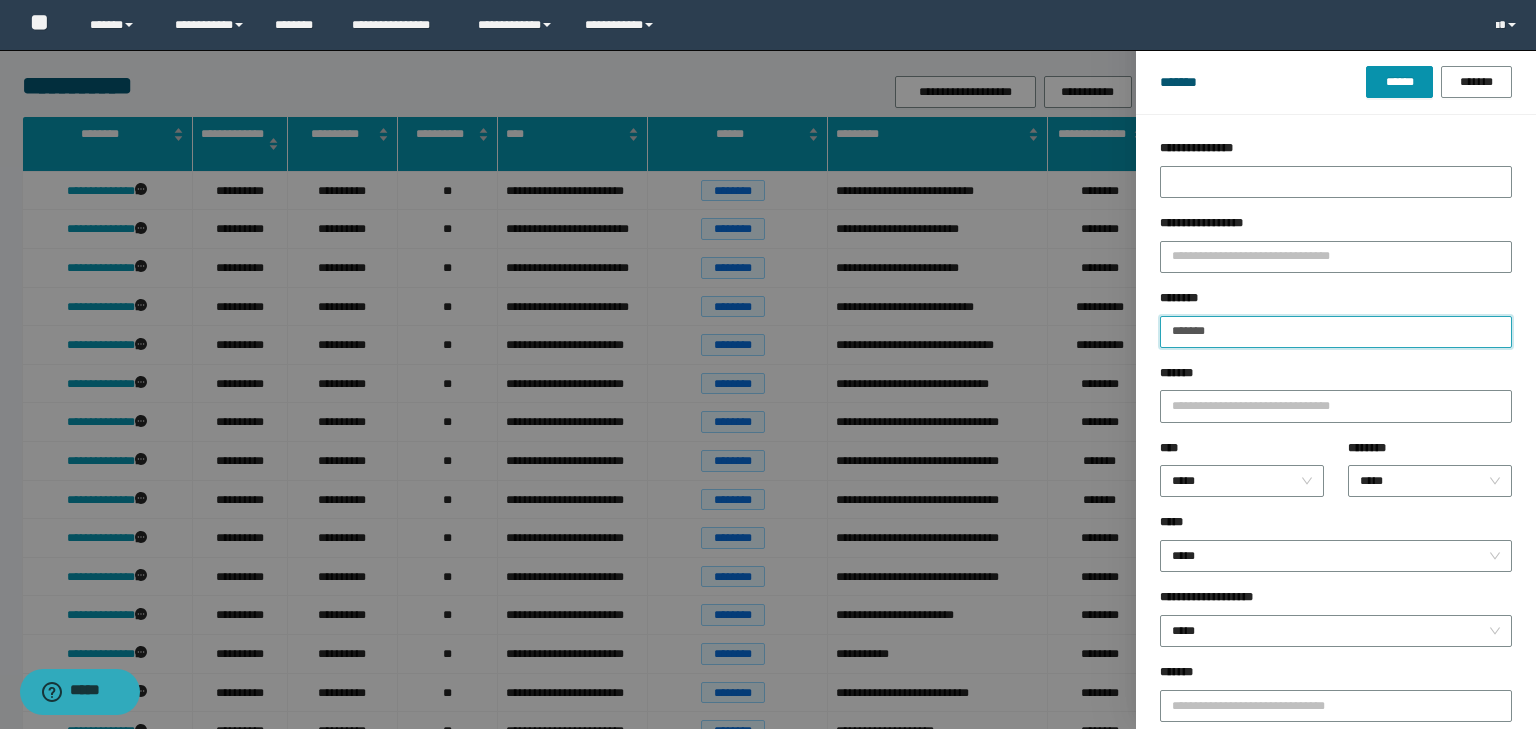 click on "******" at bounding box center (1399, 82) 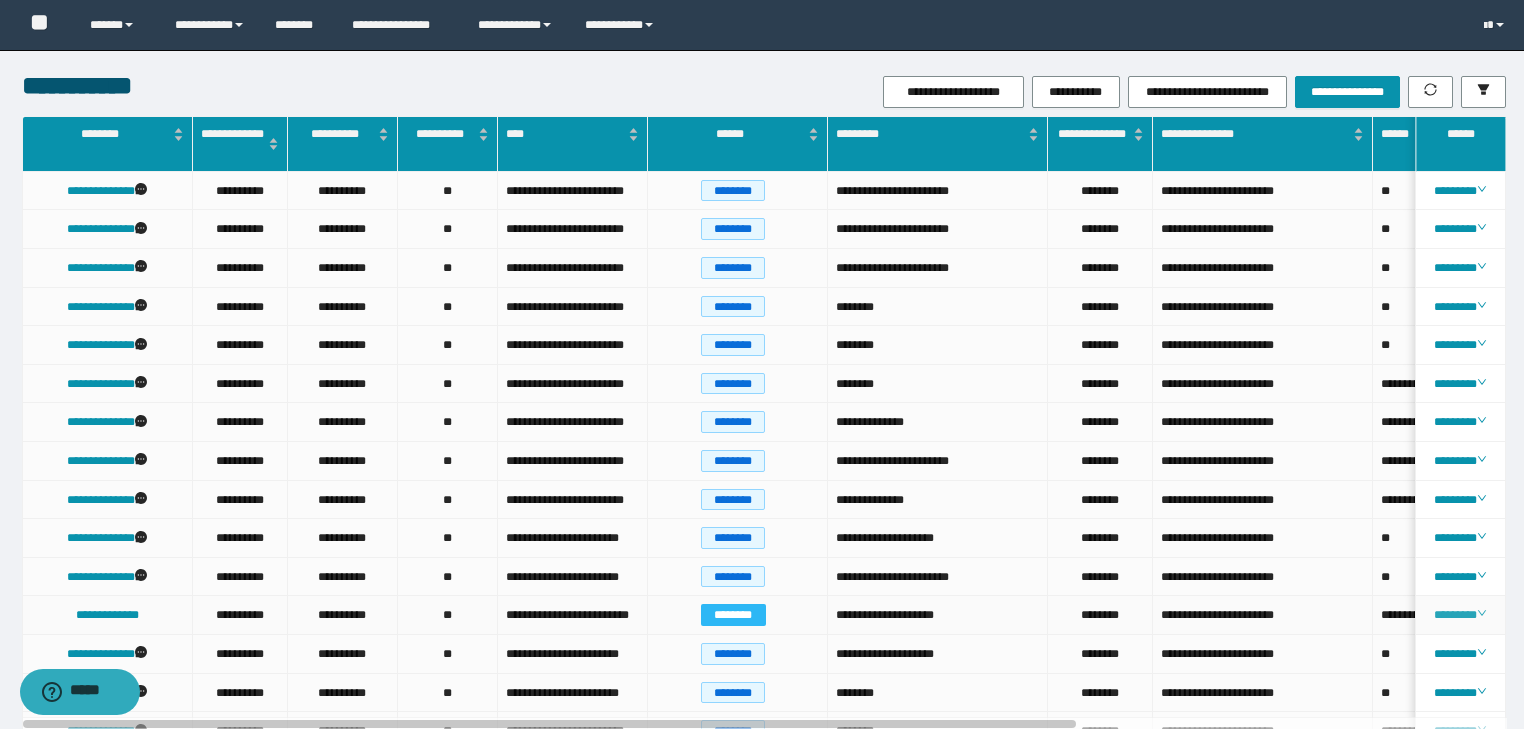 click 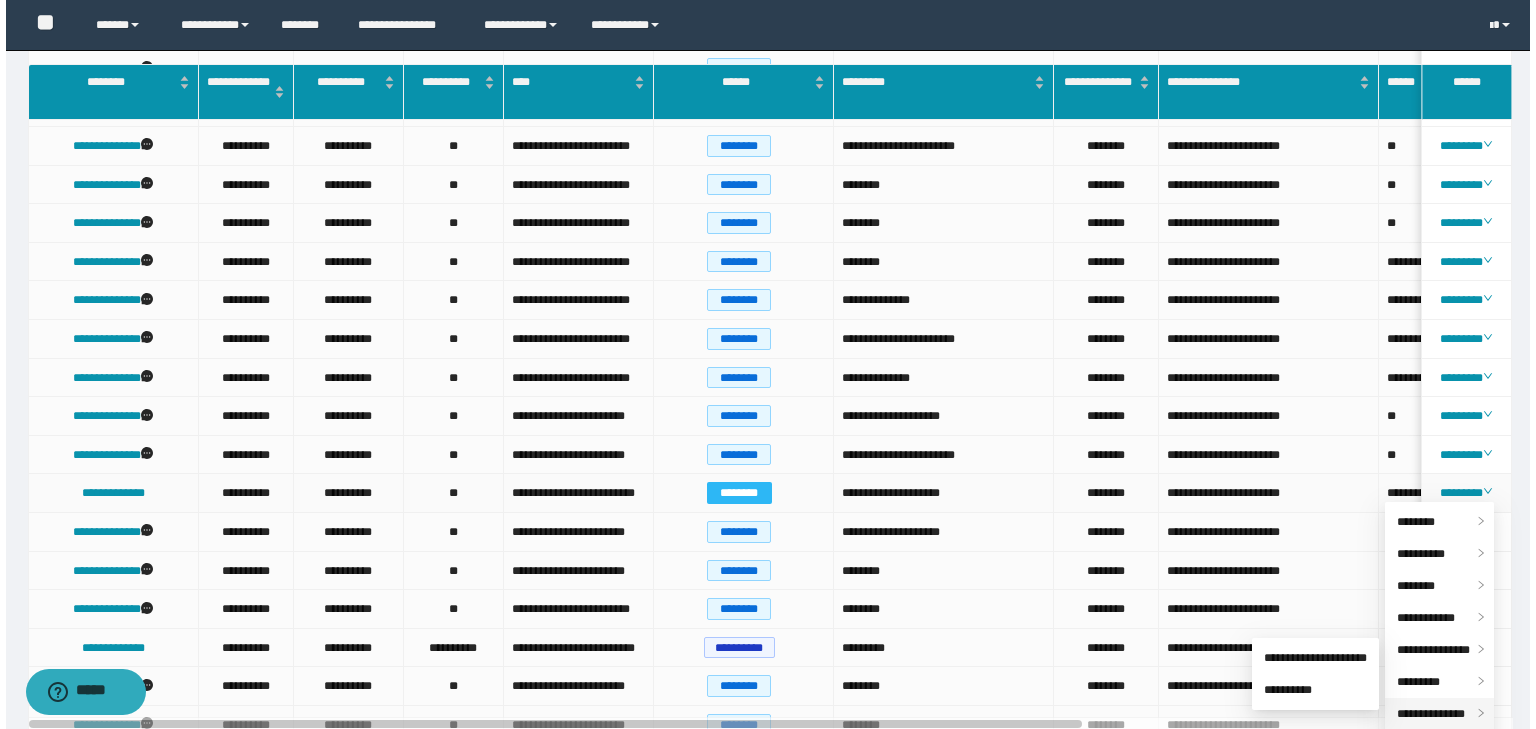 scroll, scrollTop: 160, scrollLeft: 0, axis: vertical 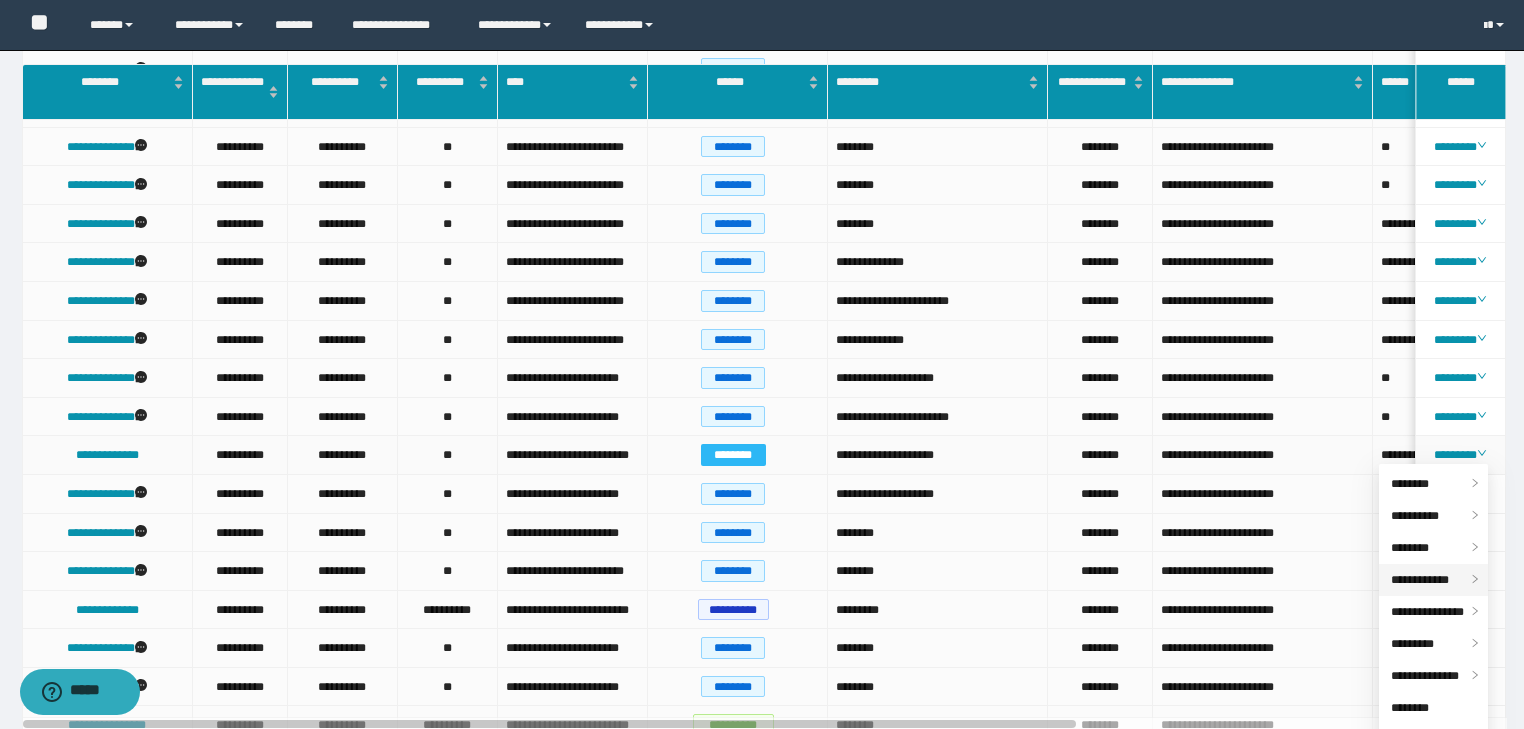 click on "**********" at bounding box center (1420, 580) 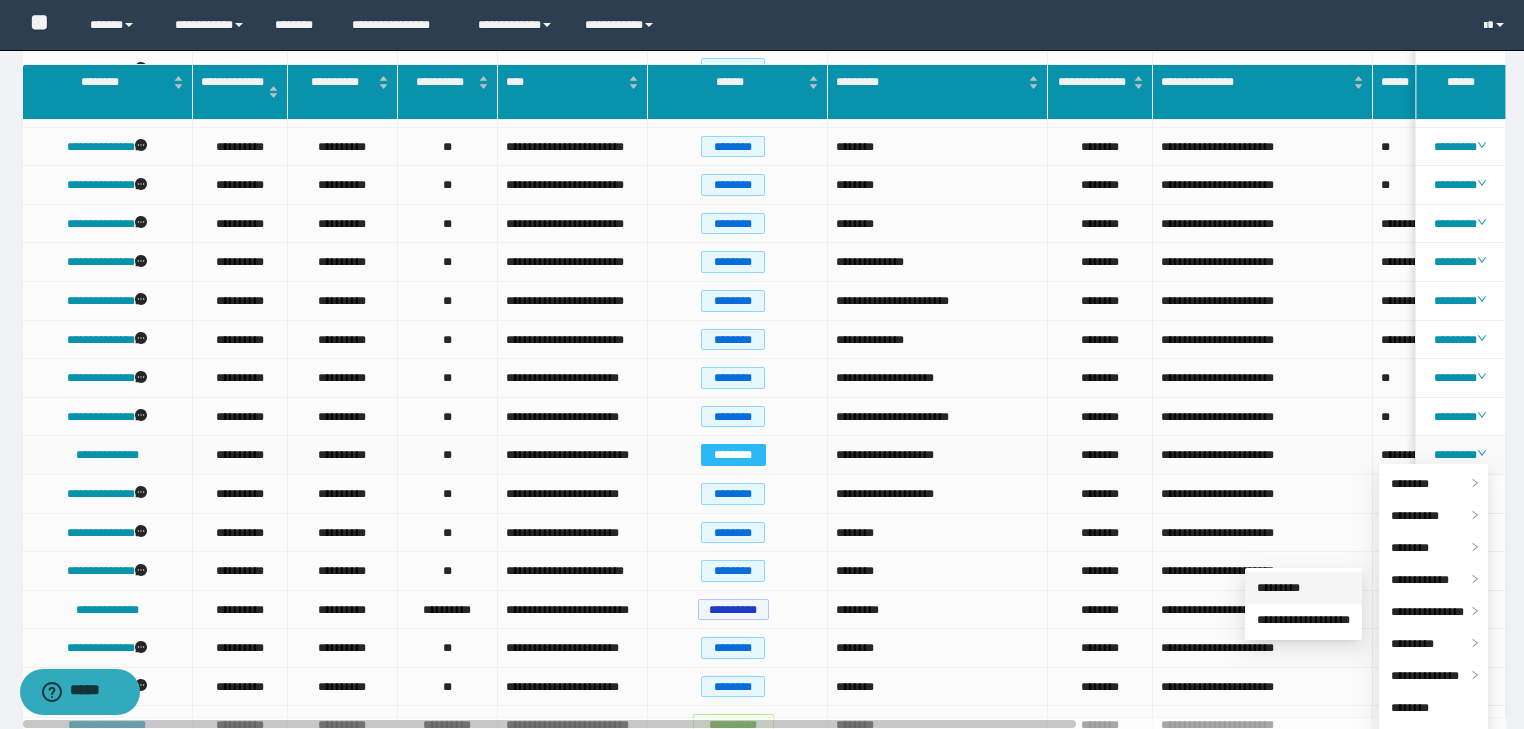 click on "*********" at bounding box center (1278, 588) 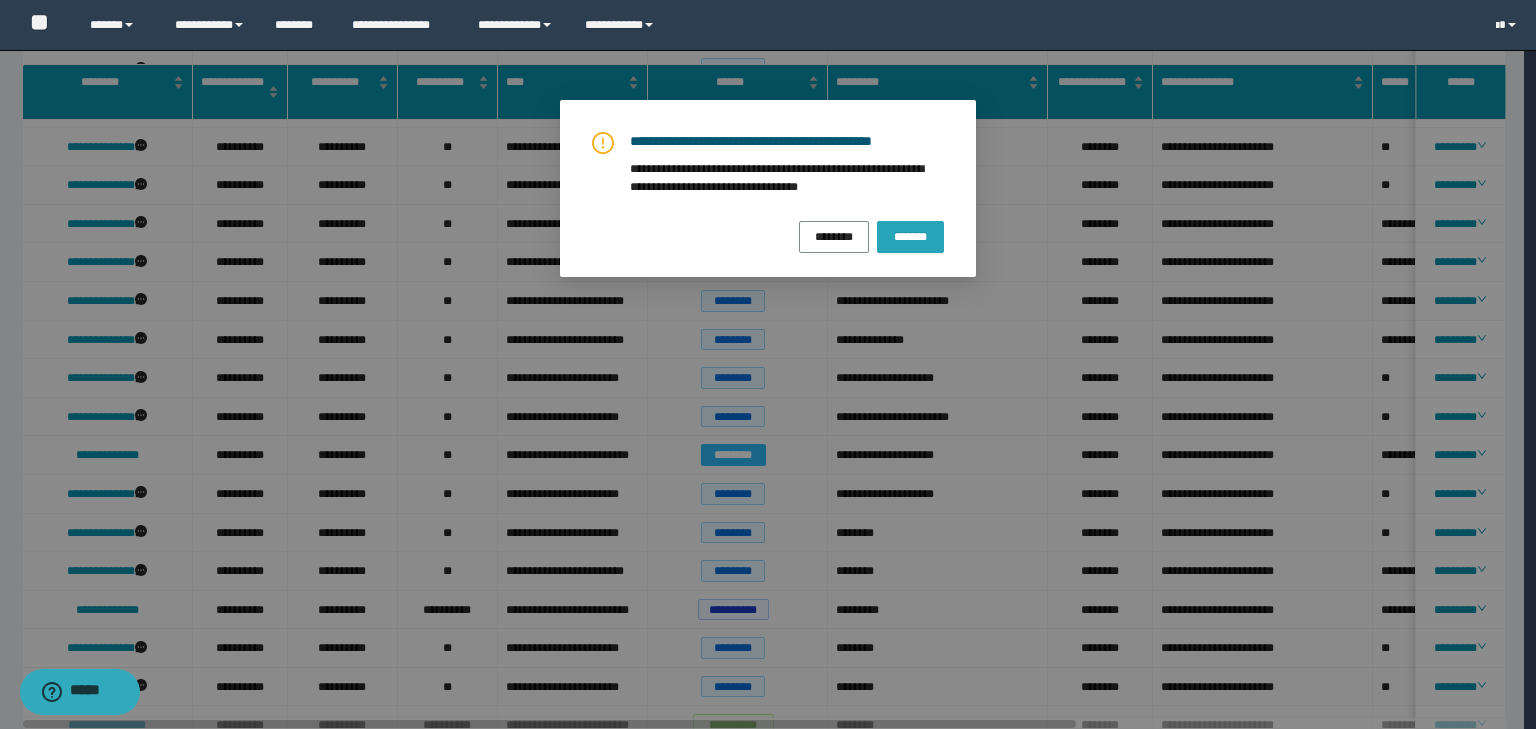 click on "*******" at bounding box center [910, 236] 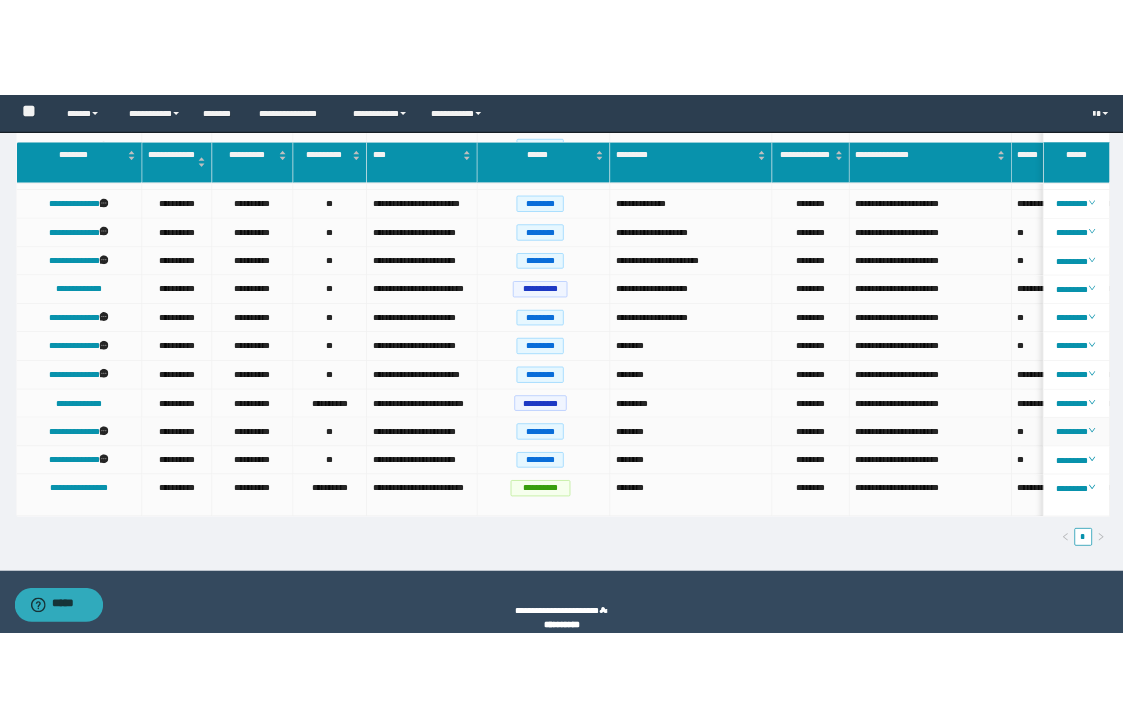 scroll, scrollTop: 424, scrollLeft: 0, axis: vertical 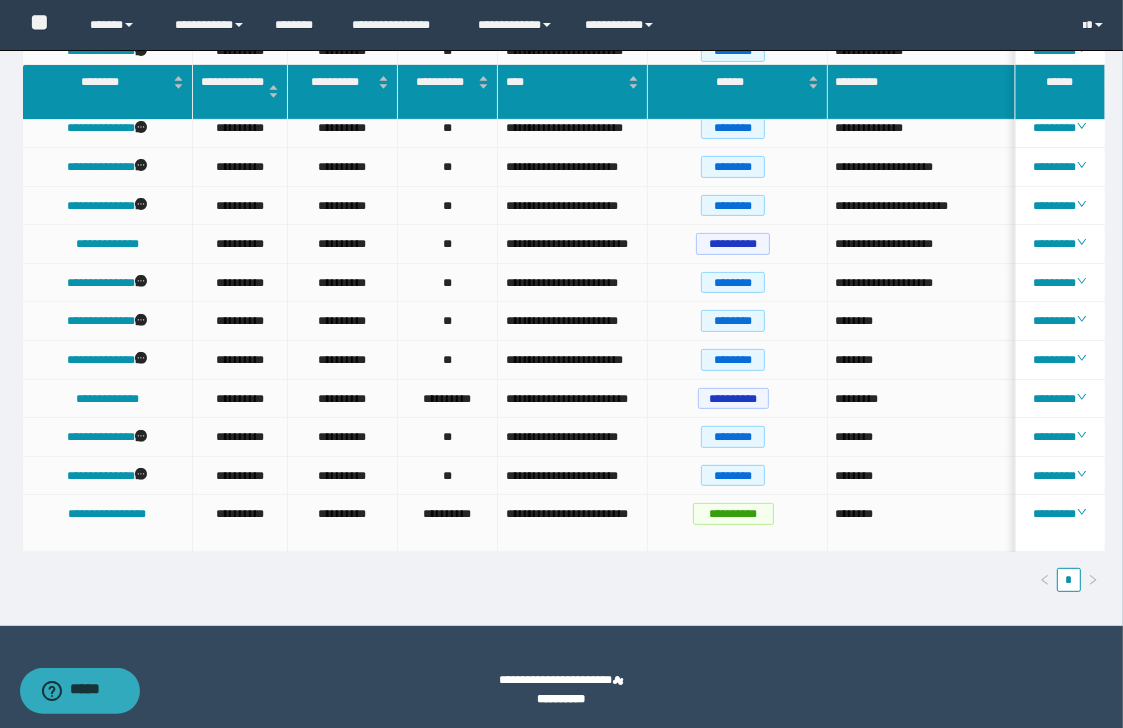 drag, startPoint x: 631, startPoint y: 607, endPoint x: 639, endPoint y: 595, distance: 14.422205 